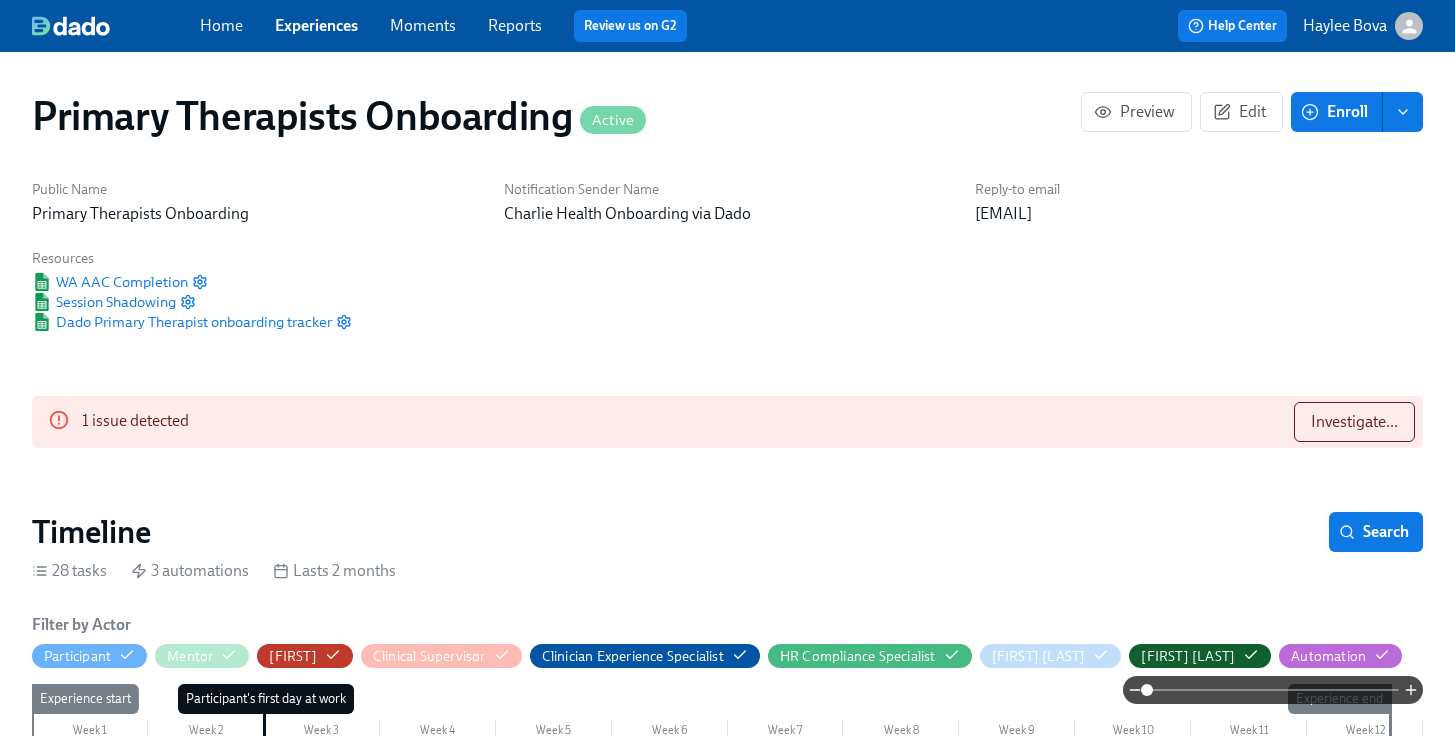 scroll, scrollTop: 2135, scrollLeft: 0, axis: vertical 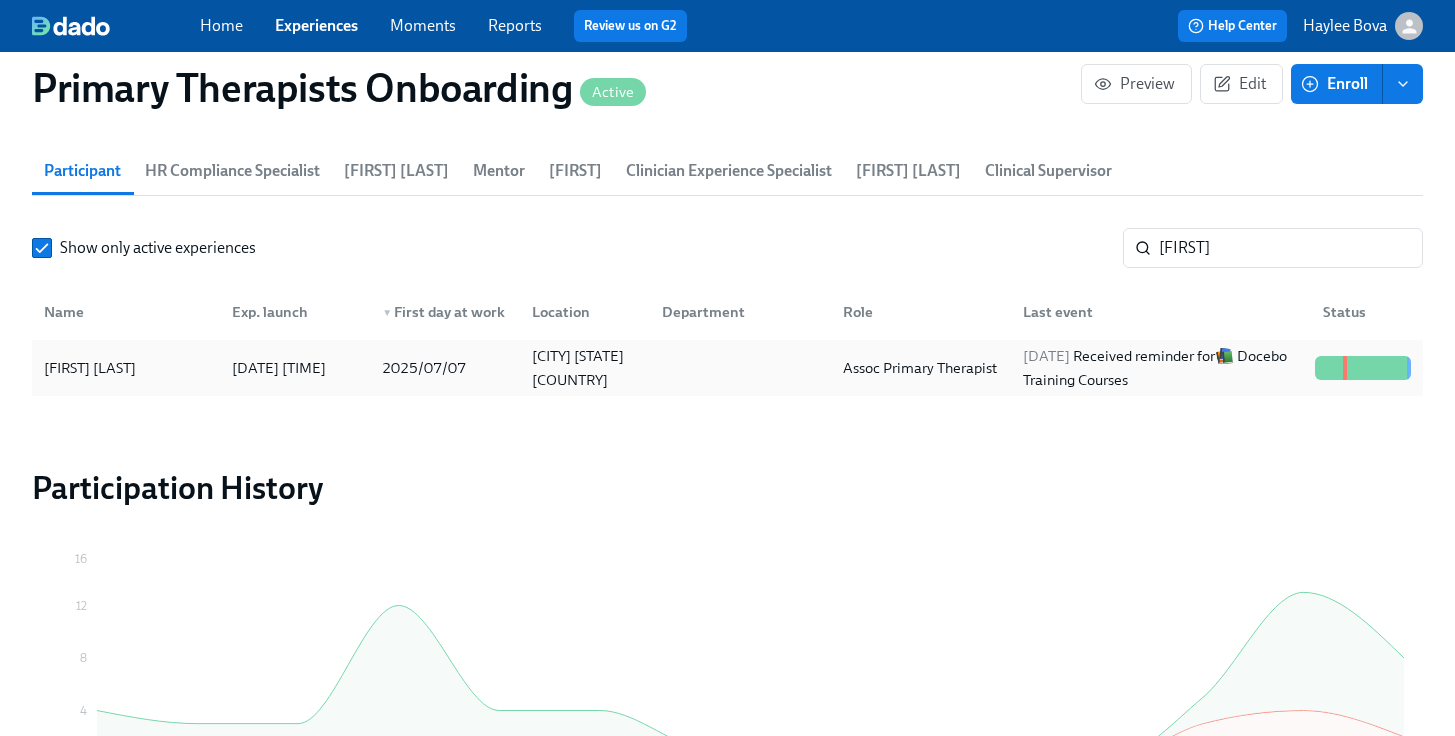 click on "[FIRST] [LAST]" at bounding box center (90, 368) 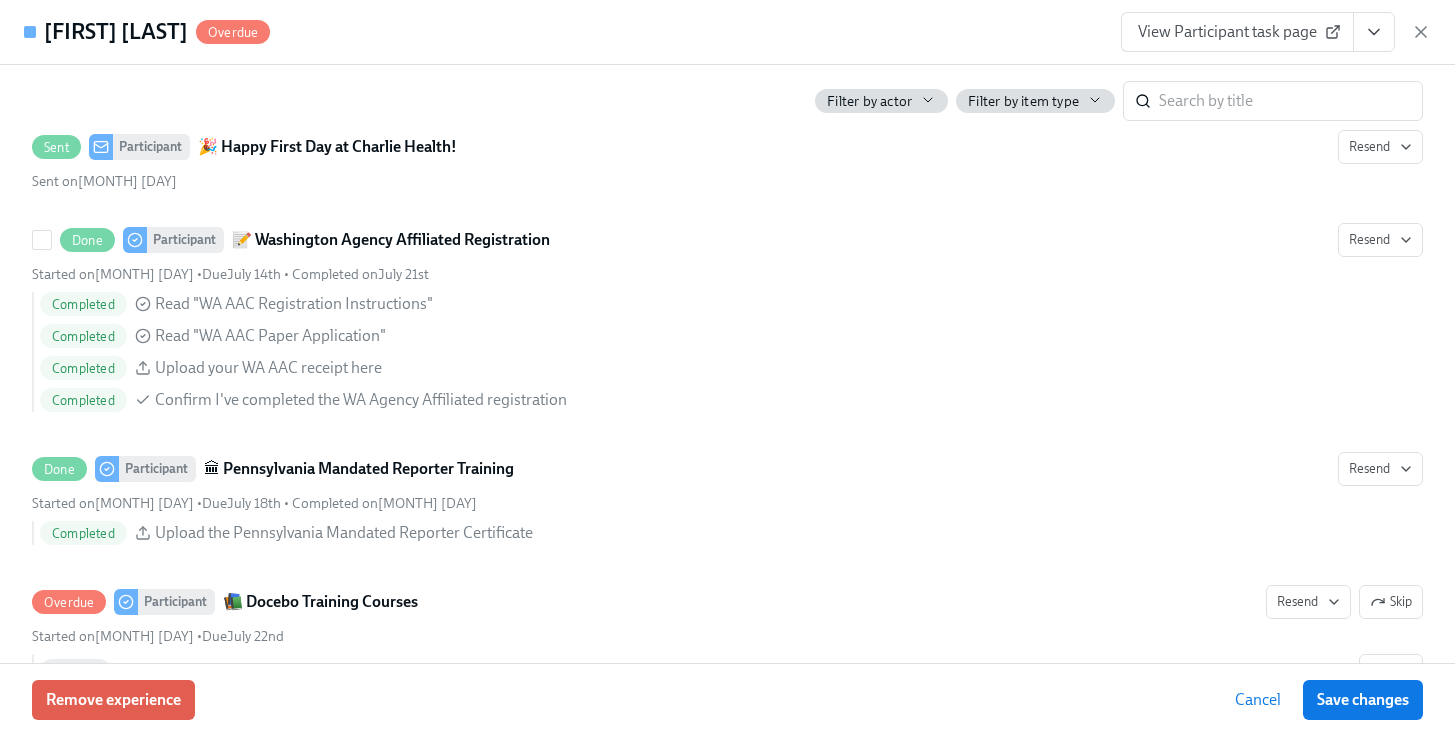 scroll, scrollTop: 2863, scrollLeft: 0, axis: vertical 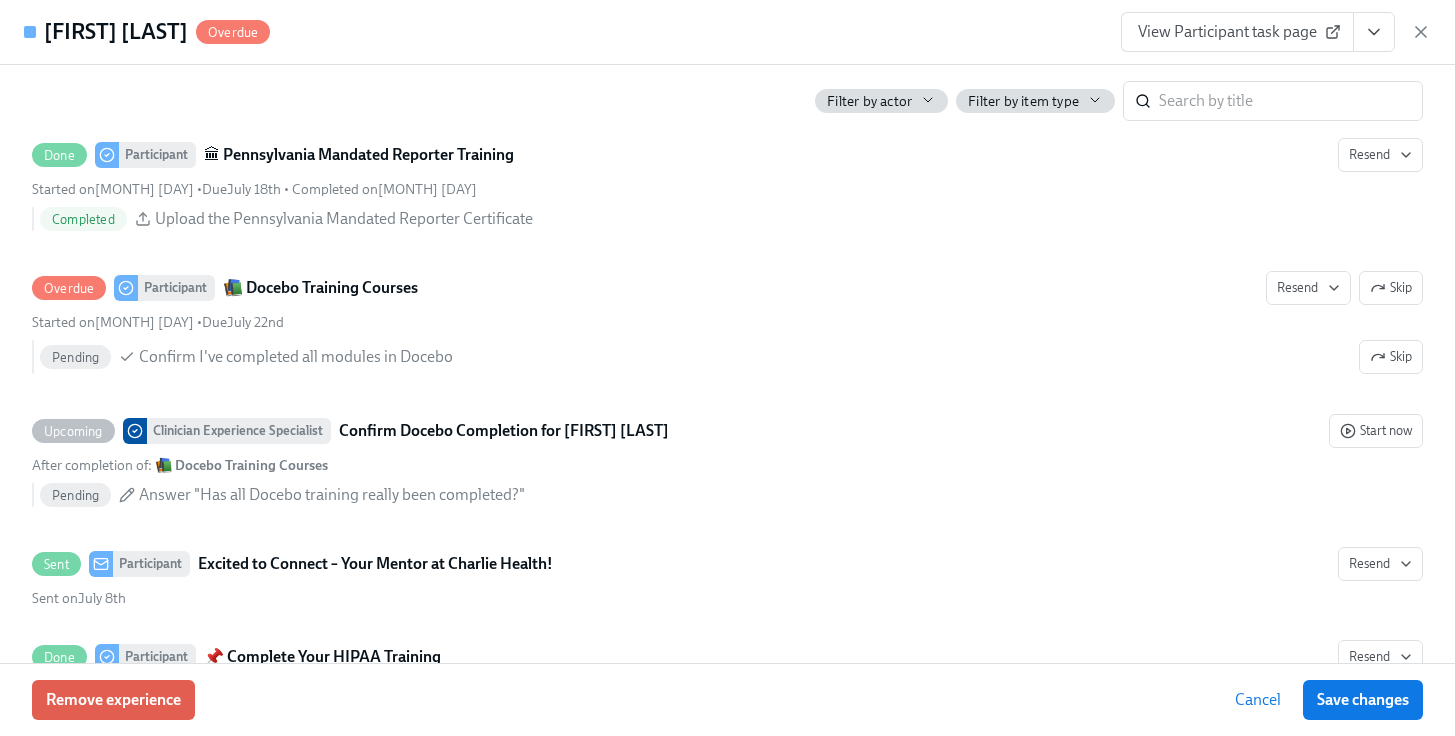 click 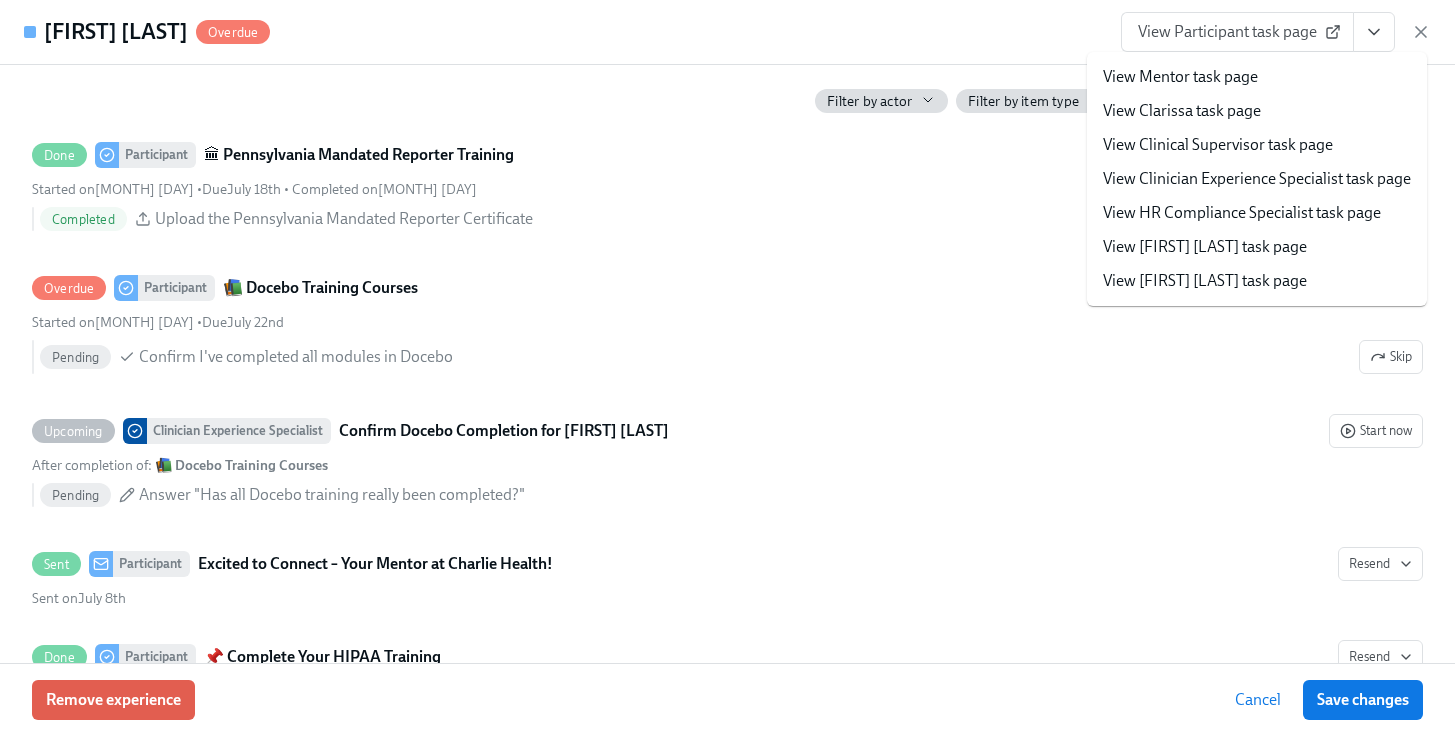 click on "View Clinician Experience Specialist task page" at bounding box center [1257, 179] 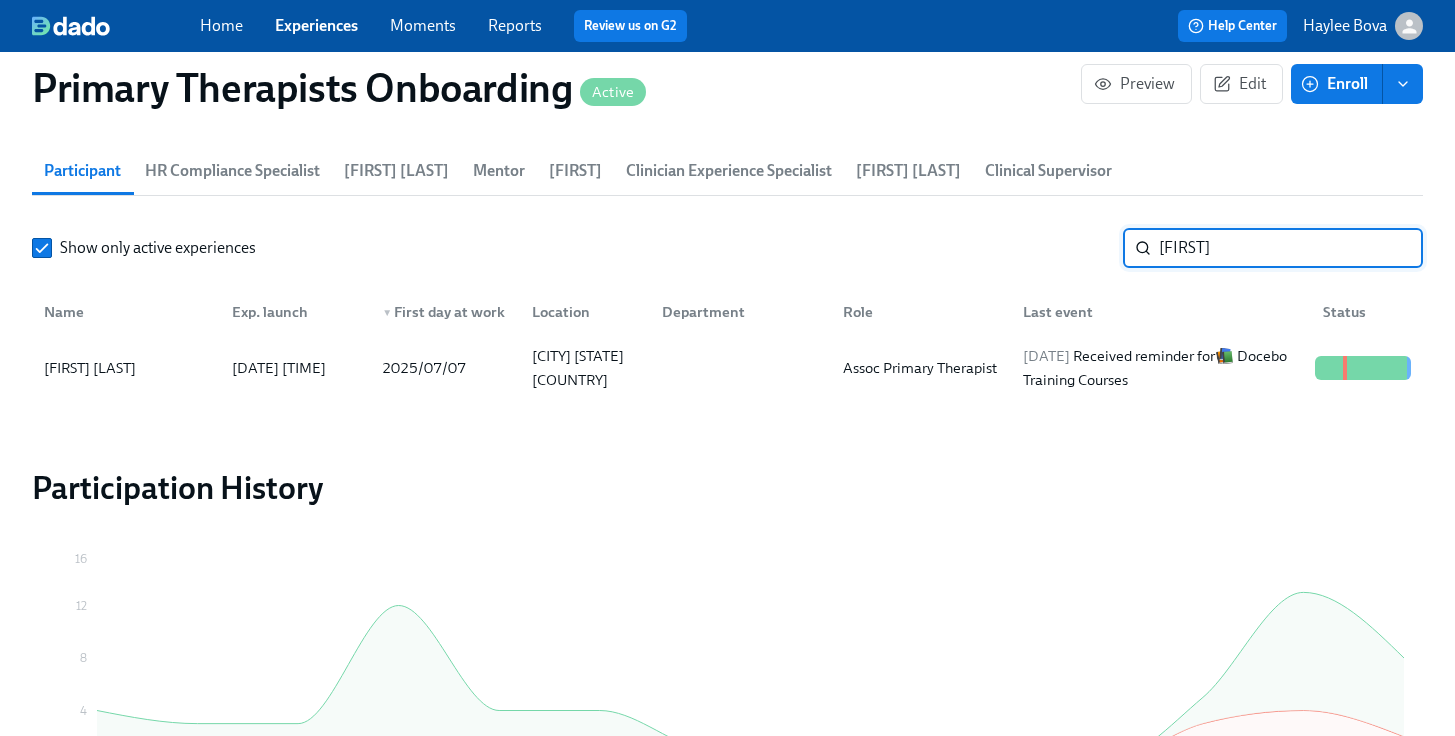 click on "[FIRST]" at bounding box center (1291, 248) 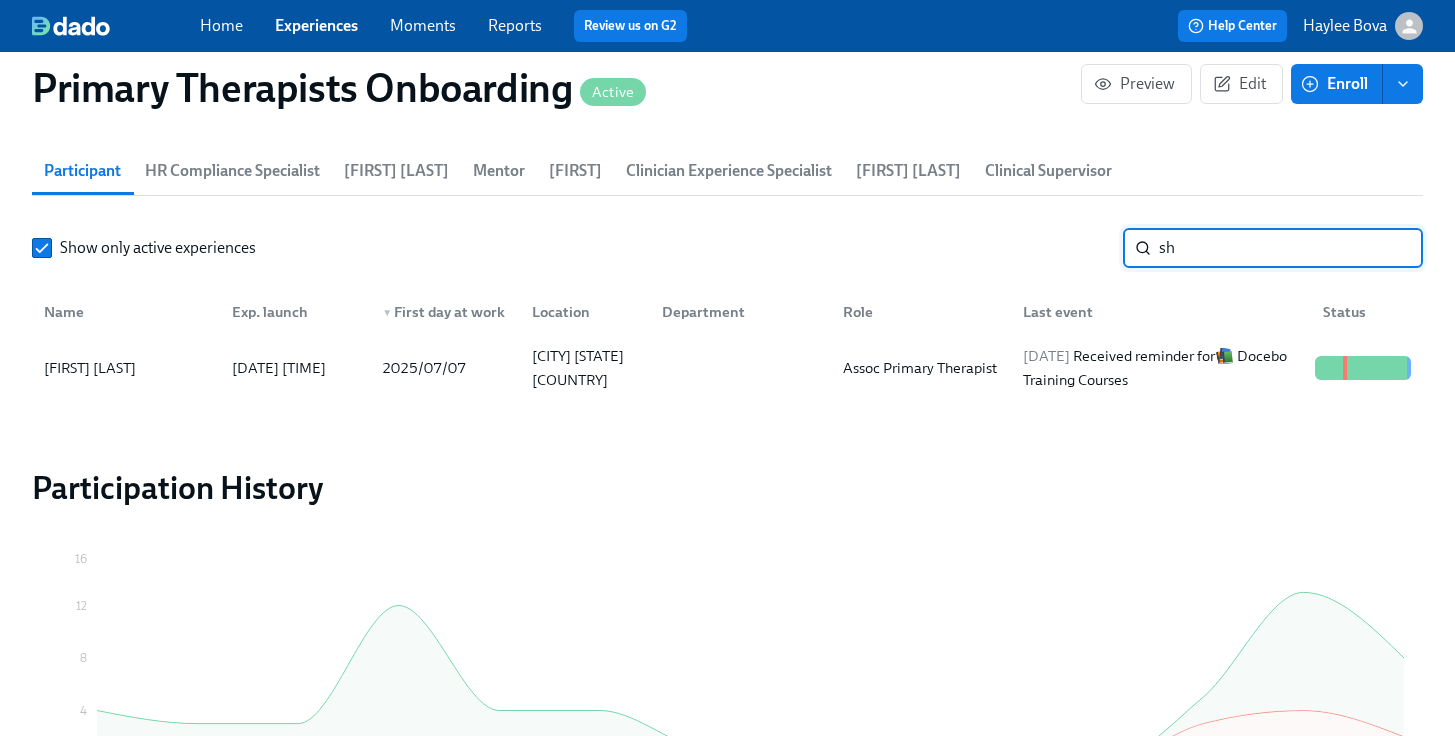 type on "s" 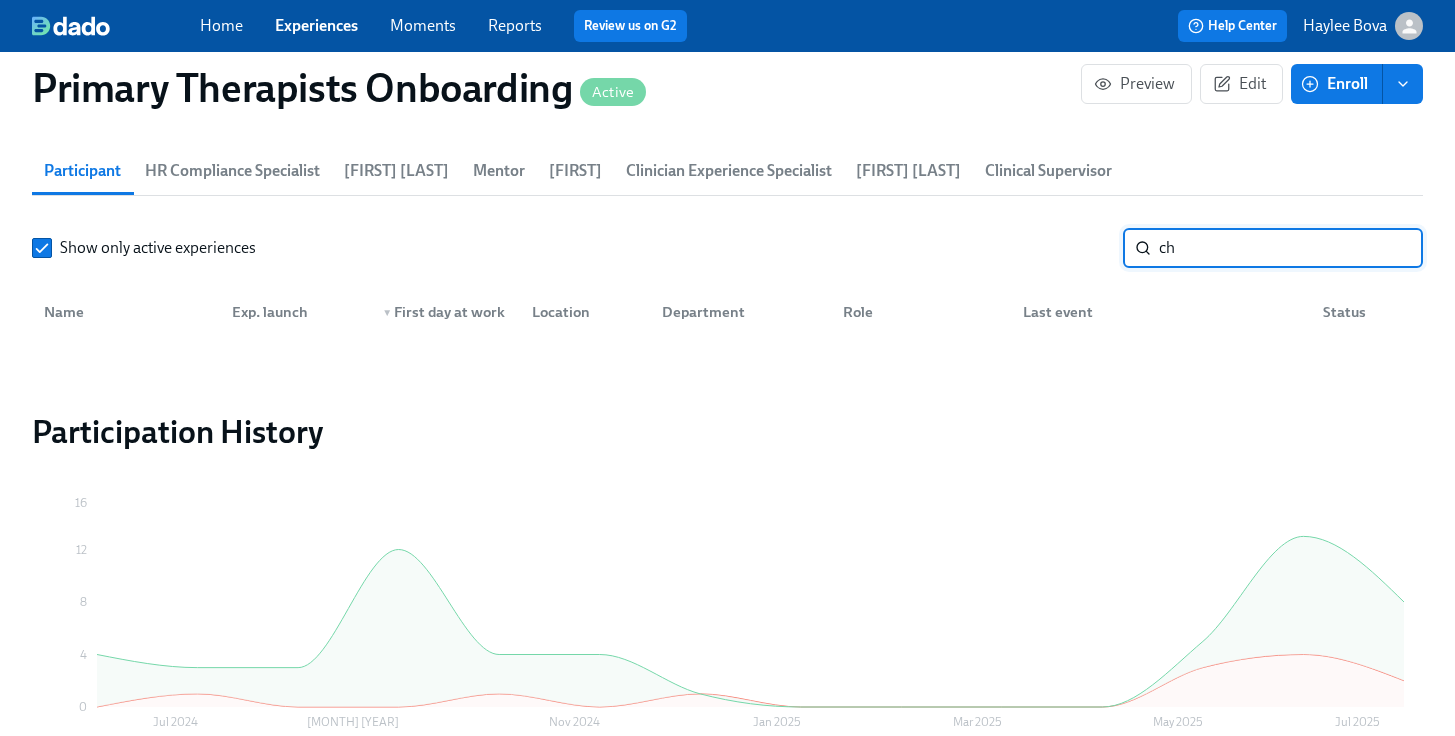 type on "c" 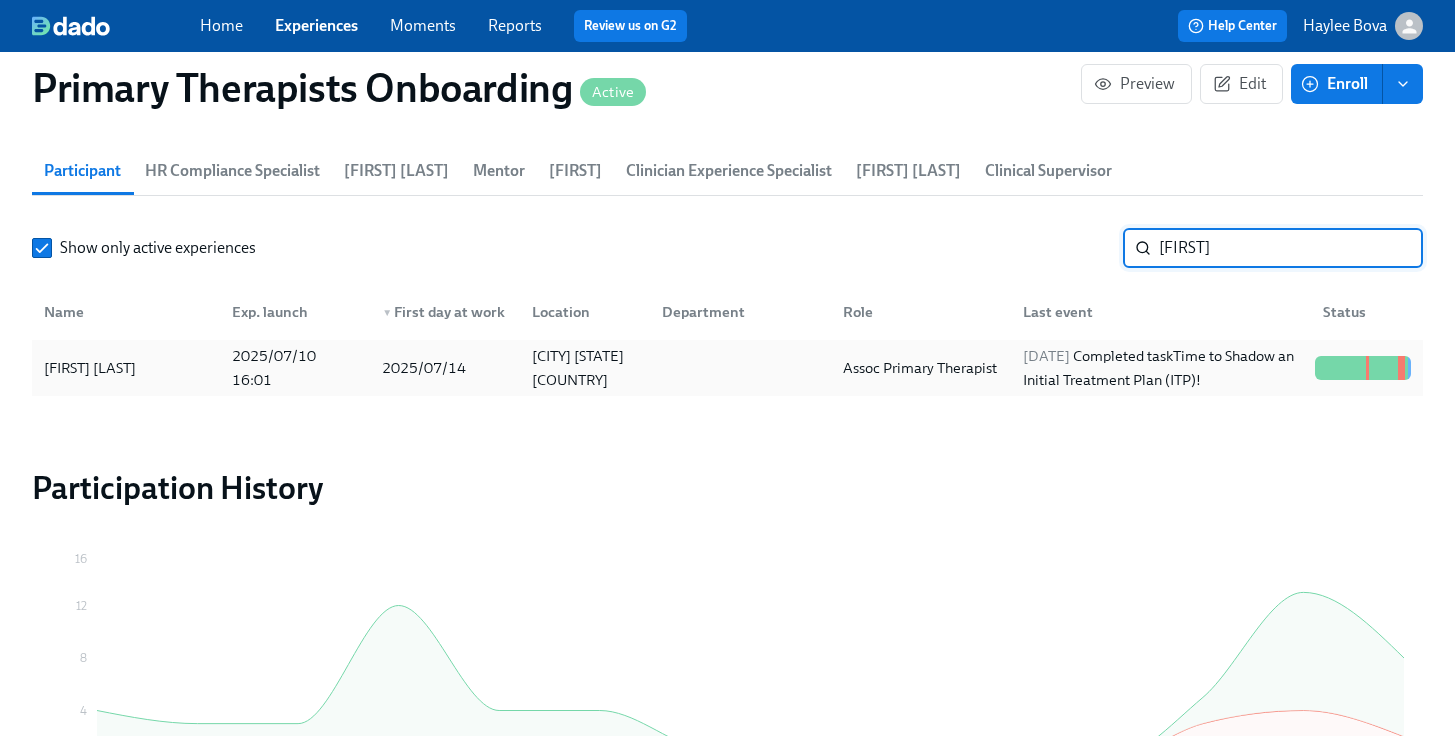 type on "[FIRST]" 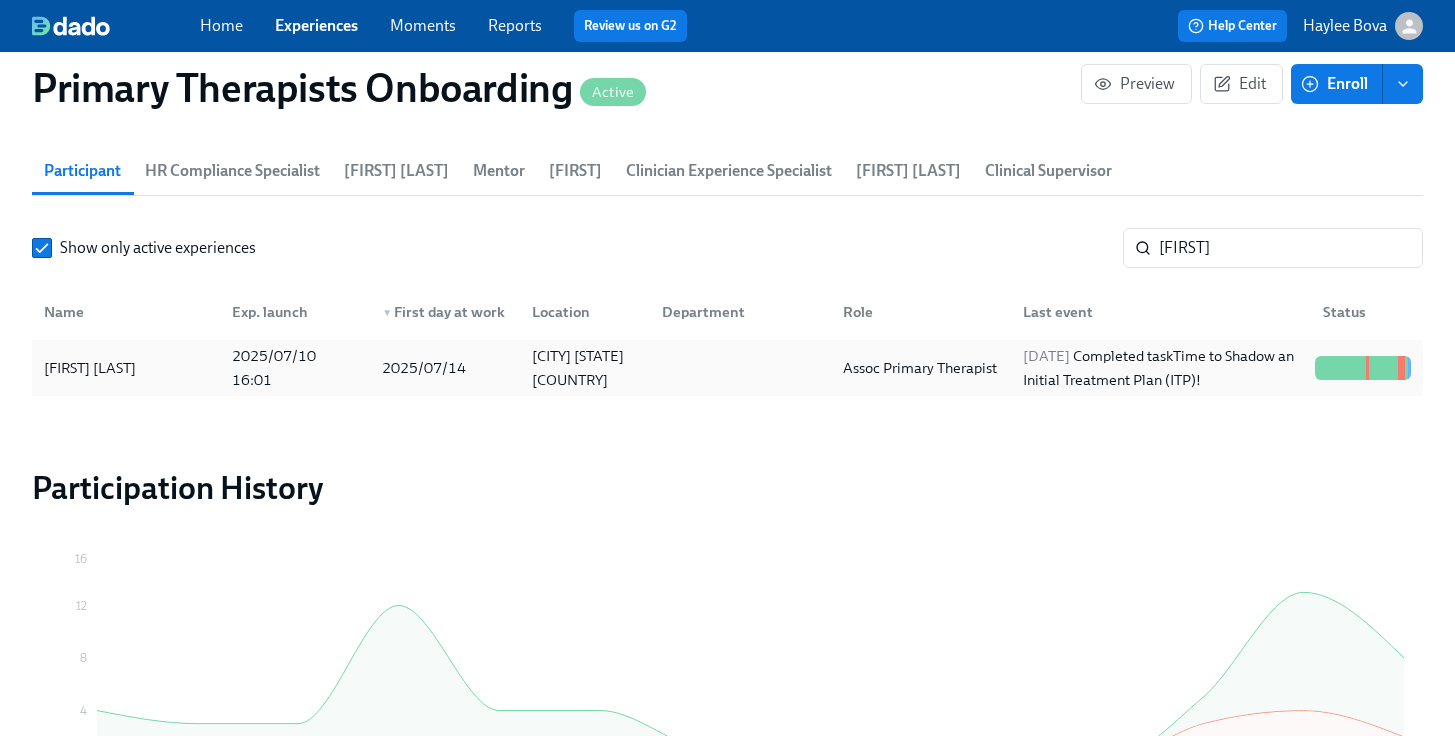 click on "[FIRST] [LAST]" at bounding box center (126, 368) 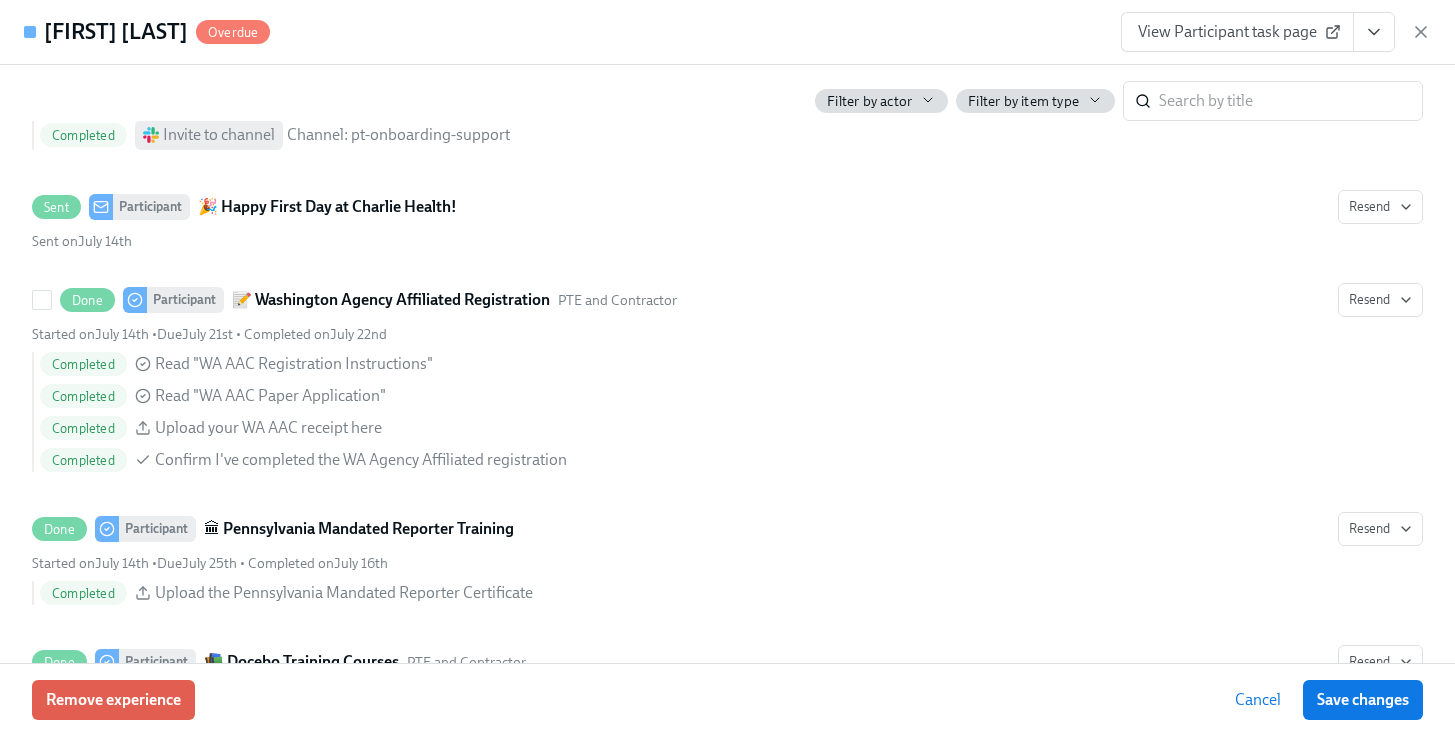 scroll, scrollTop: 2278, scrollLeft: 0, axis: vertical 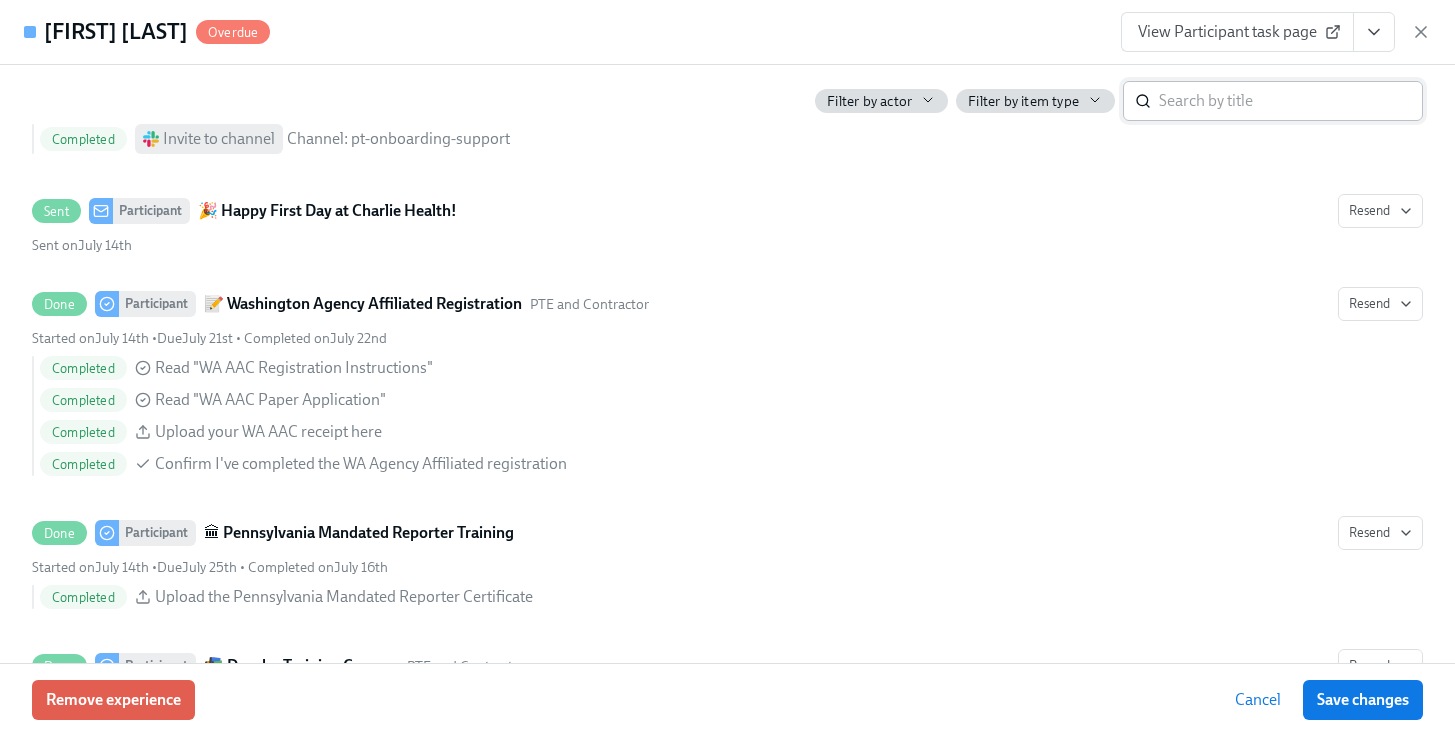 click at bounding box center (1291, 101) 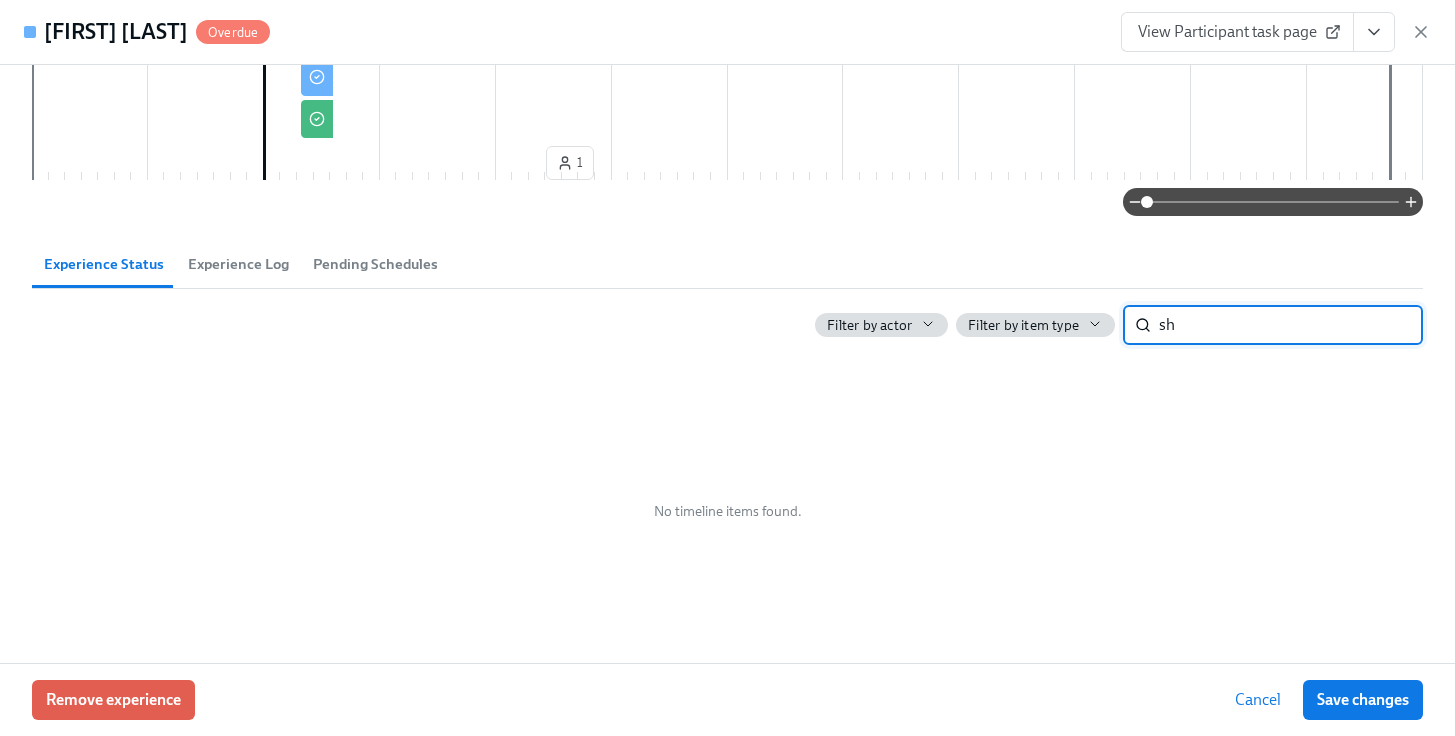 type on "s" 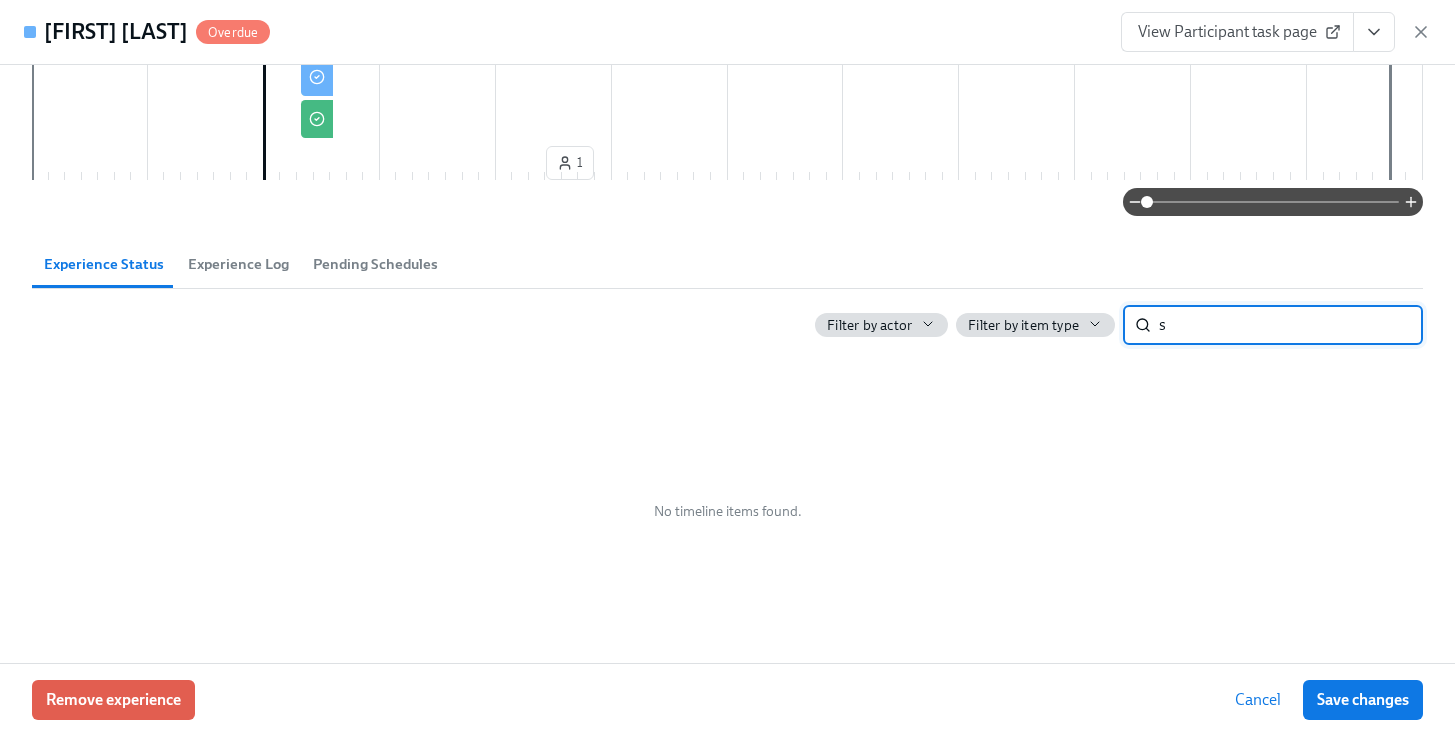 type 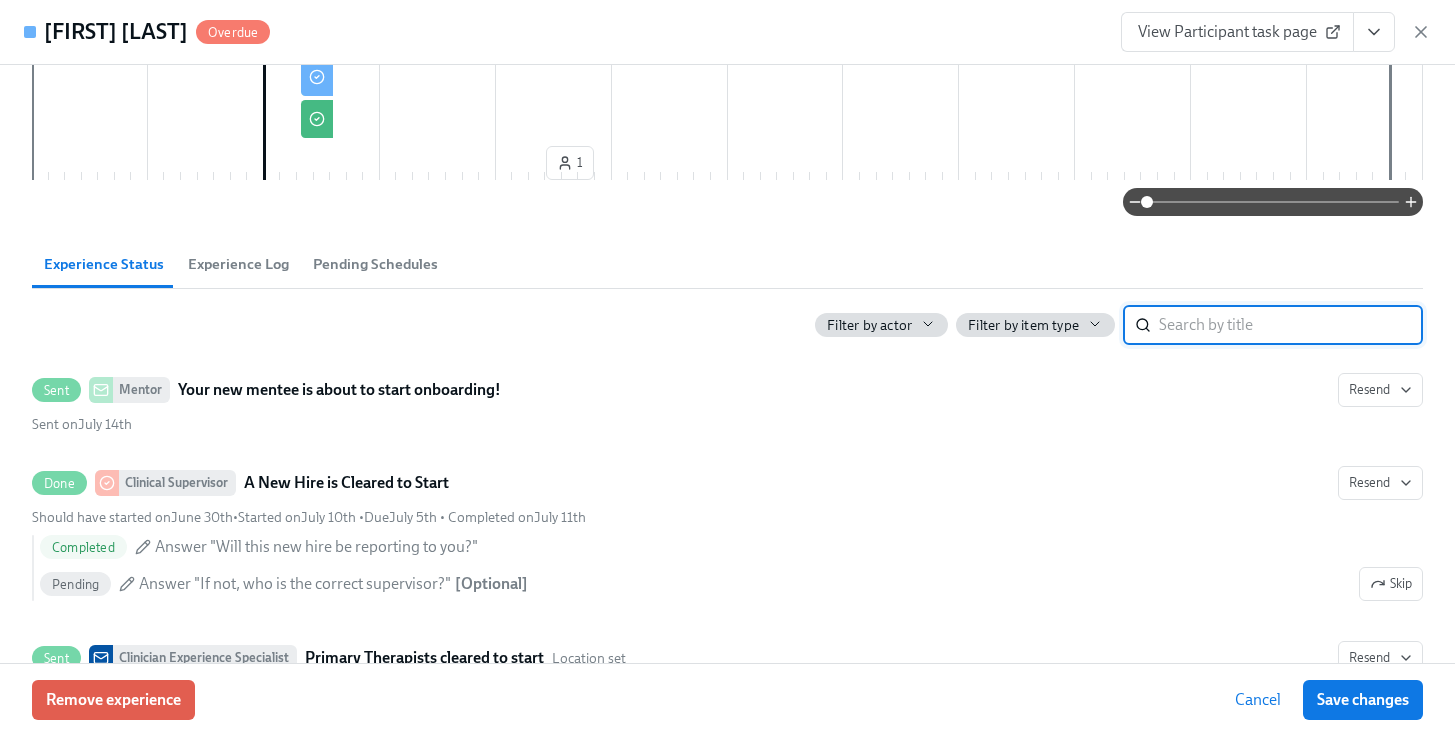 scroll, scrollTop: 2278, scrollLeft: 0, axis: vertical 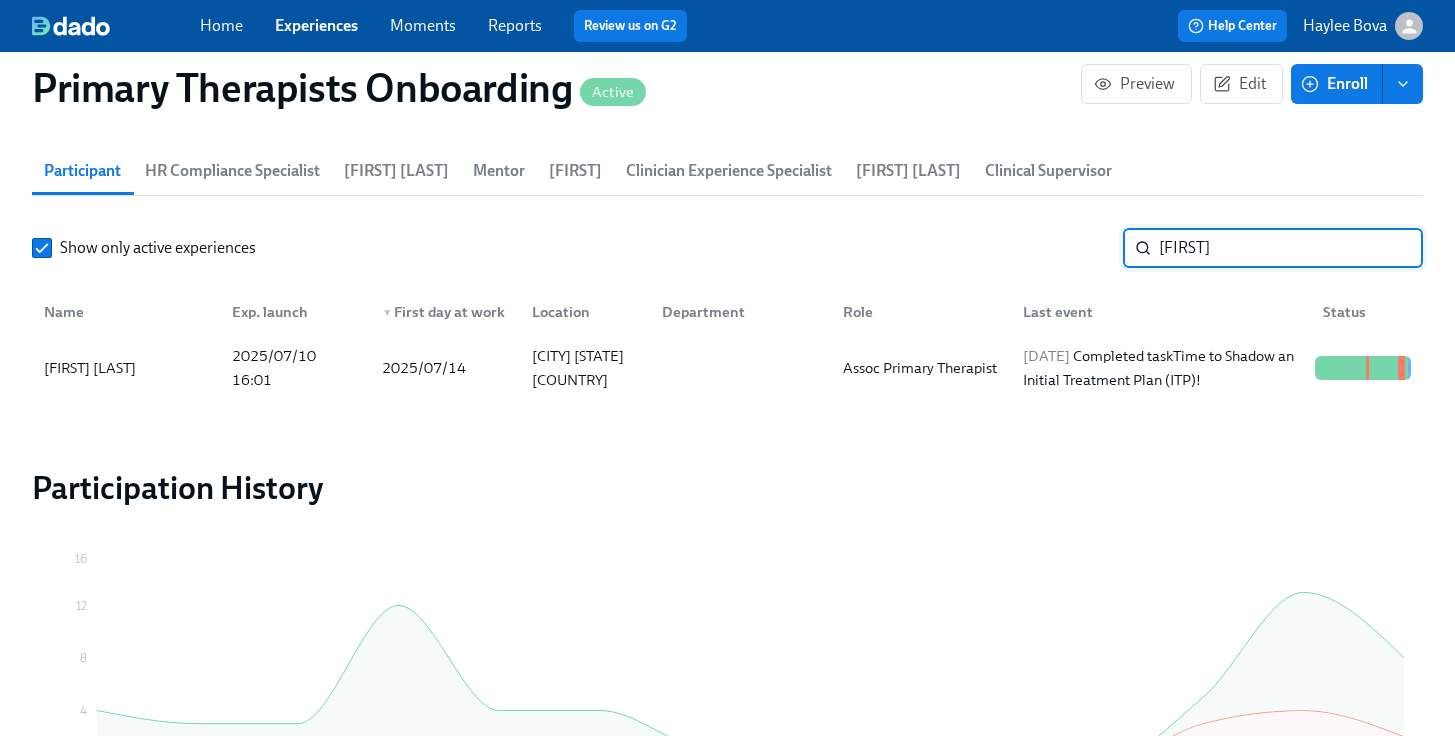 drag, startPoint x: 1287, startPoint y: 253, endPoint x: 1043, endPoint y: 250, distance: 244.01845 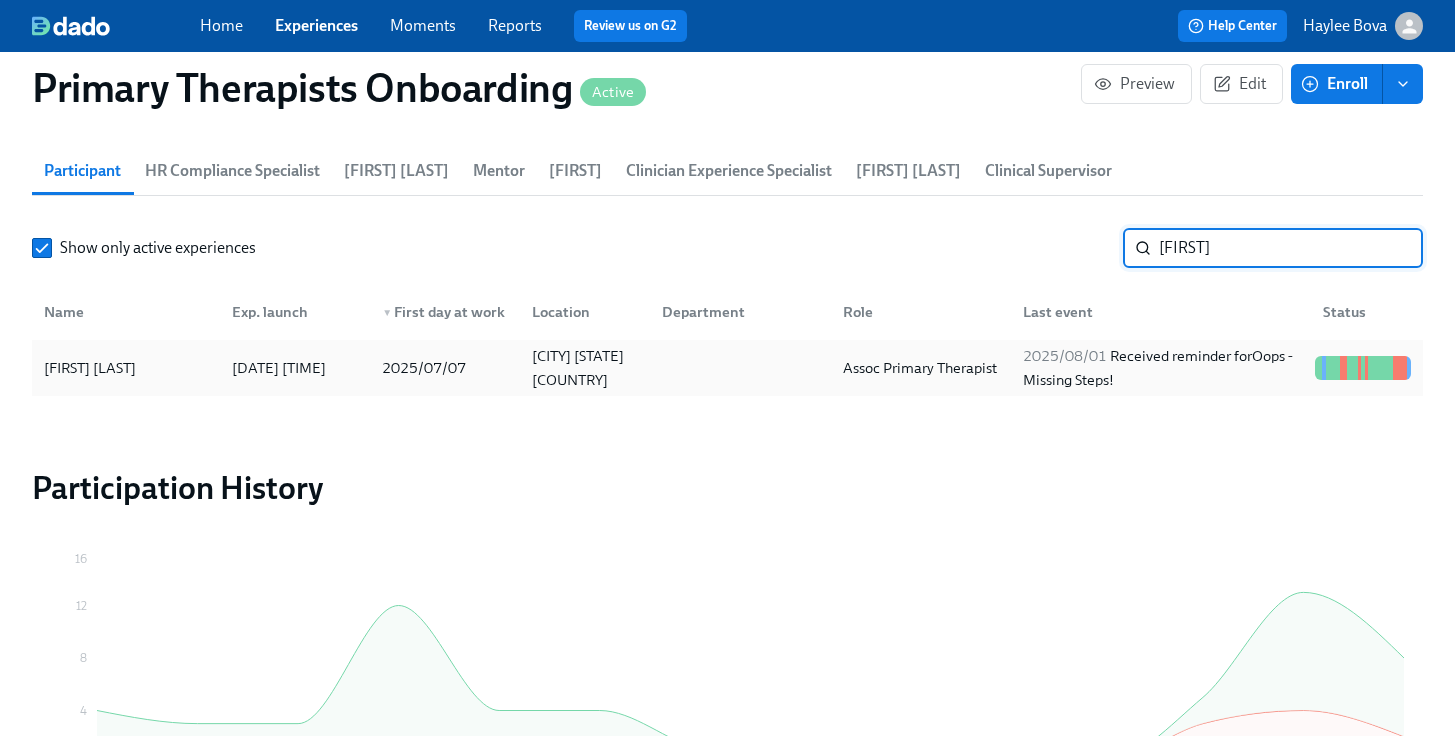 type on "[FIRST]" 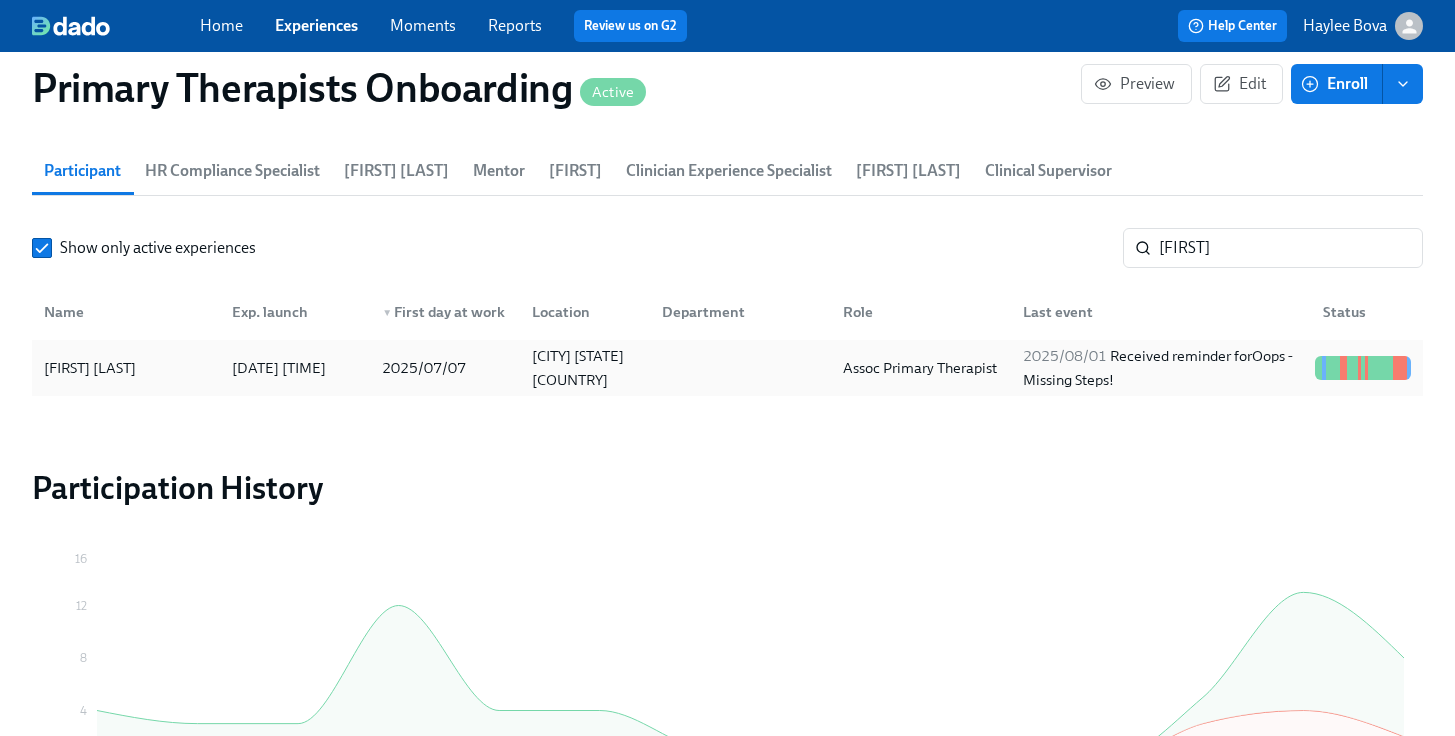 click on "[FIRST] [LAST]" at bounding box center (90, 368) 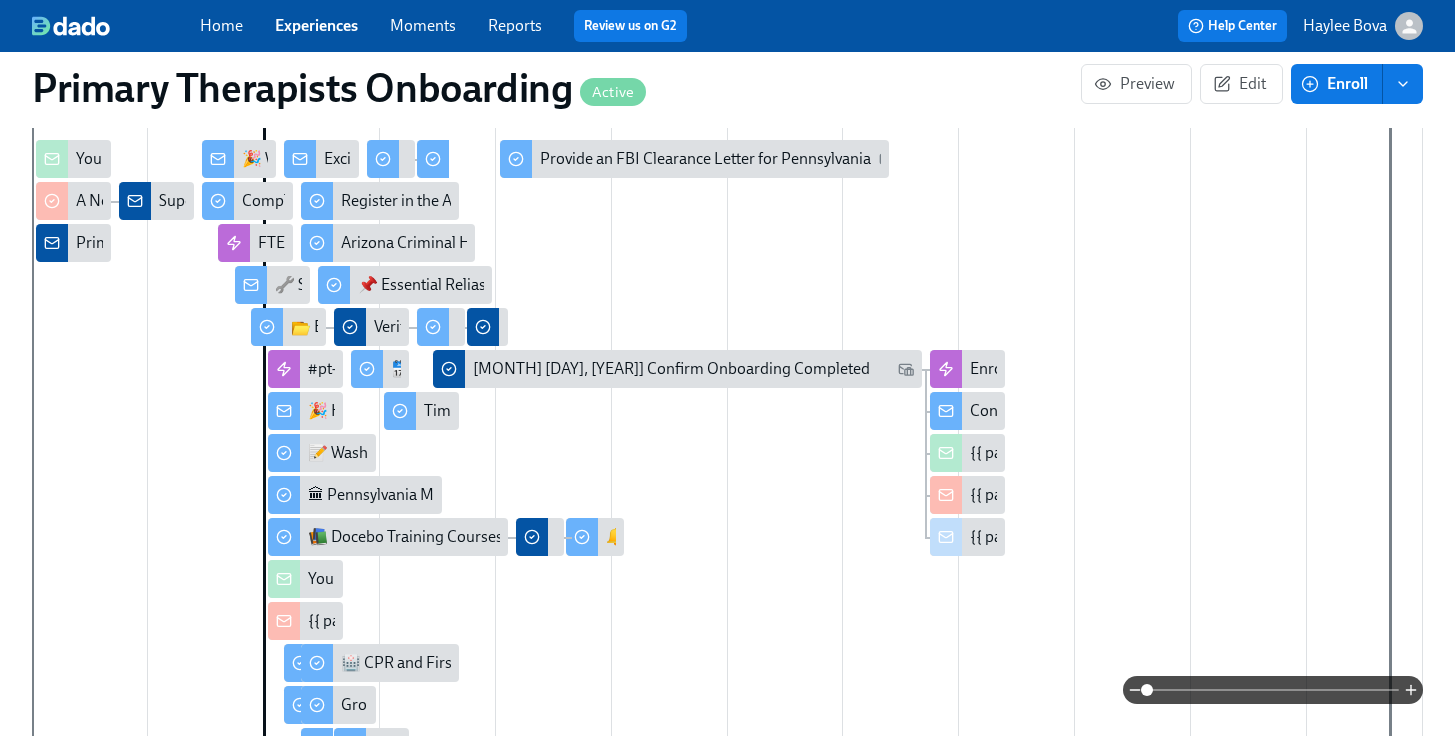 scroll, scrollTop: 609, scrollLeft: 0, axis: vertical 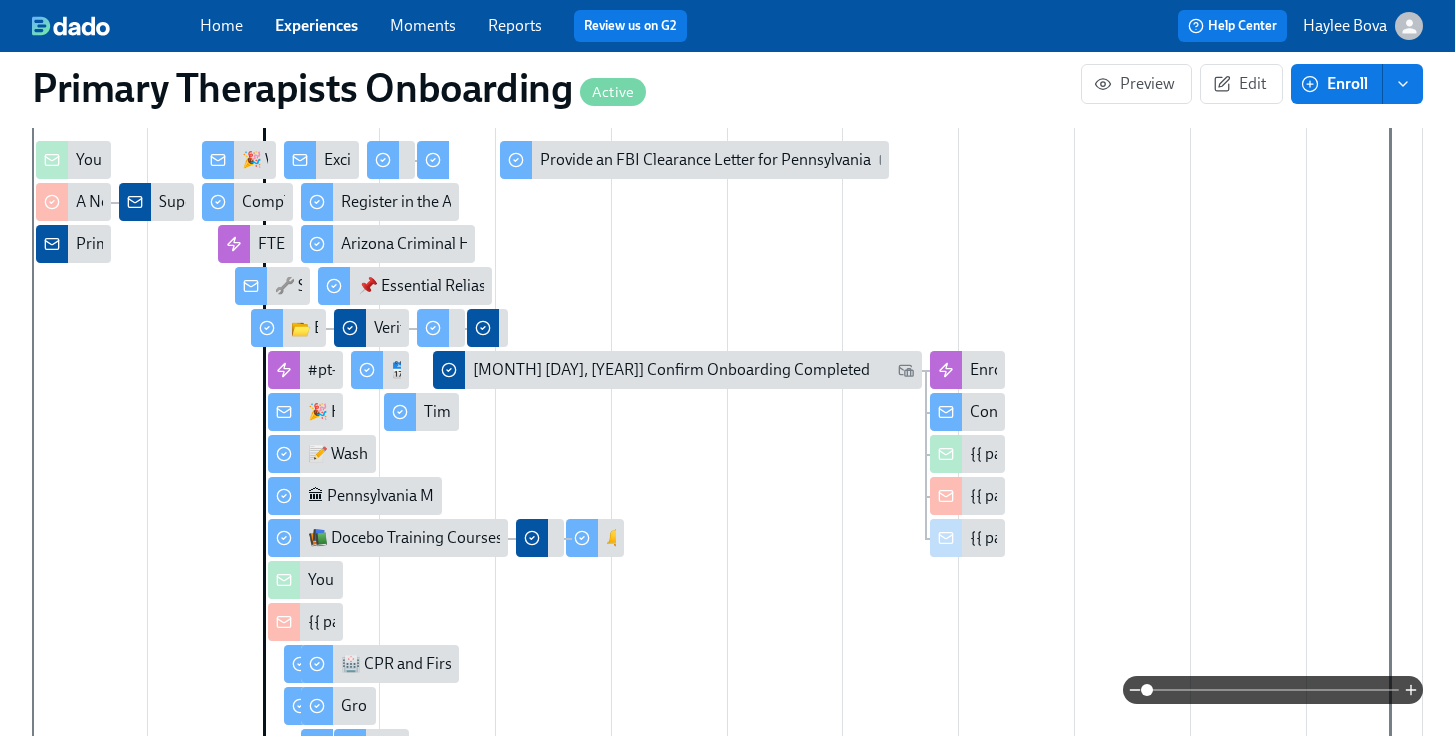 click on "Your New Mentee has started Today!" at bounding box center [305, 580] 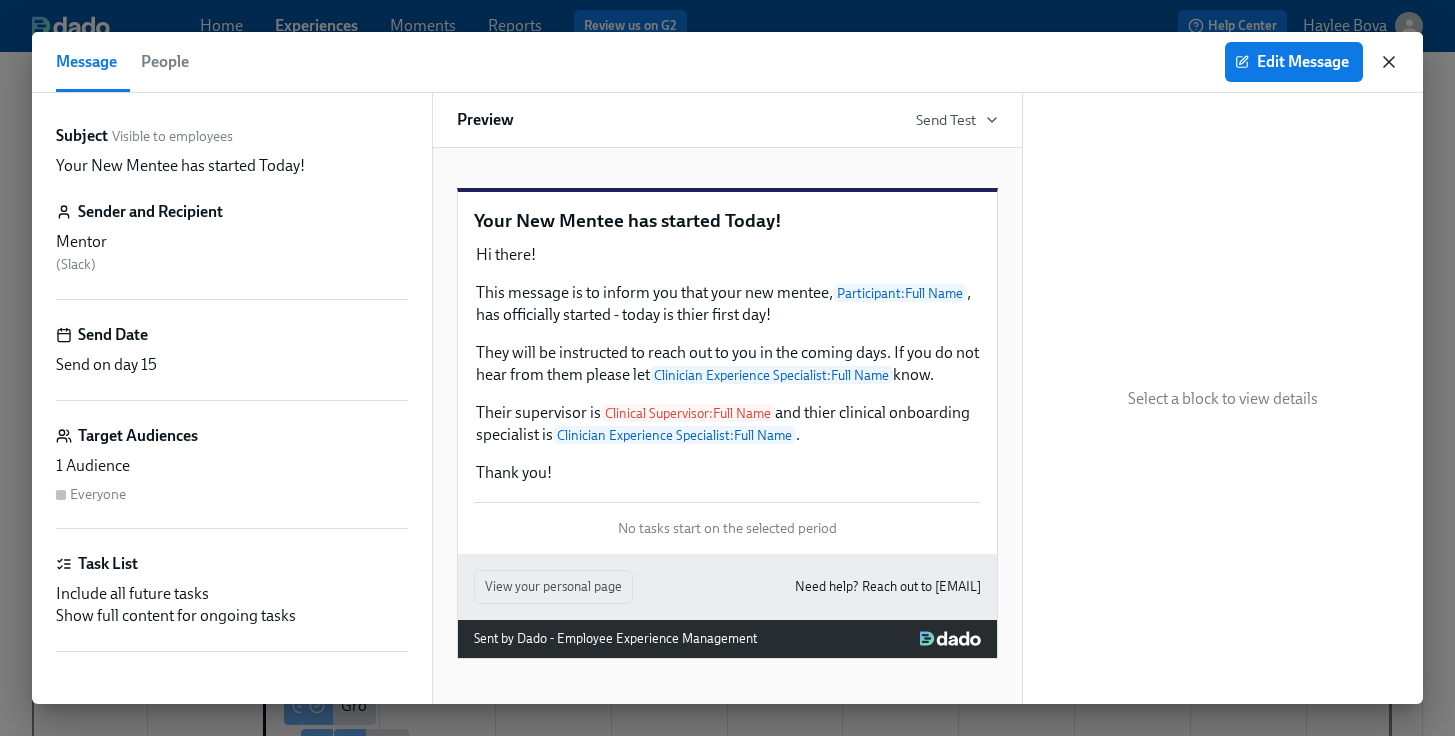 click 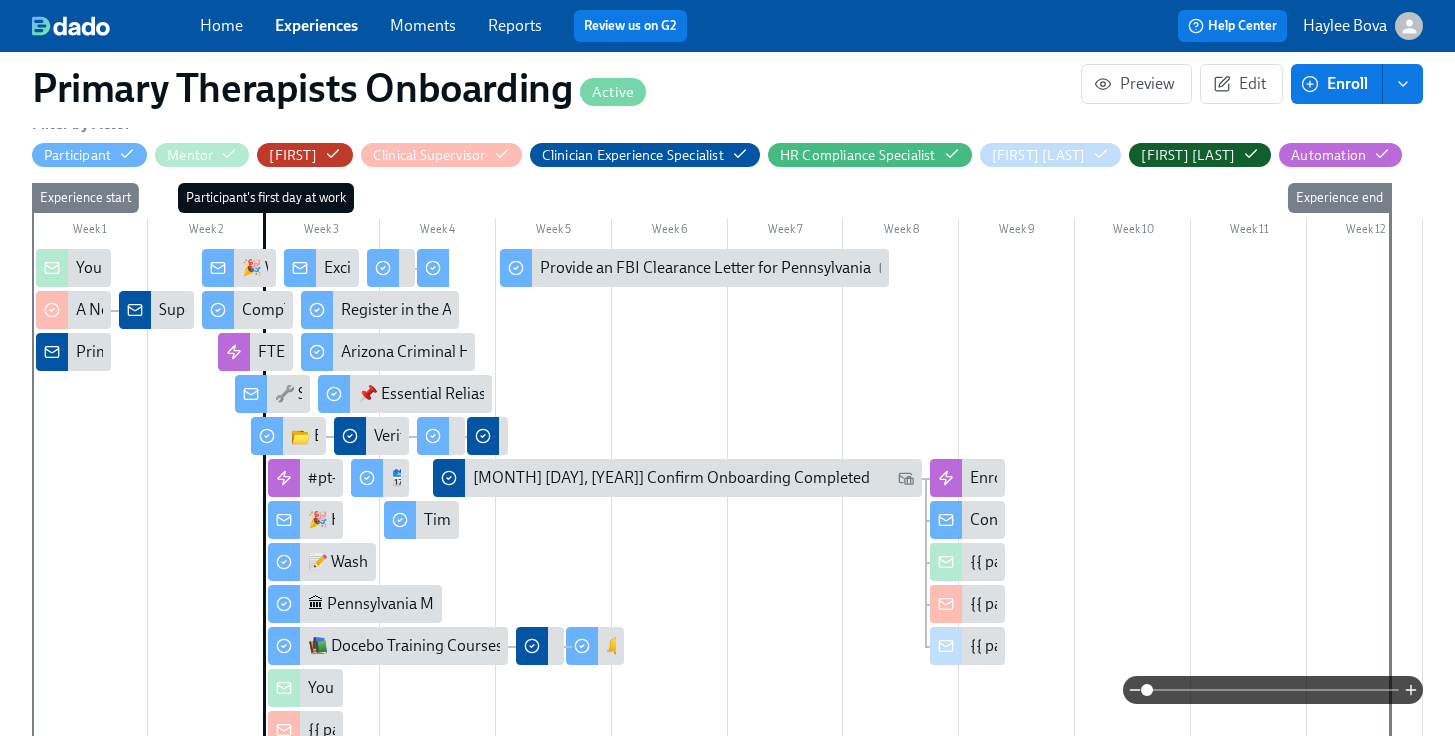 scroll, scrollTop: 492, scrollLeft: 0, axis: vertical 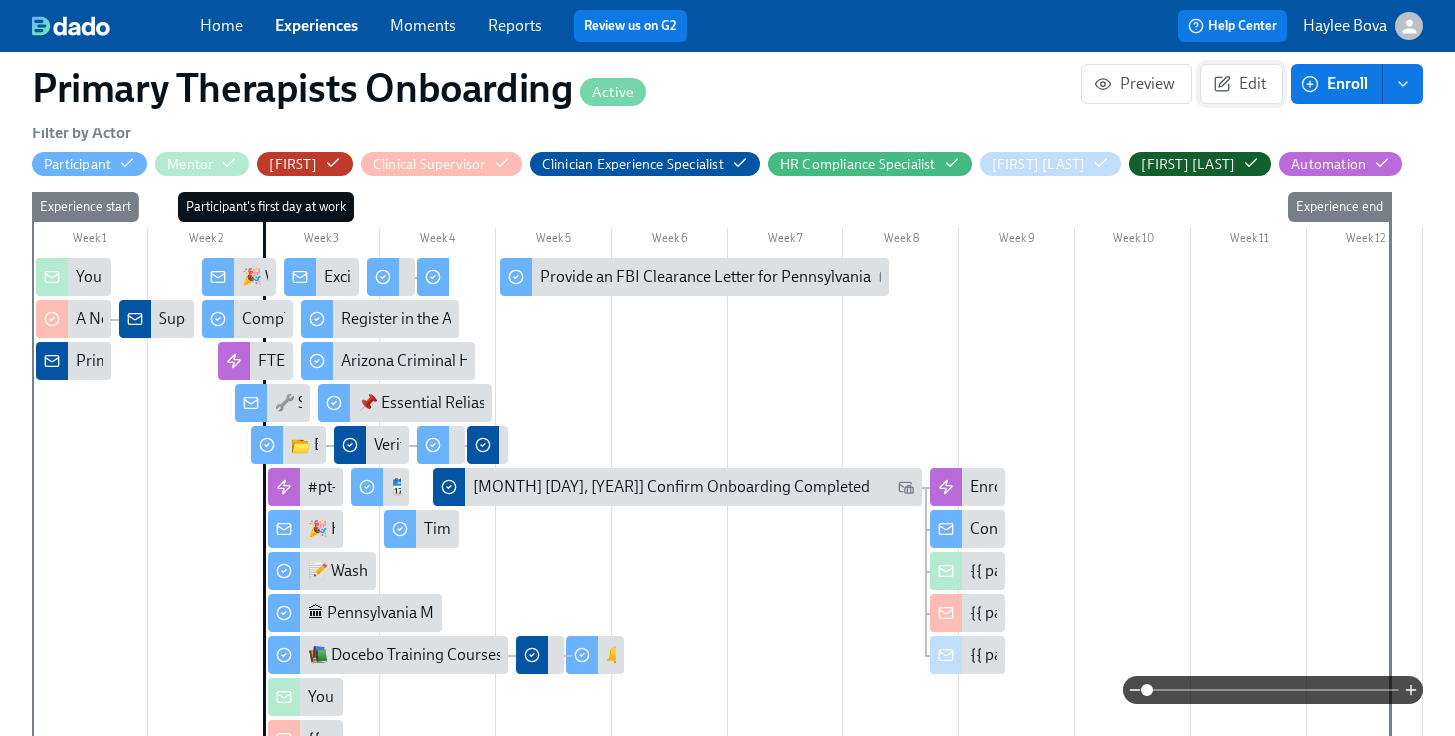 click on "Edit" at bounding box center [1241, 84] 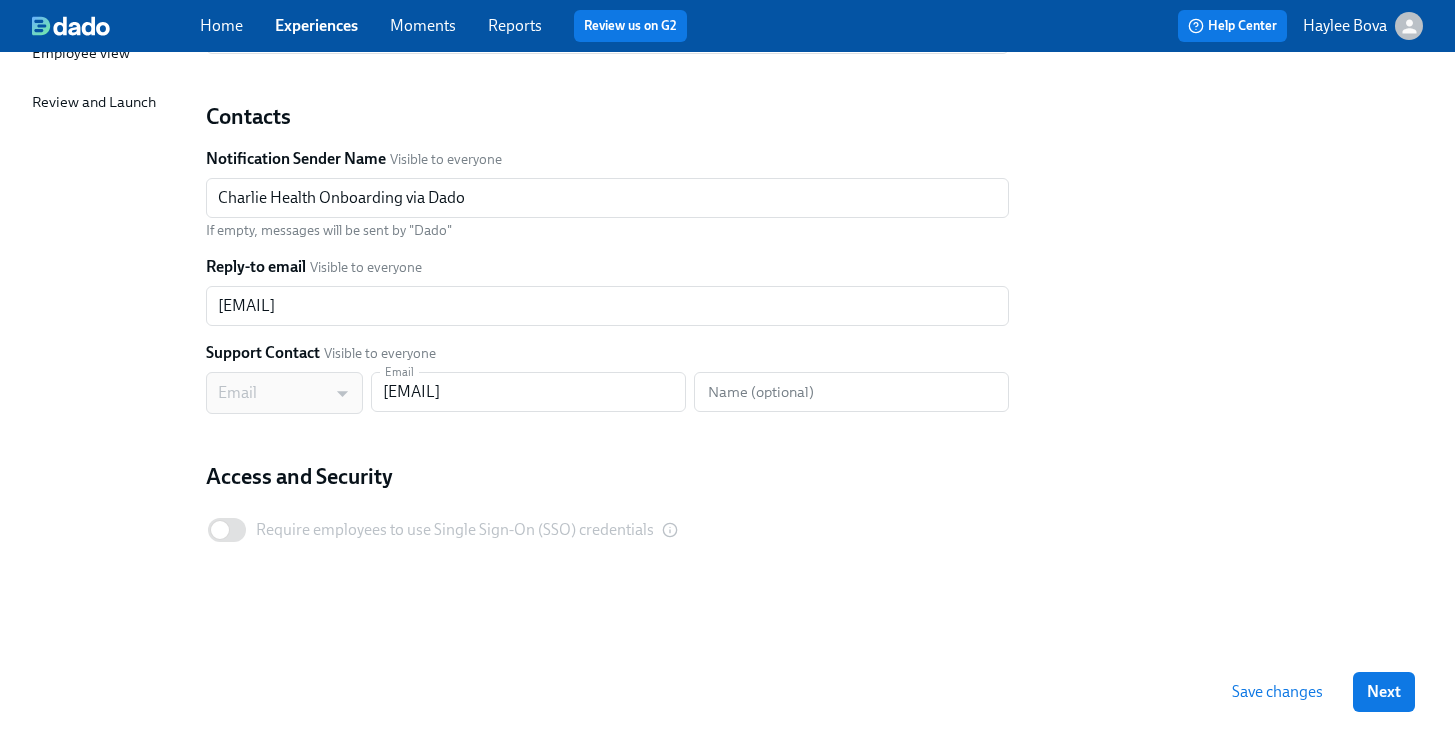 scroll, scrollTop: 0, scrollLeft: 0, axis: both 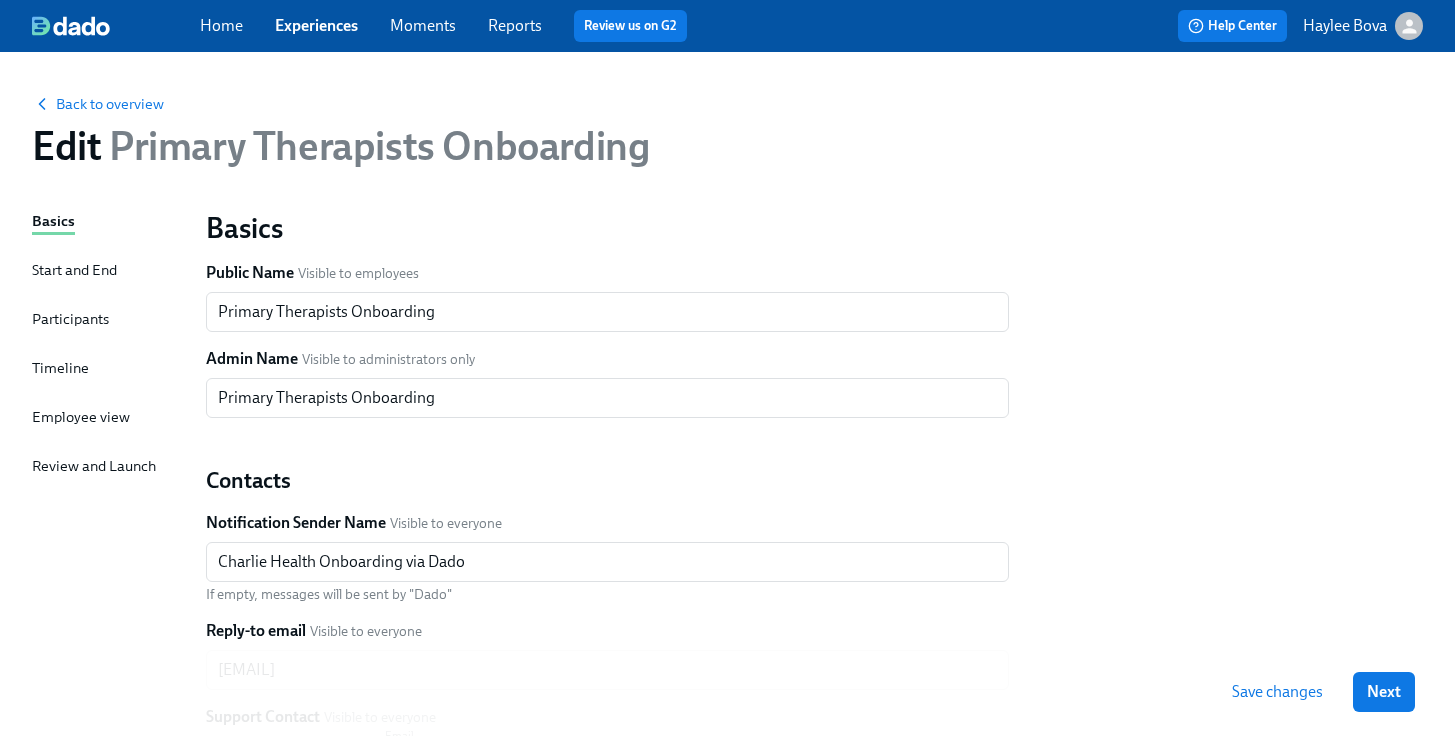 click on "Timeline" at bounding box center (60, 368) 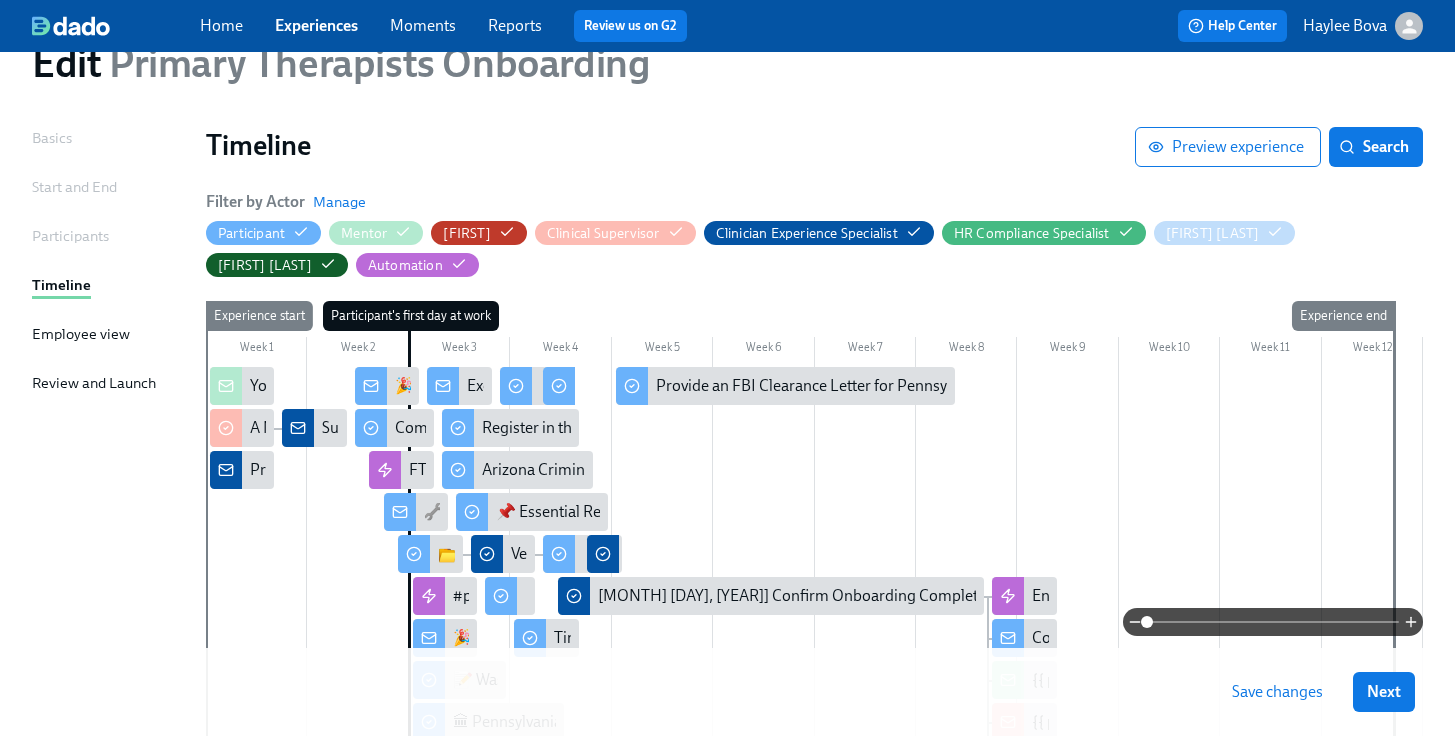 scroll, scrollTop: 298, scrollLeft: 0, axis: vertical 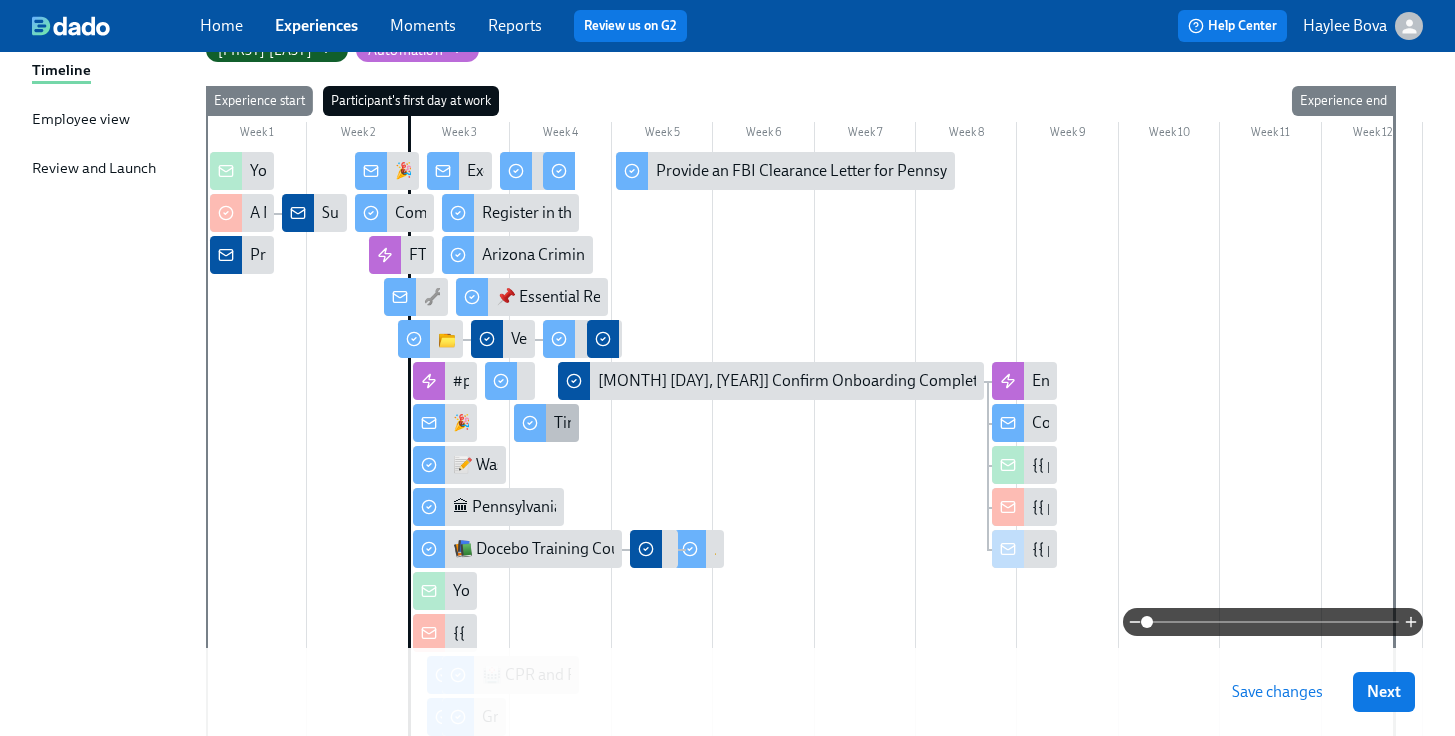 click on "Time to Shadow an Initial Treatment Plan (ITP)!" at bounding box center [546, 423] 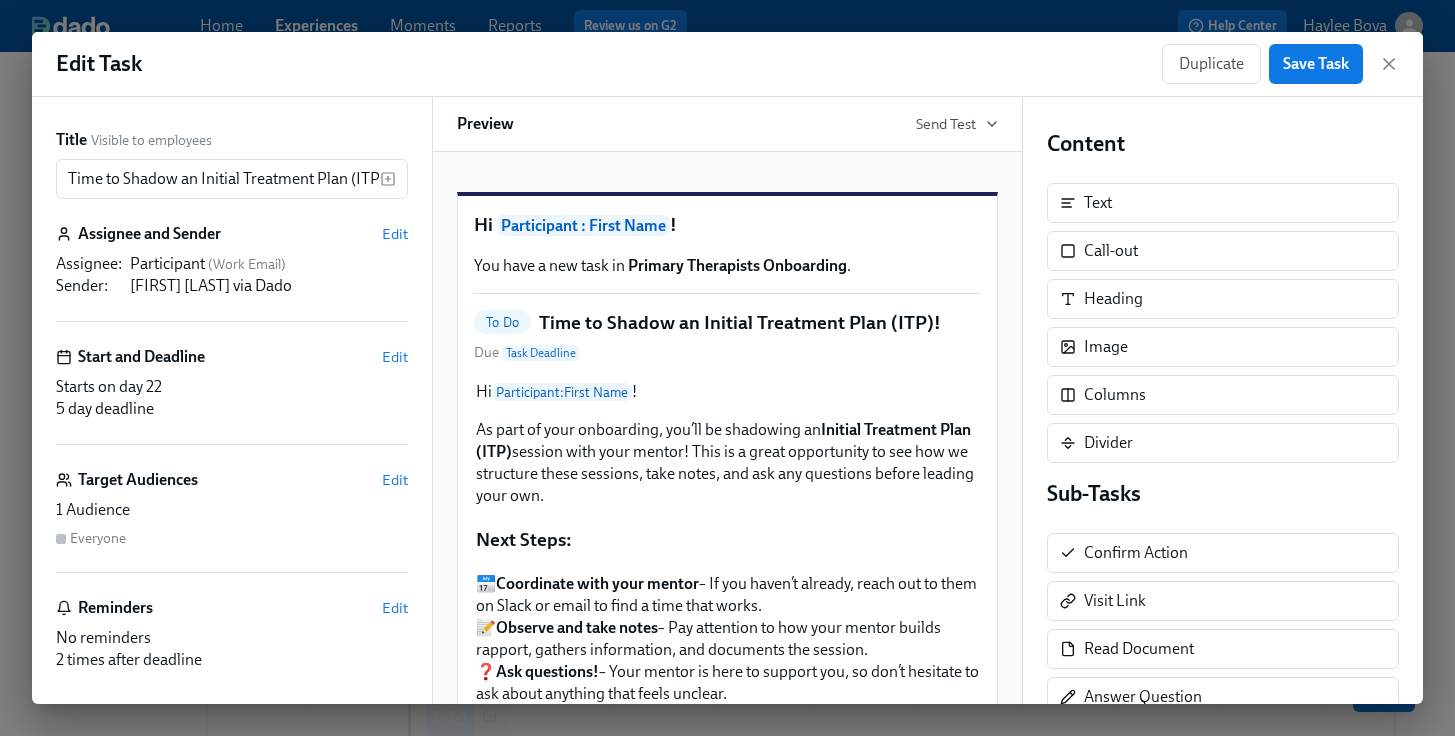 click on "To Do Time to Shadow an Initial Treatment Plan (ITP)! Due   Task Deadline" at bounding box center [727, 337] 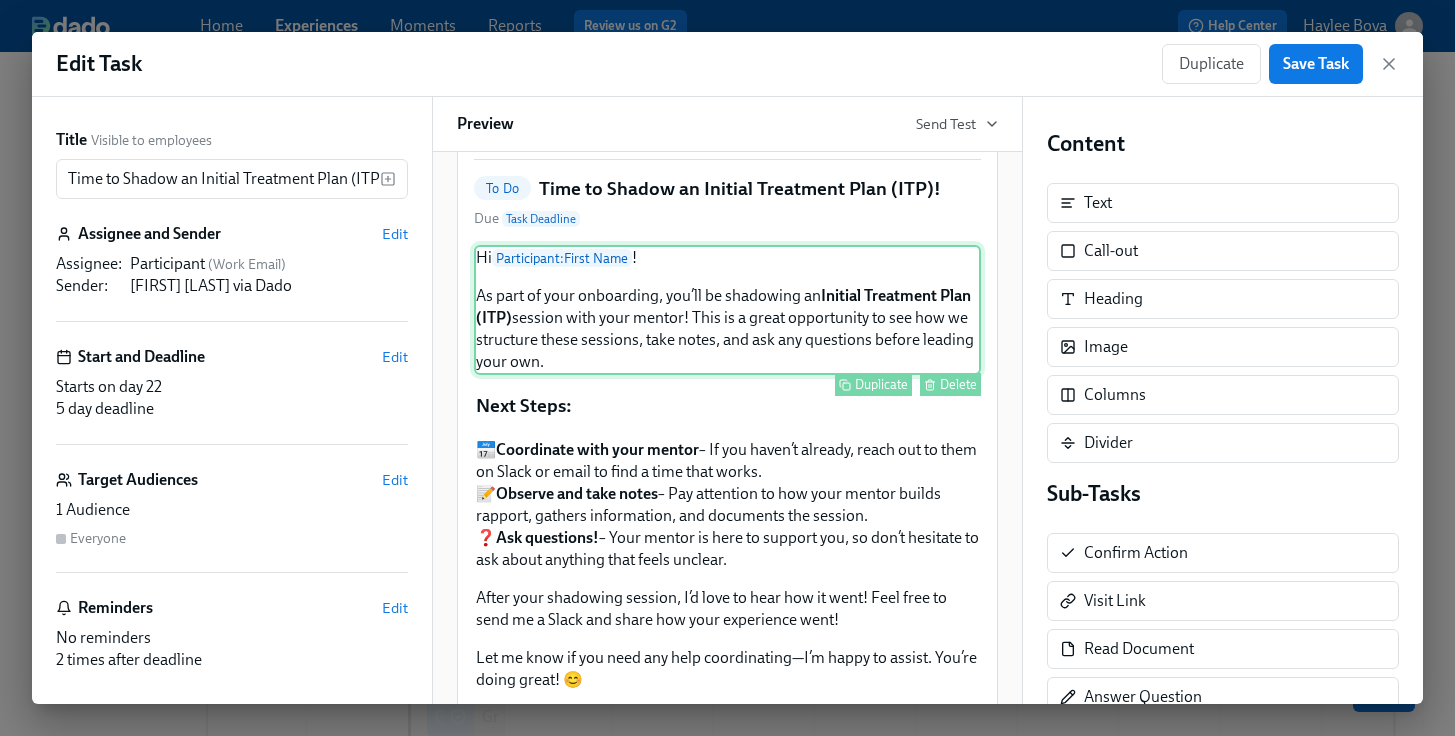 scroll, scrollTop: 85, scrollLeft: 0, axis: vertical 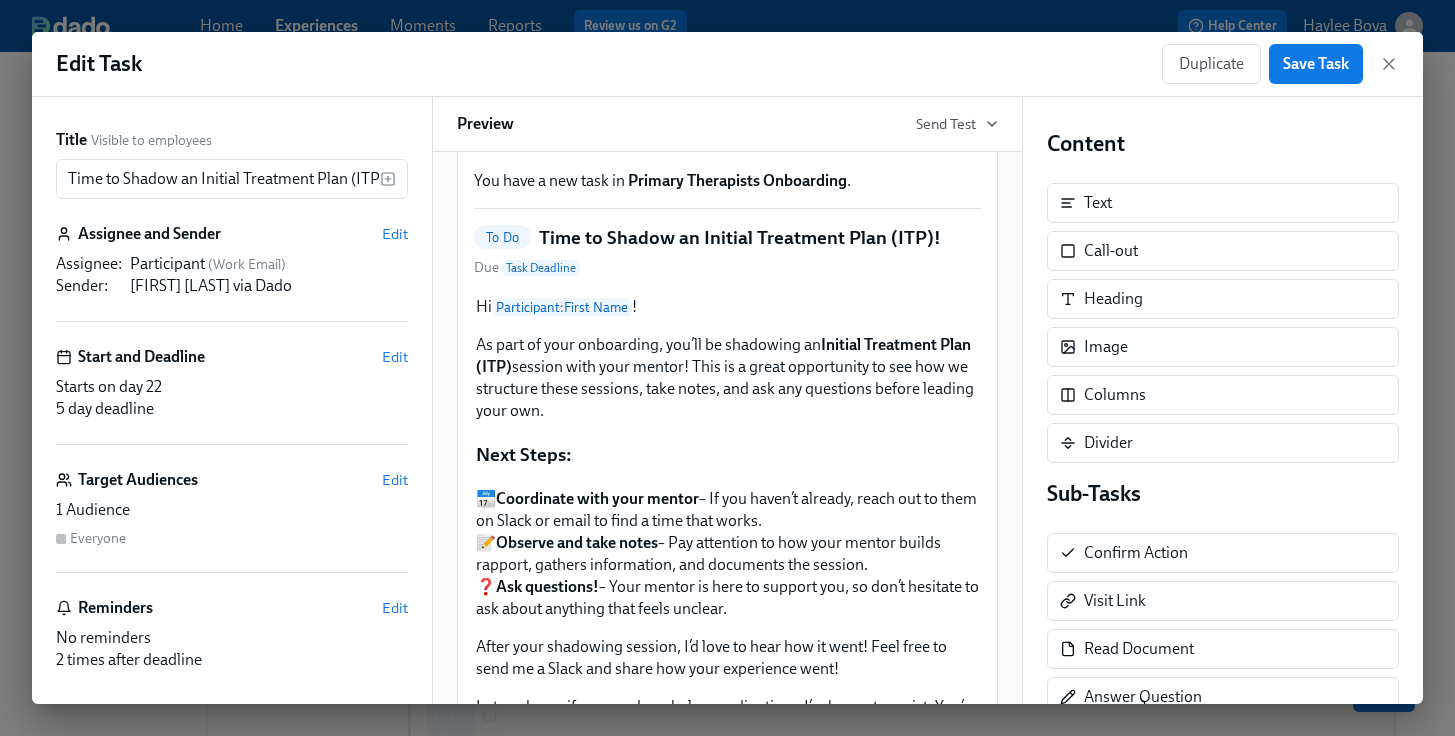 click on "Time to Shadow an Initial Treatment Plan (ITP)!" at bounding box center (740, 238) 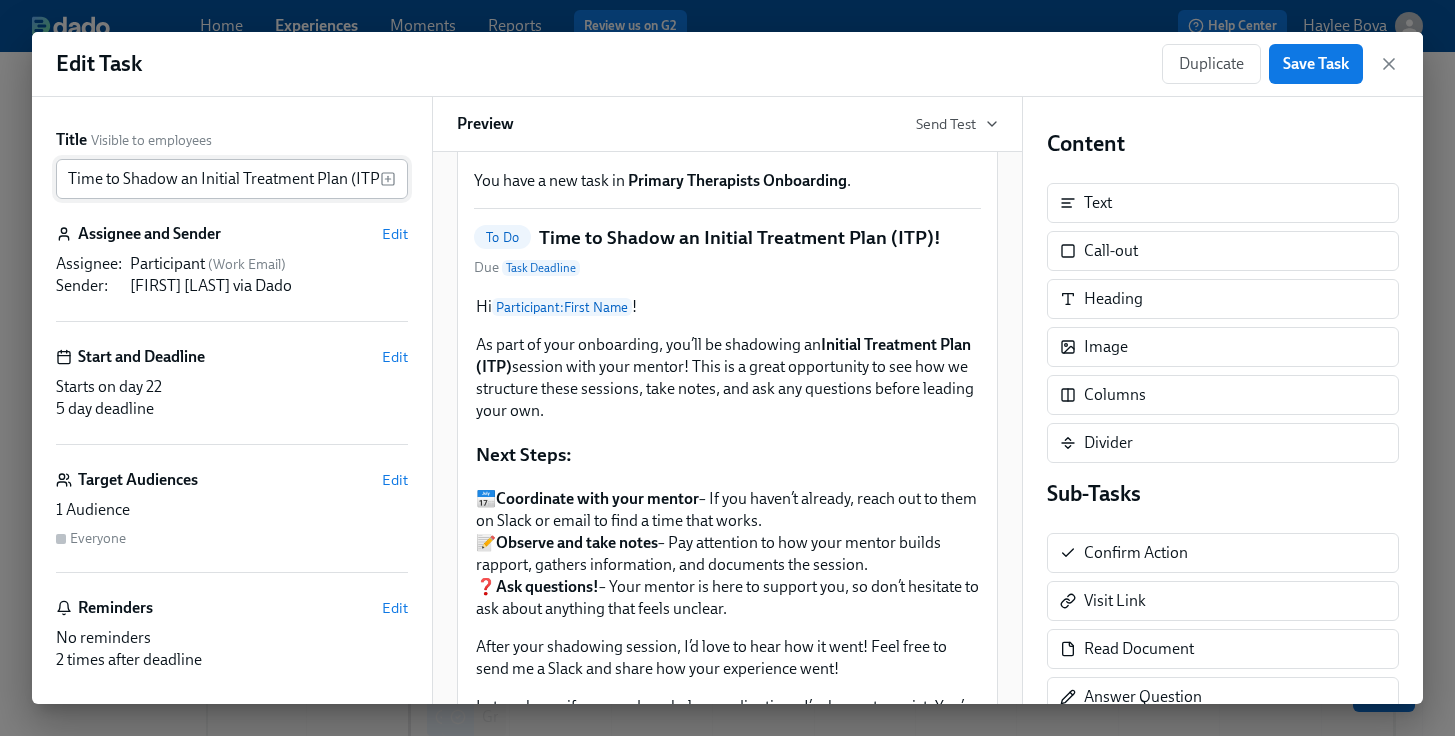click on "Time to Shadow an Initial Treatment Plan (ITP)!" at bounding box center [218, 179] 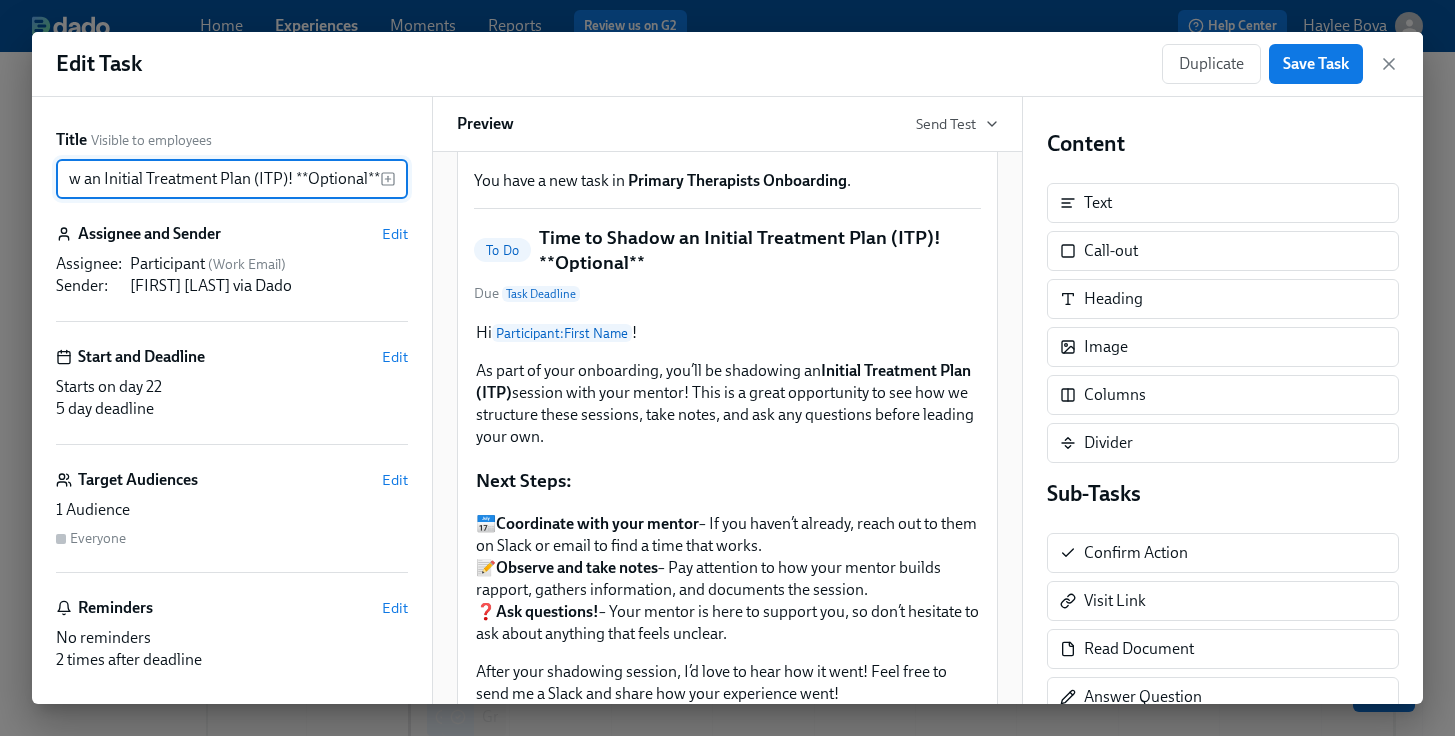 scroll, scrollTop: 0, scrollLeft: 101, axis: horizontal 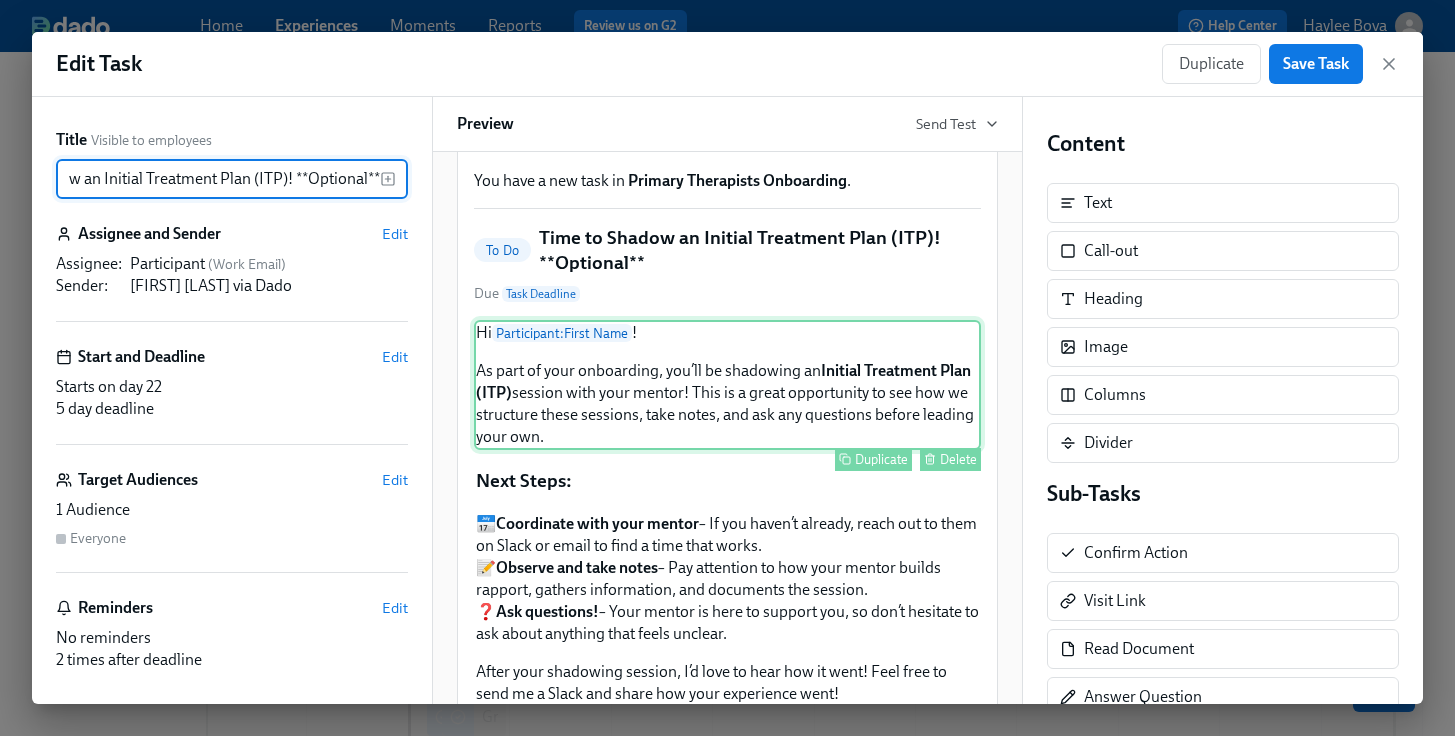 click on "Hi  Participant :  First Name !
As part of your onboarding, you’ll be shadowing an  Initial Treatment Plan (ITP)  session with your mentor! This is a great opportunity to see how we structure these sessions, take notes, and ask any questions before leading your own.   Duplicate   Delete" at bounding box center [727, 385] 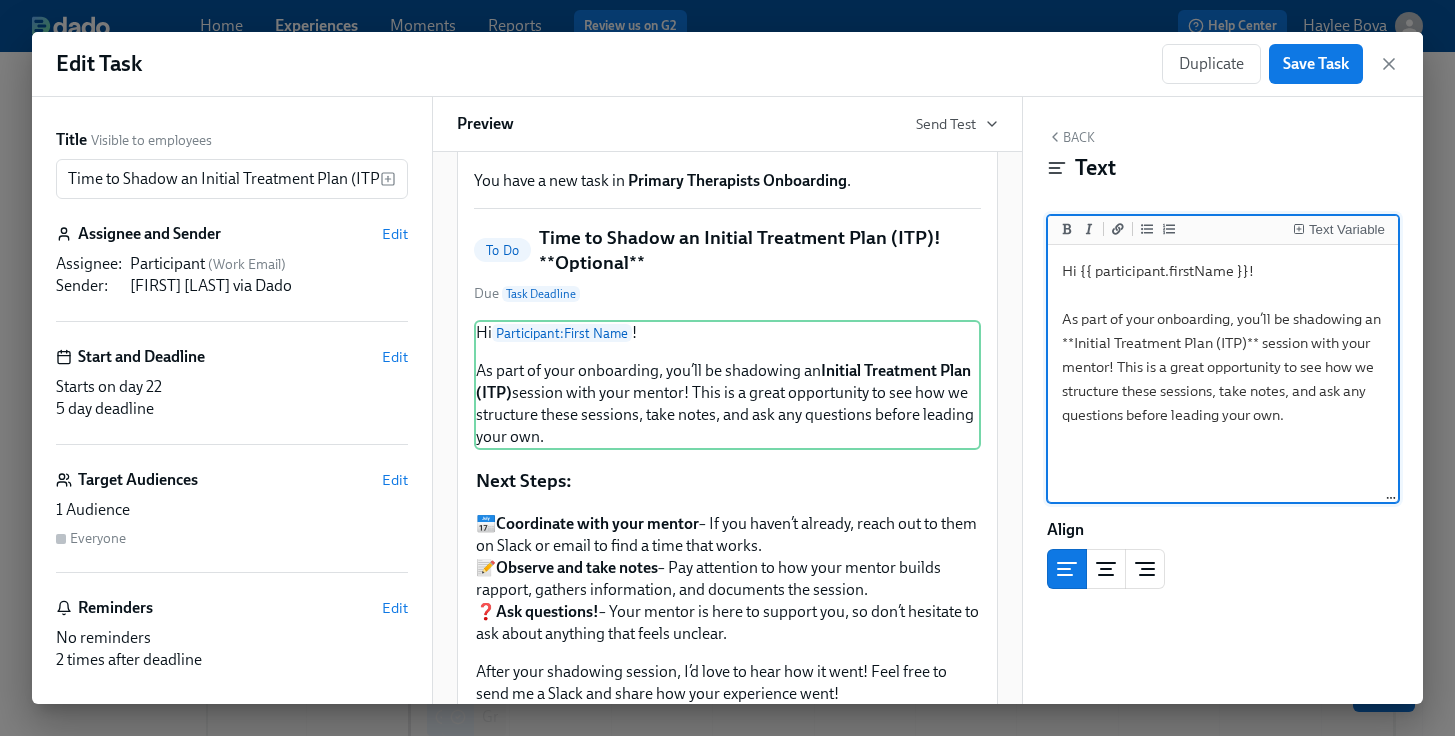 click on "Hi {{ participant.firstName }}!
As part of your onboarding, you’ll be shadowing an **Initial Treatment Plan (ITP)** session with your mentor! This is a great opportunity to see how we structure these sessions, take notes, and ask any questions before leading your own." at bounding box center (1223, 374) 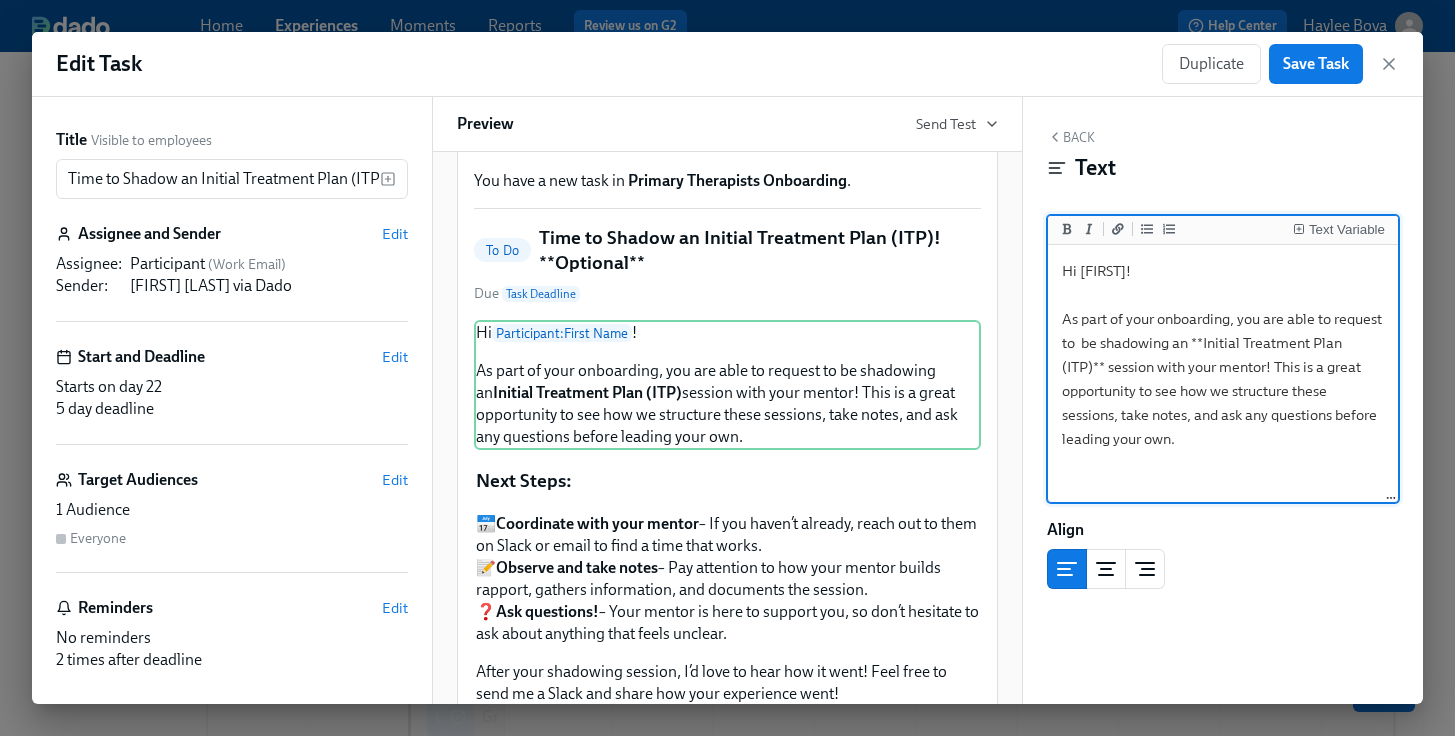 click on "Hi [FIRST]!
As part of your onboarding, you are able to request to  be shadowing an **Initial Treatment Plan (ITP)** session with your mentor! This is a great opportunity to see how we structure these sessions, take notes, and ask any questions before leading your own." at bounding box center (1223, 374) 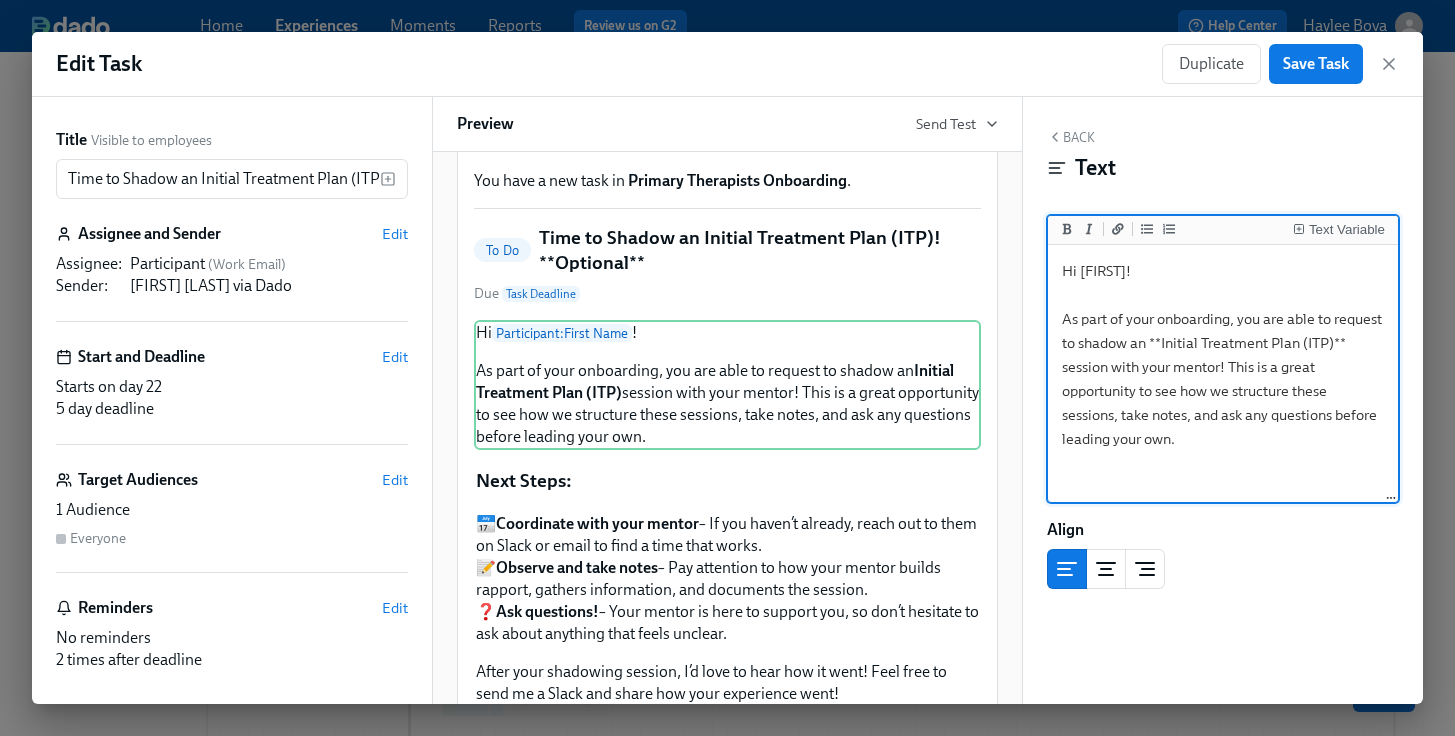 scroll, scrollTop: 485, scrollLeft: 0, axis: vertical 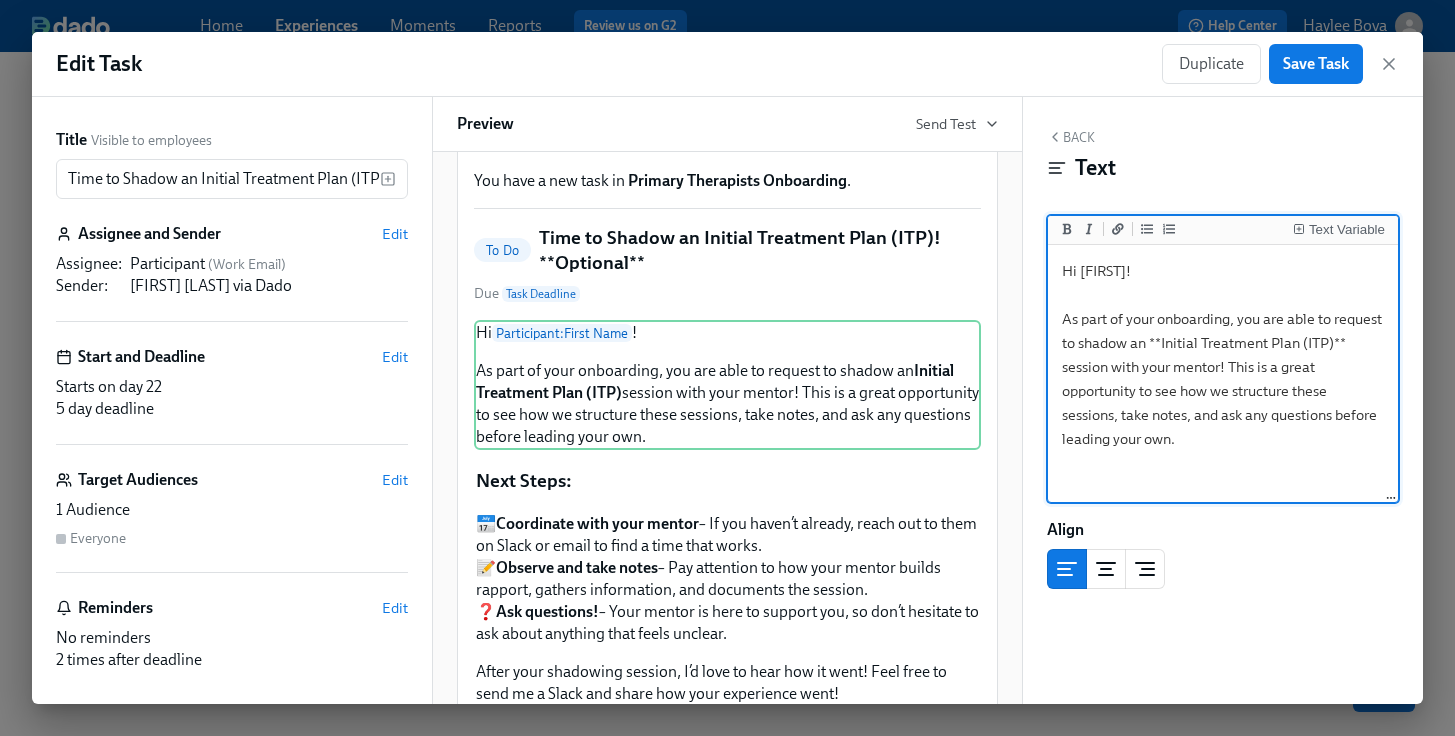 click on "Hi [FIRST]!
As part of your onboarding, you are able to request to shadow an **Initial Treatment Plan (ITP)** session with your mentor! This is a great opportunity to see how we structure these sessions, take notes, and ask any questions before leading your own." at bounding box center [1223, 374] 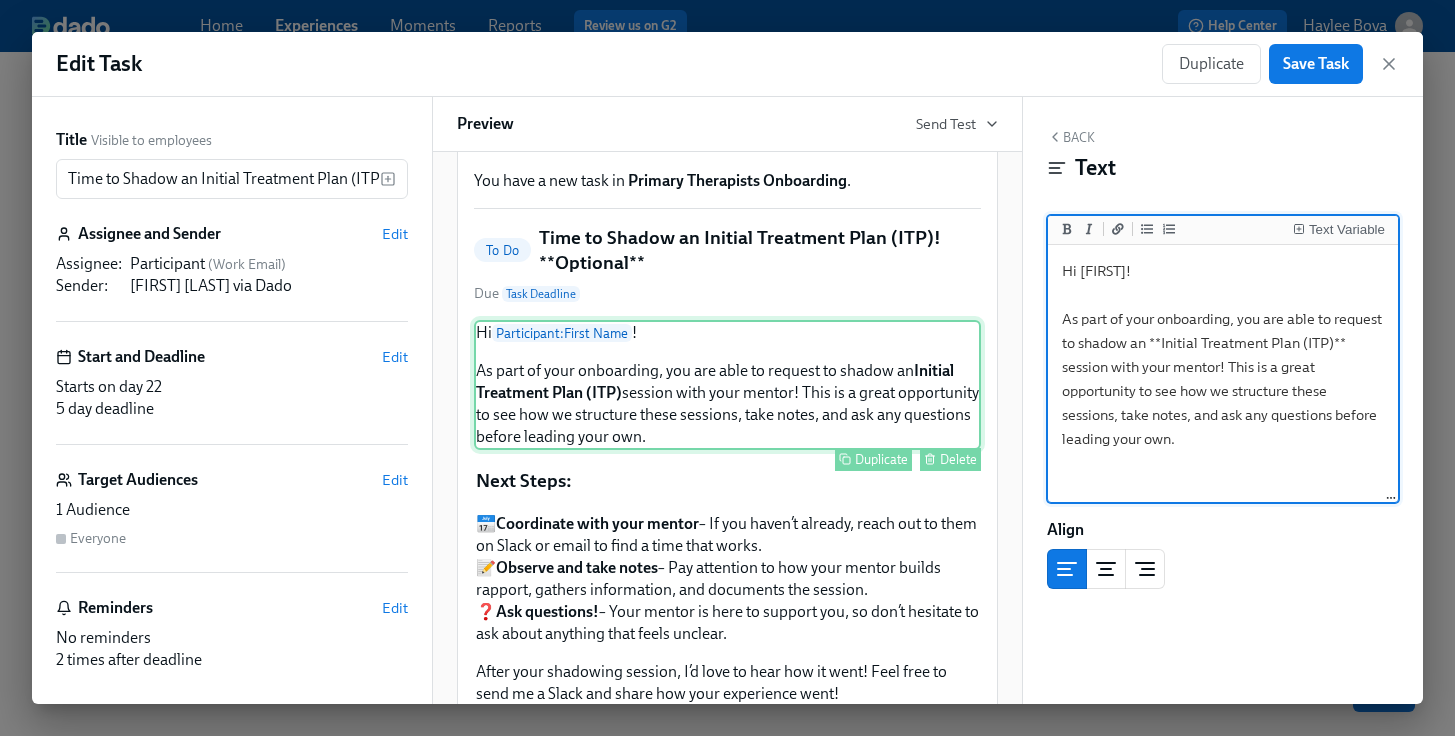 scroll, scrollTop: 229, scrollLeft: 0, axis: vertical 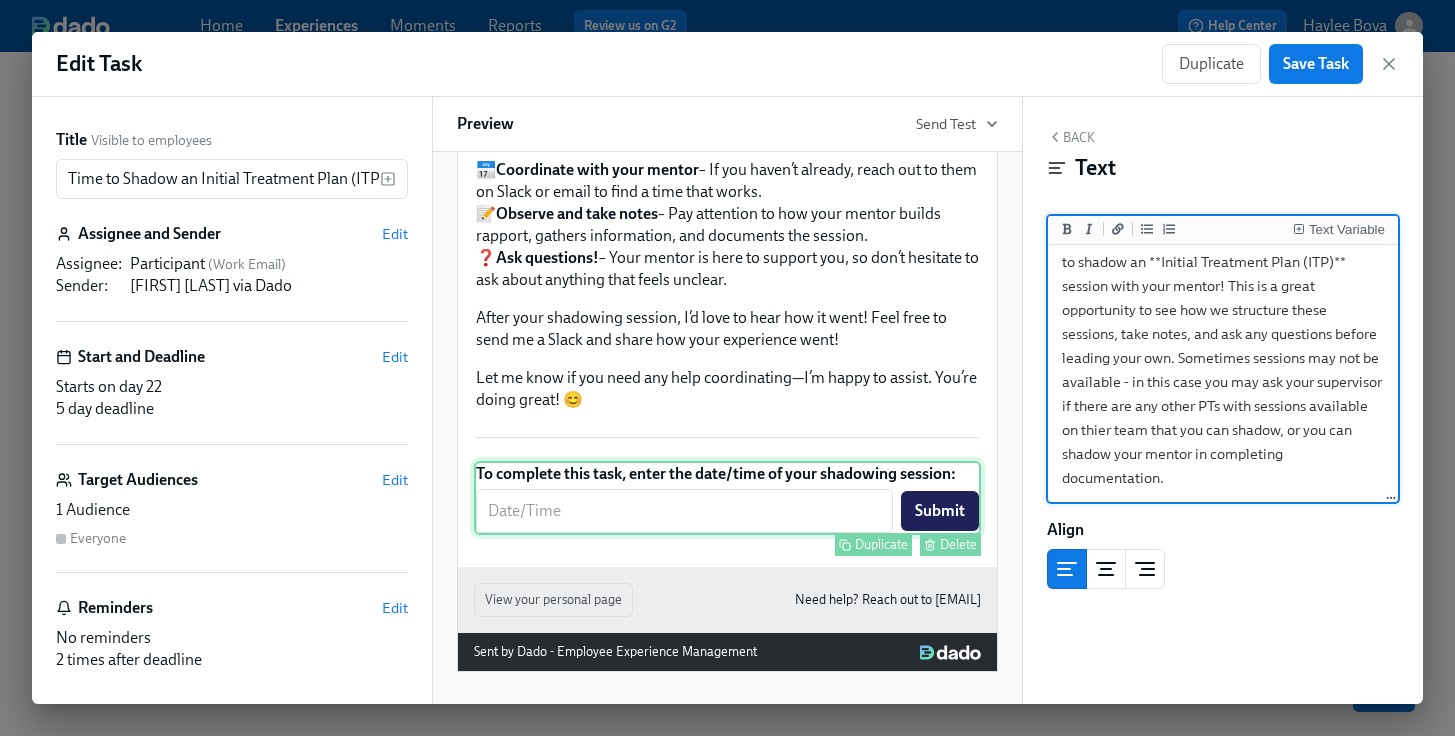 type on "Hi {{ participant.firstName }}!
As part of your onboarding, you are able to request to shadow an **Initial Treatment Plan (ITP)** session with your mentor! This is a great opportunity to see how we structure these sessions, take notes, and ask any questions before leading your own. Sometimes sessions may not be available - in this case you may ask your supervisor if there are any other PTs with sessions available on thier team that you can shadow, or you can shadow your mentor in completing documentation." 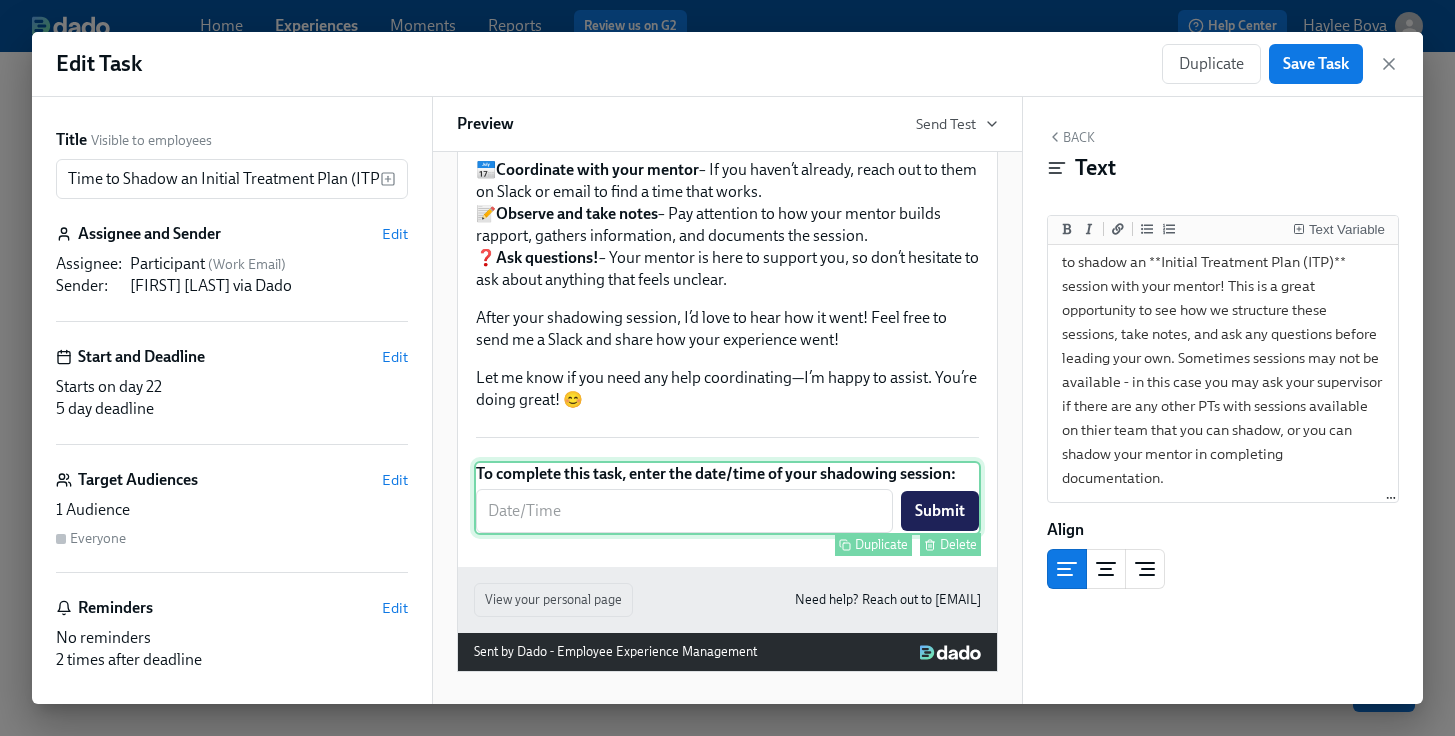 click on "Delete" at bounding box center (958, 544) 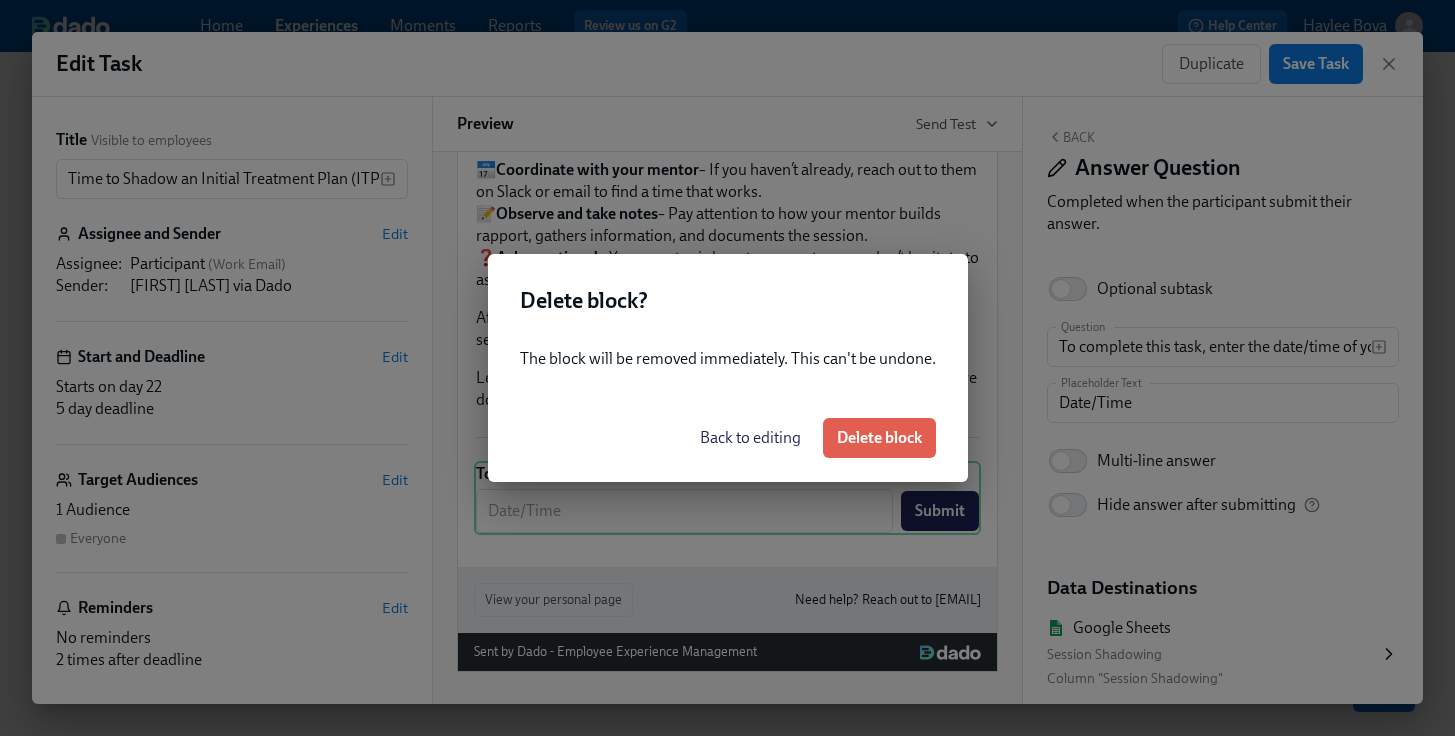 click on "Back to editing" at bounding box center (750, 438) 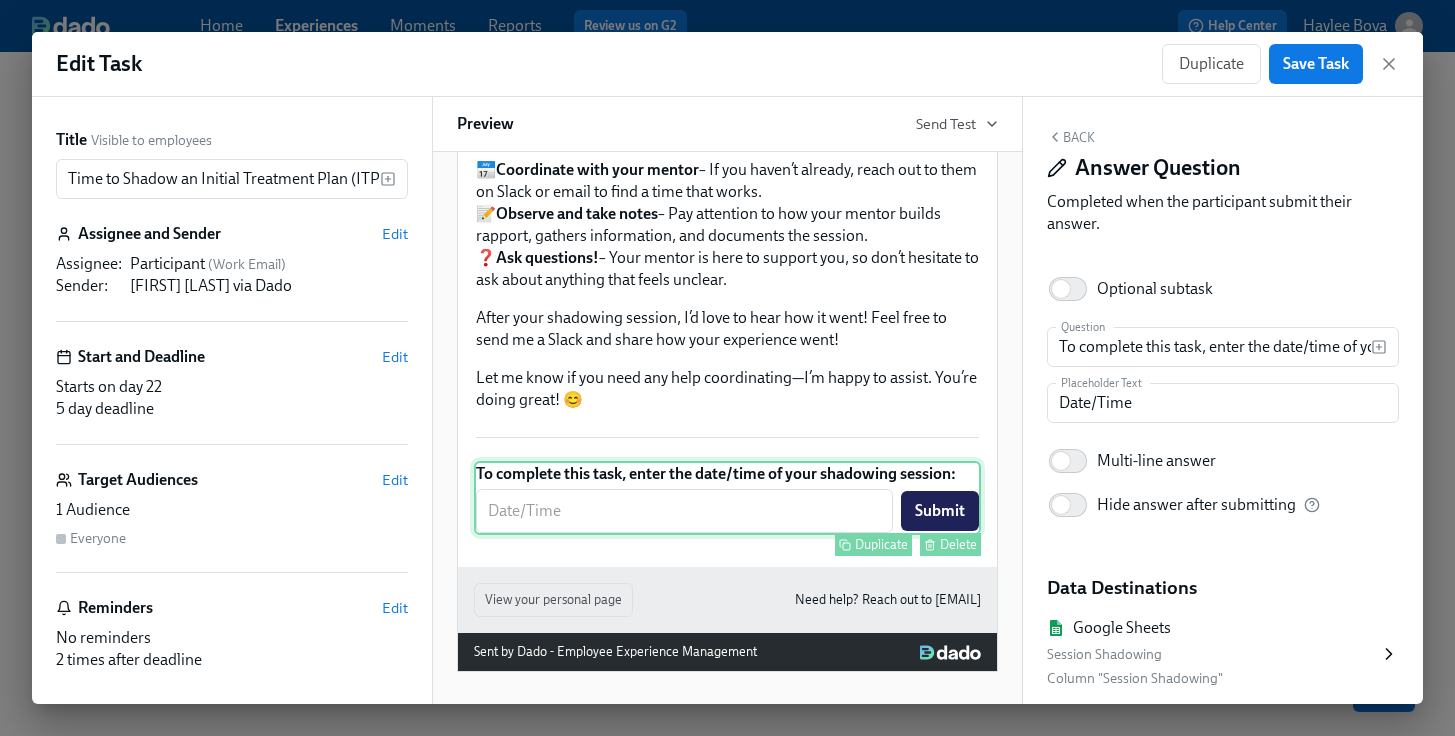 click on "To complete this task, enter the date/time of your shadowing session: ​ Submit   Duplicate   Delete" at bounding box center [727, 498] 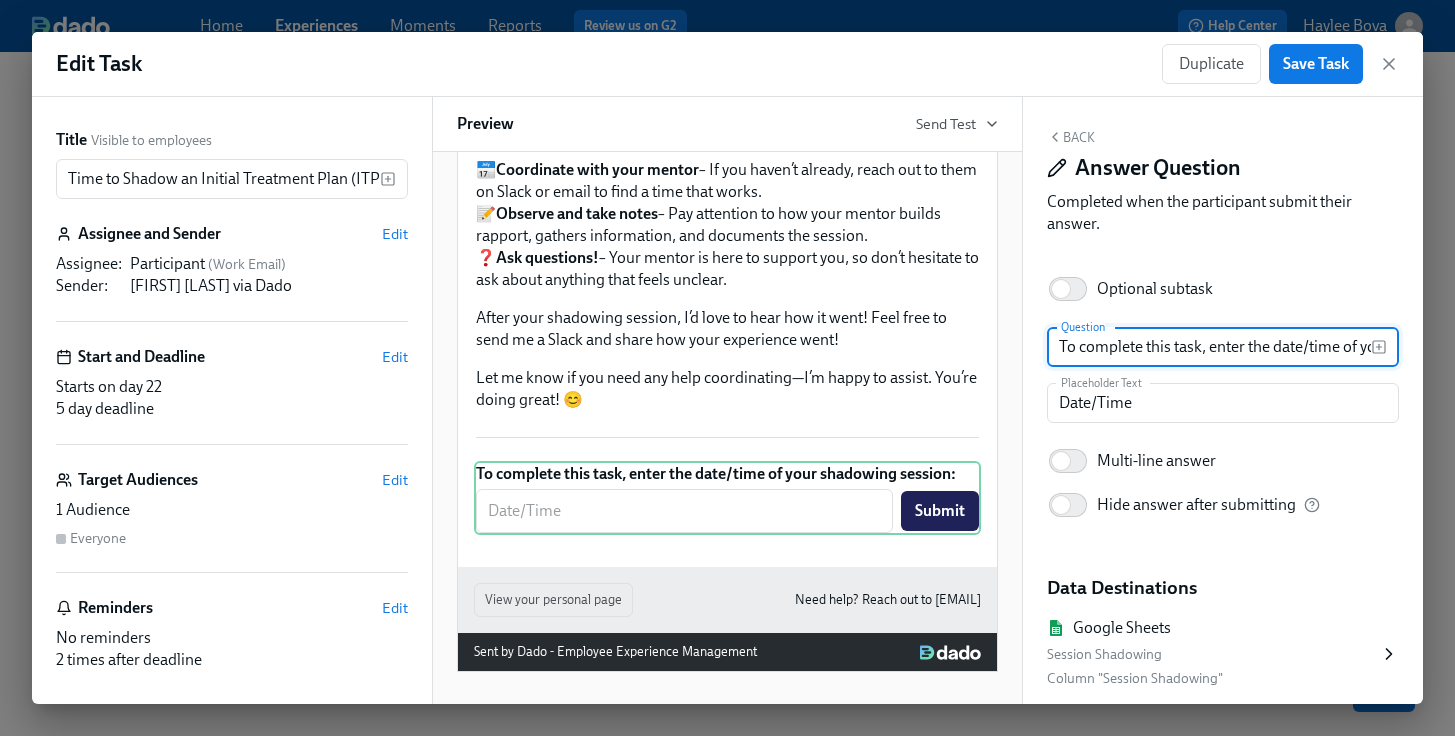 scroll, scrollTop: 0, scrollLeft: 156, axis: horizontal 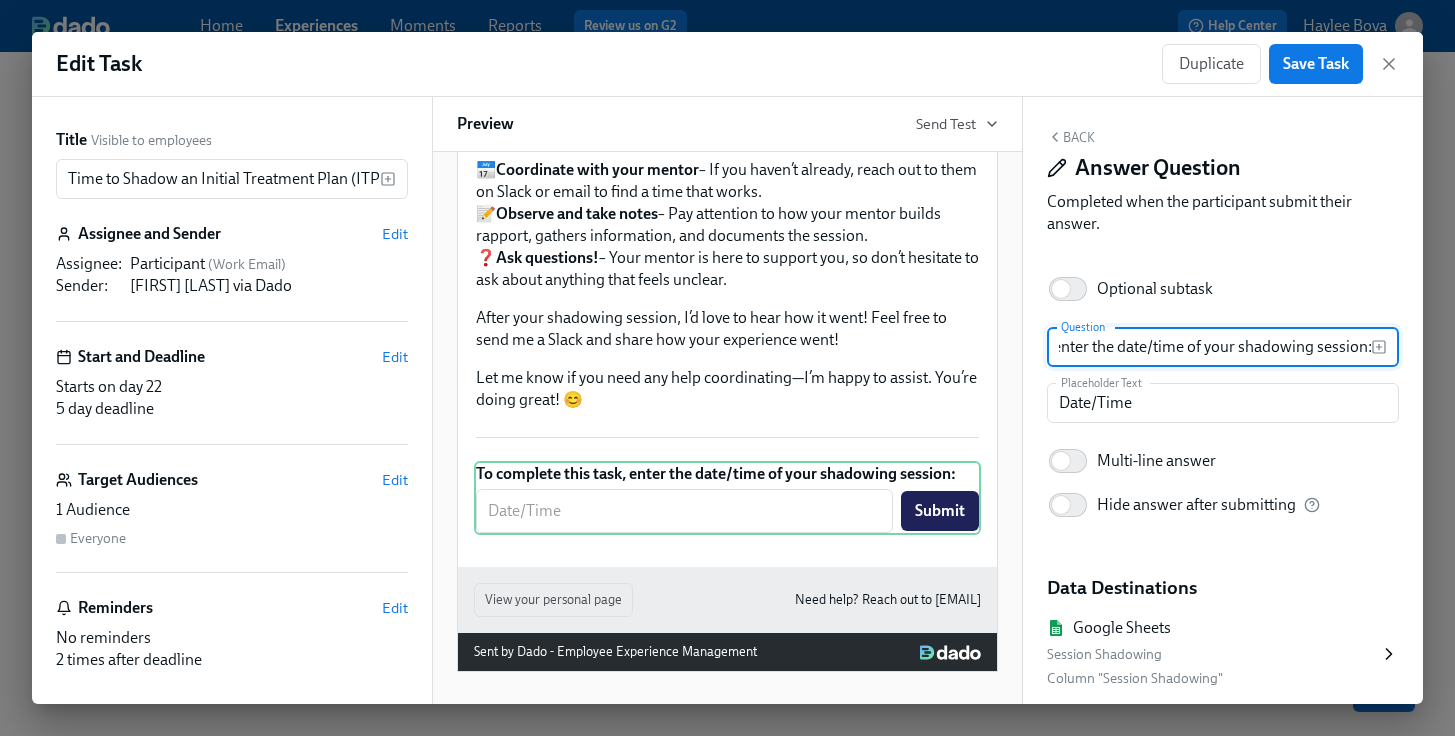 drag, startPoint x: 1059, startPoint y: 348, endPoint x: 1427, endPoint y: 338, distance: 368.13583 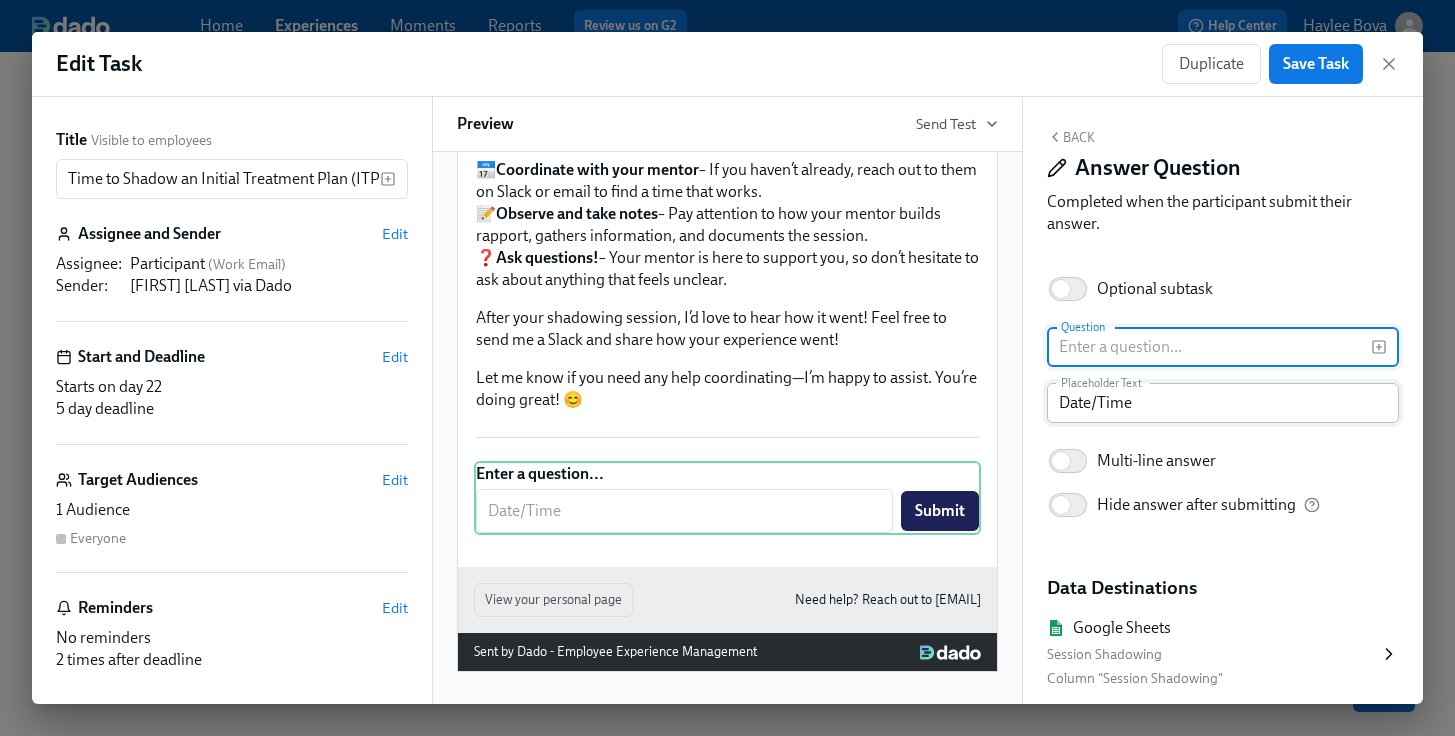 scroll, scrollTop: 0, scrollLeft: 0, axis: both 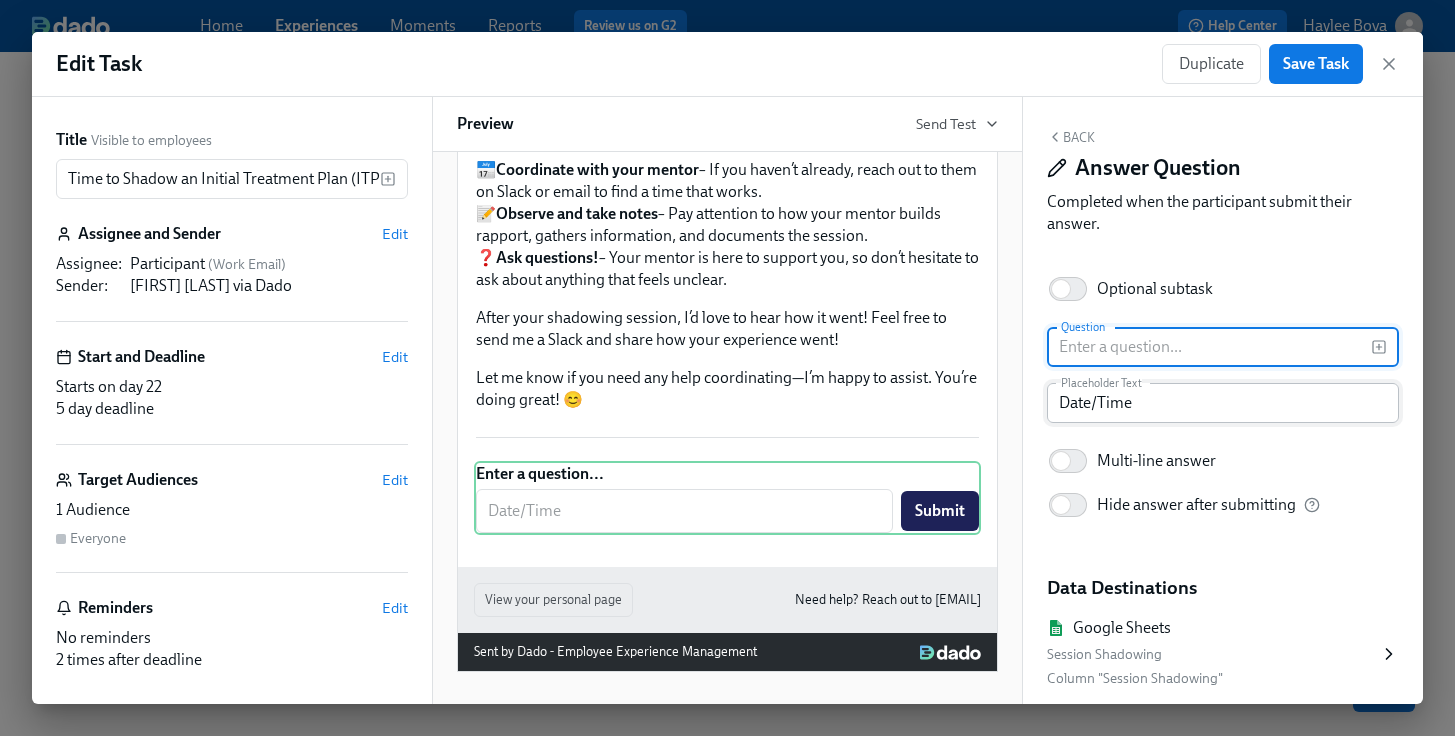 type on "Y" 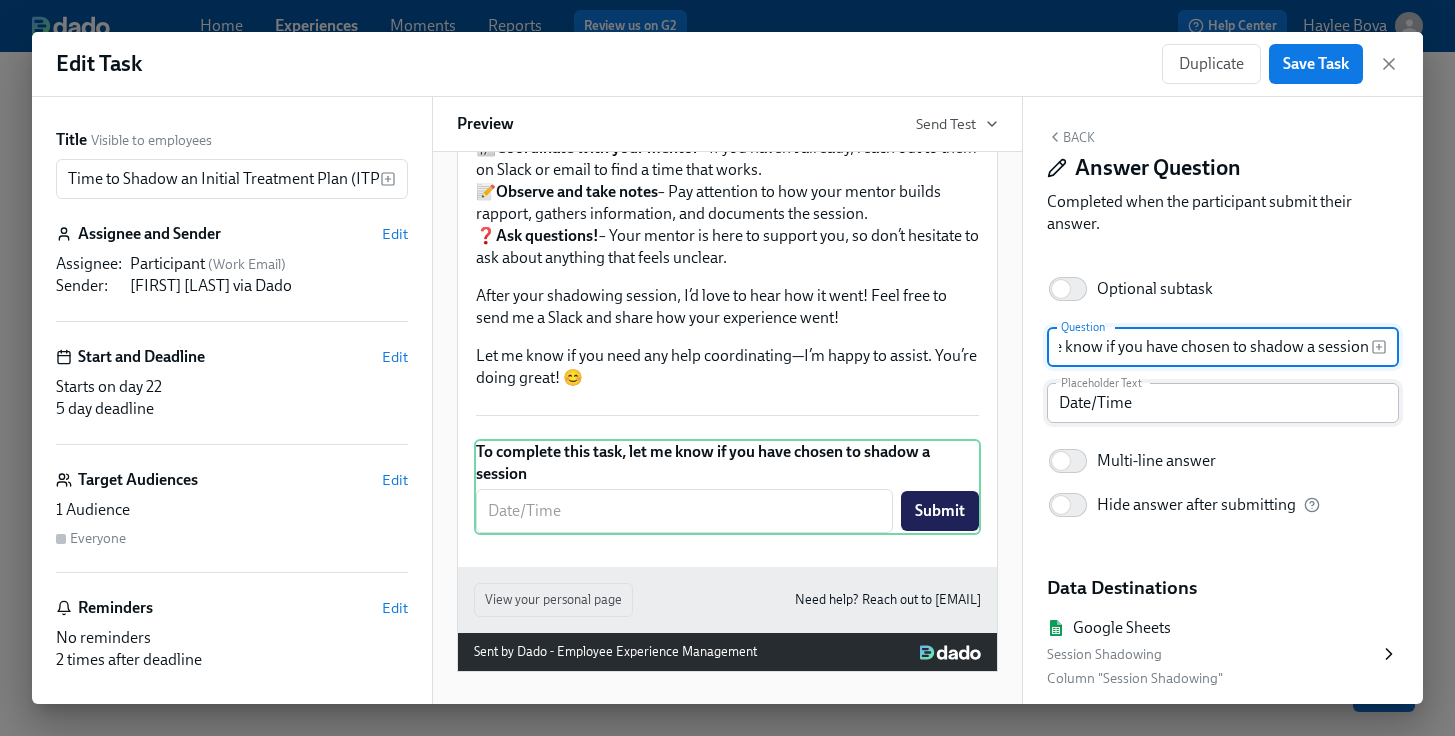 scroll, scrollTop: 0, scrollLeft: 193, axis: horizontal 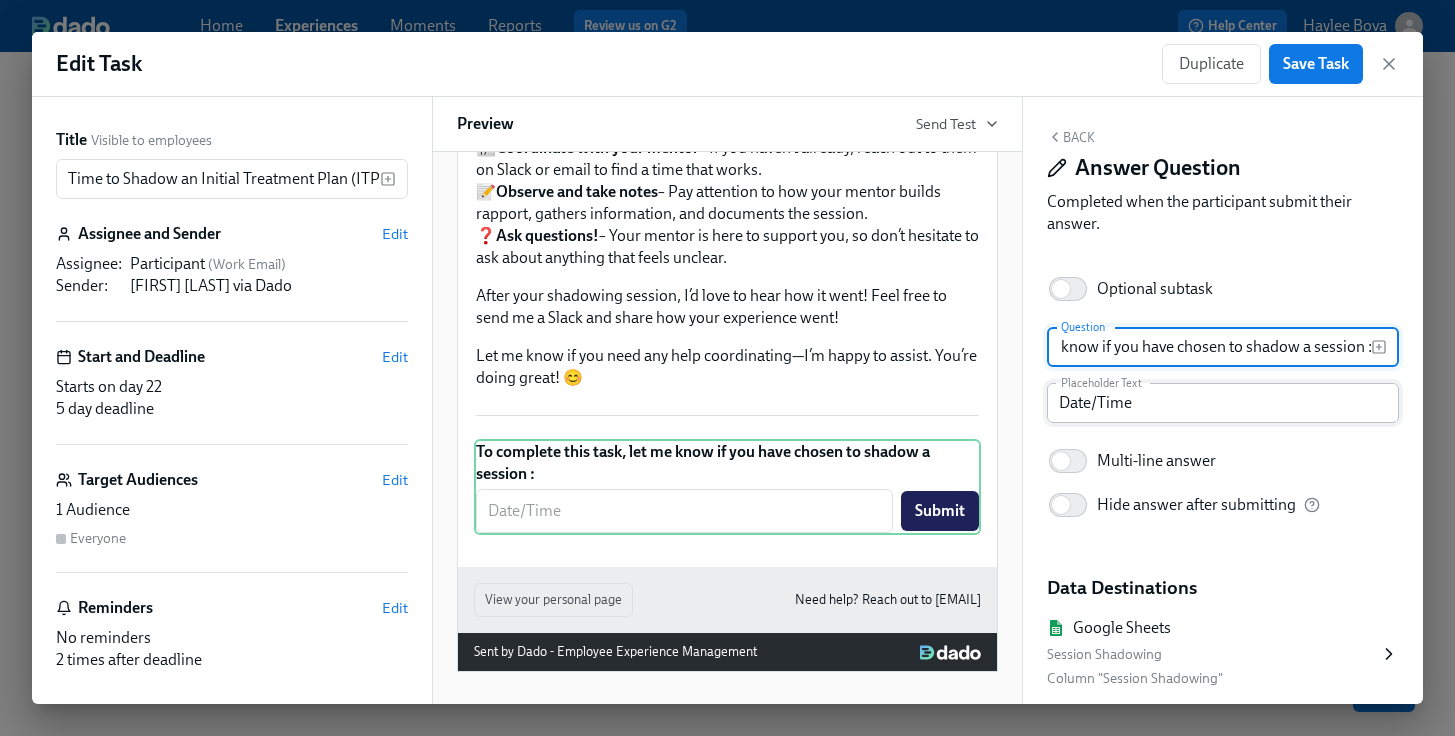 type on "To complete this task, let me know if you have chosen to shadow a session :" 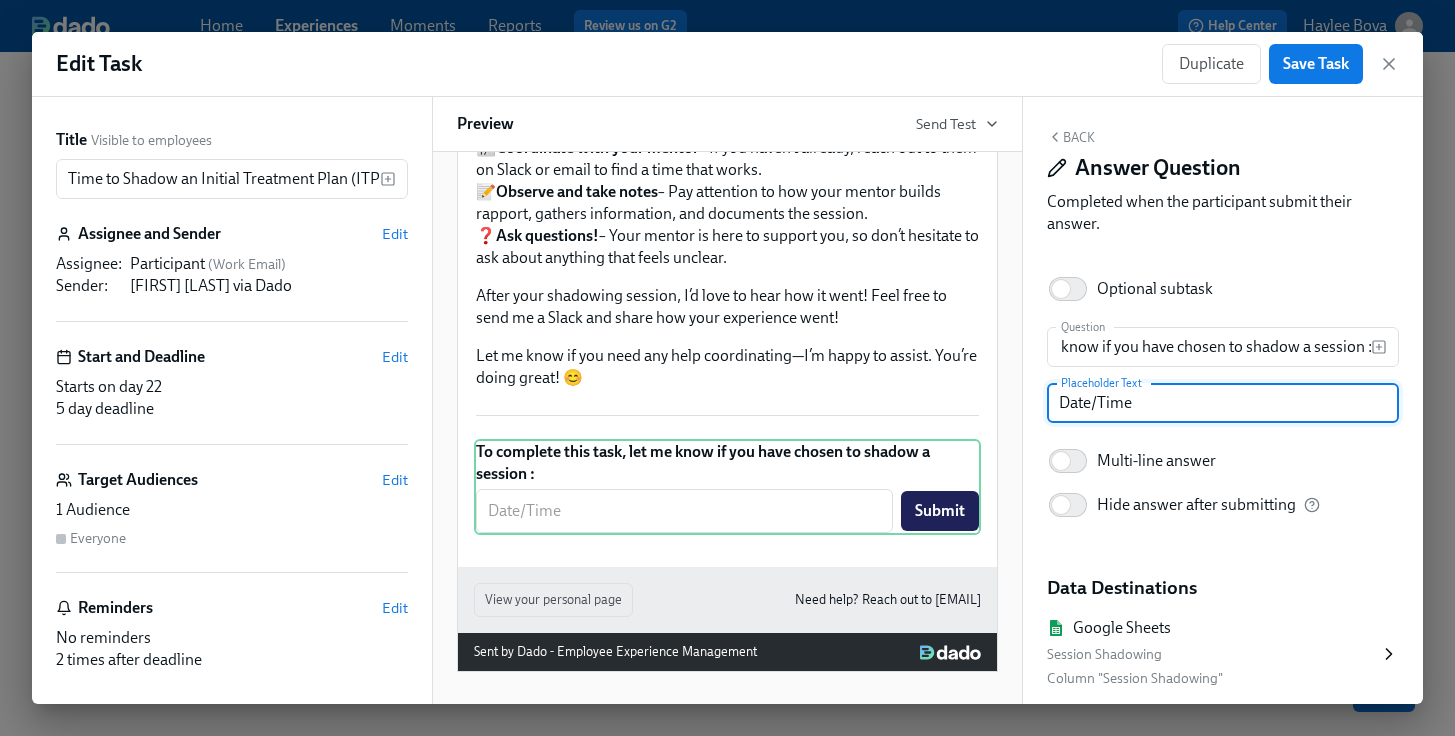 scroll, scrollTop: 0, scrollLeft: 0, axis: both 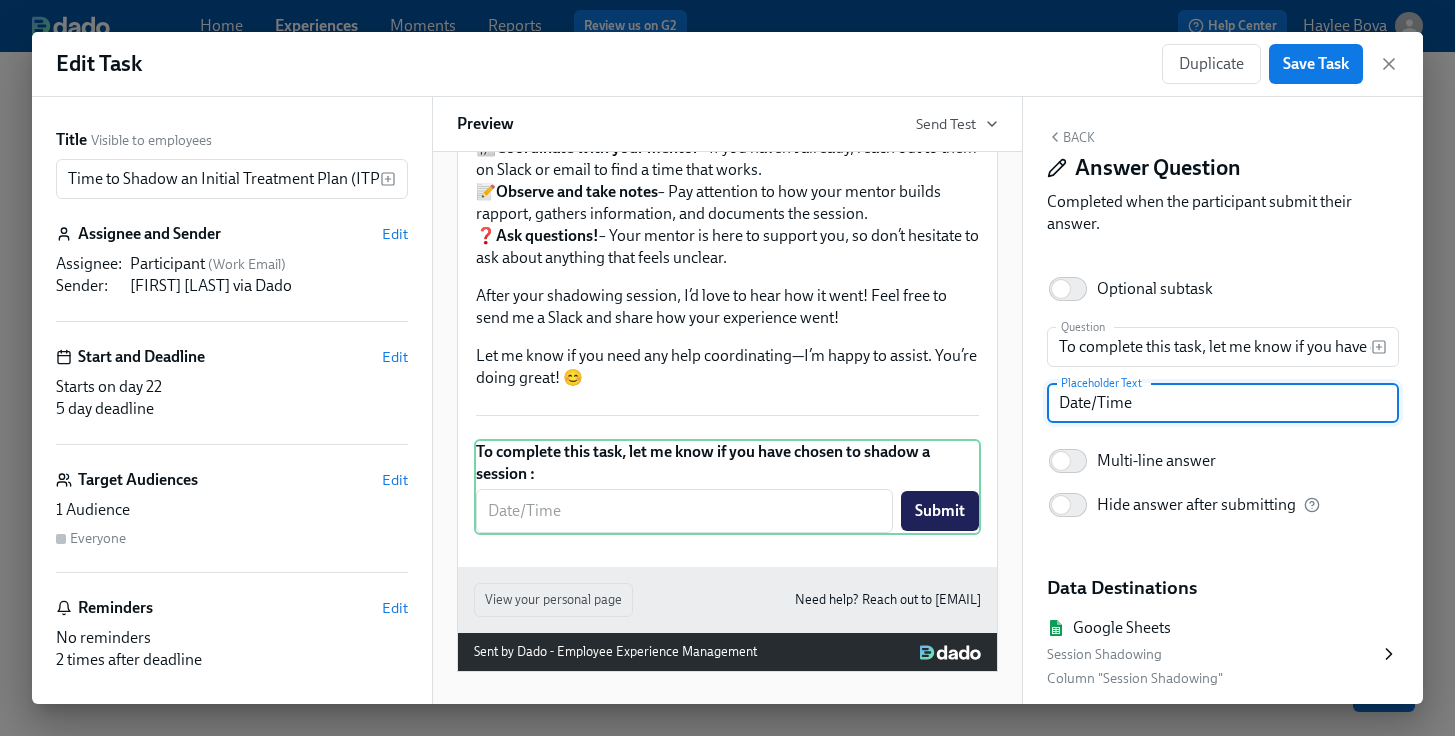 drag, startPoint x: 1147, startPoint y: 405, endPoint x: 1045, endPoint y: 399, distance: 102.176315 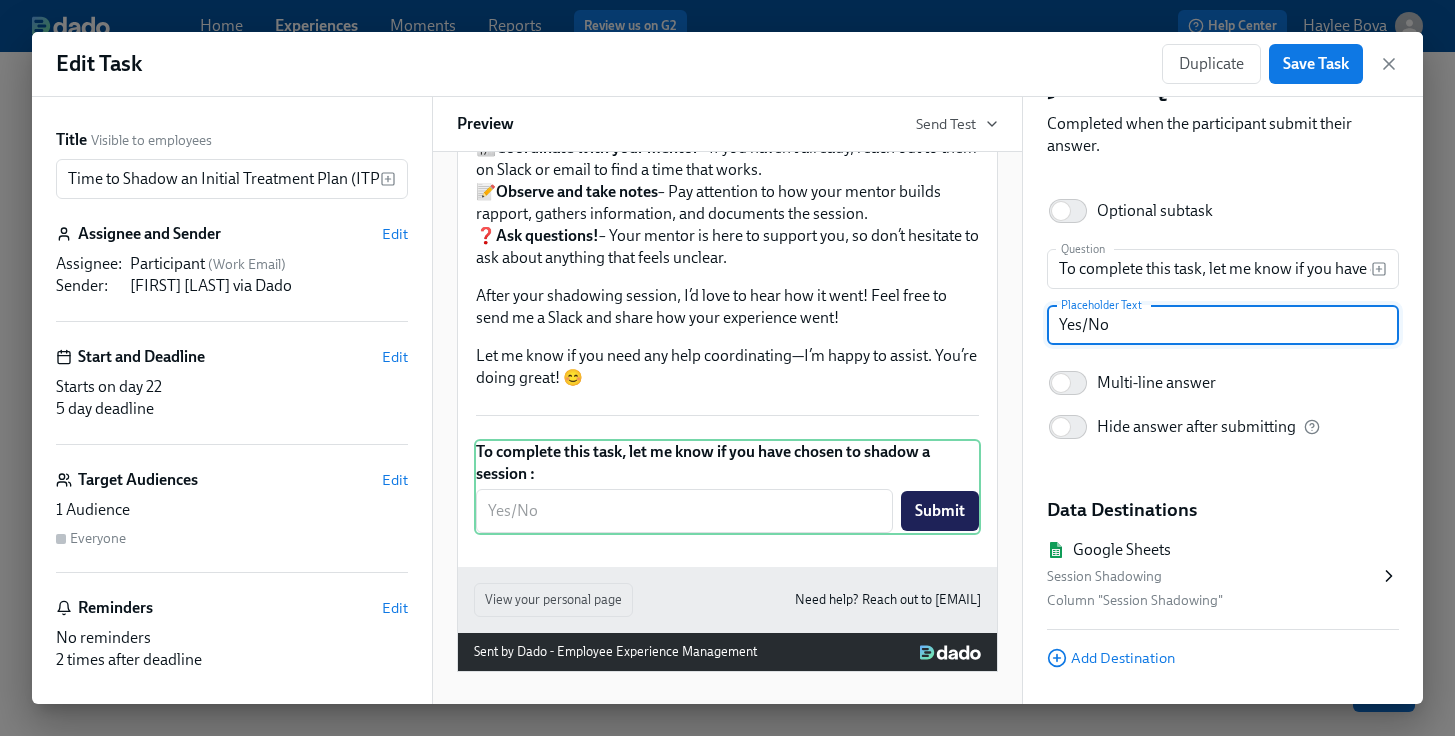 scroll, scrollTop: 129, scrollLeft: 0, axis: vertical 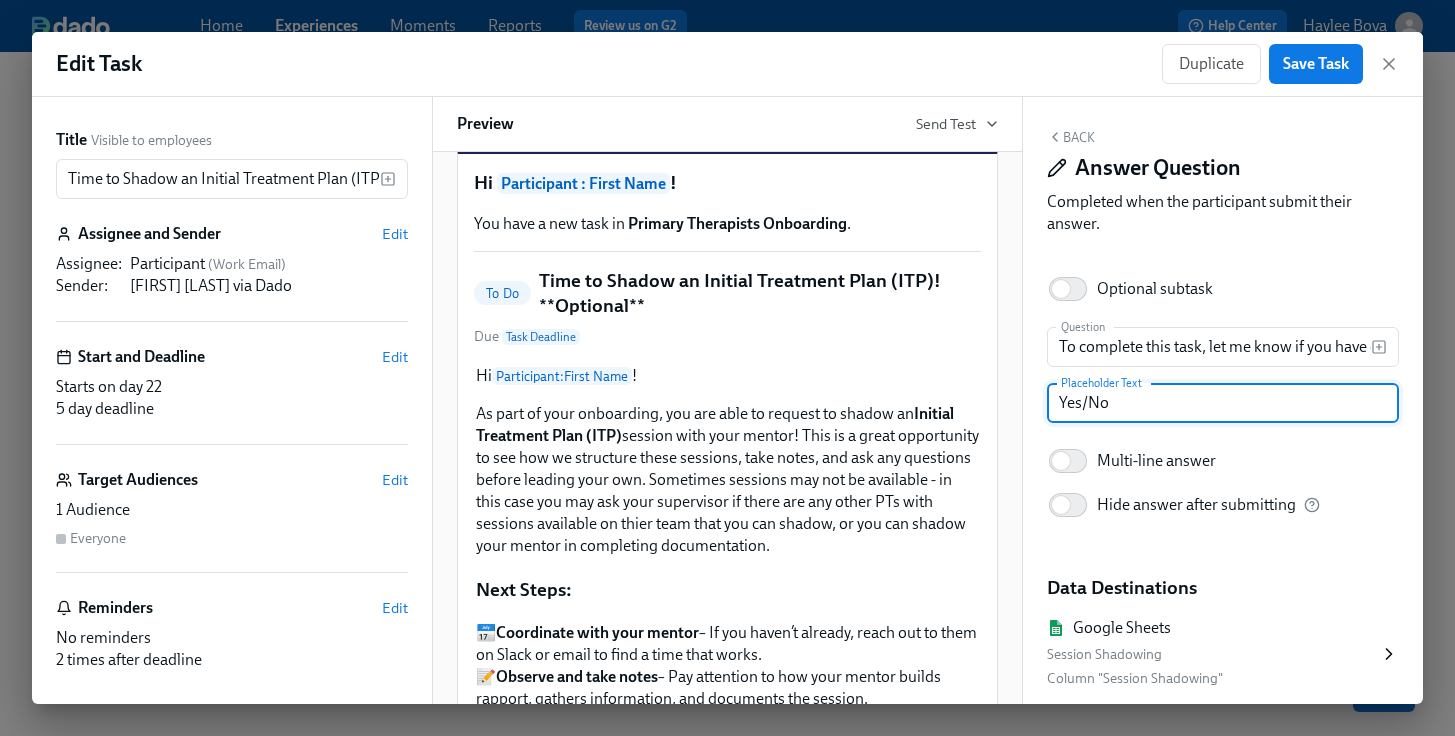 type on "Yes/No" 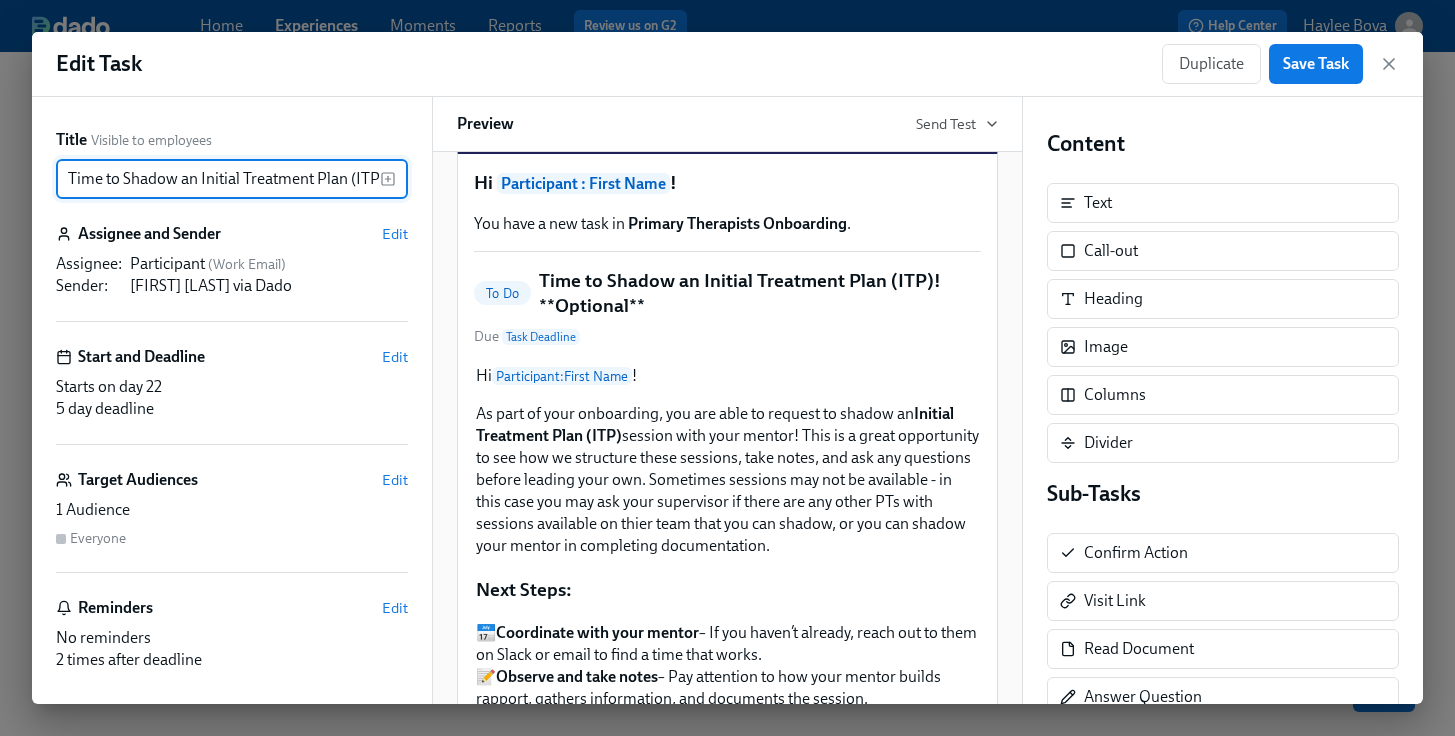 click on "Time to Shadow an Initial Treatment Plan (ITP)! **Optional**" at bounding box center [218, 179] 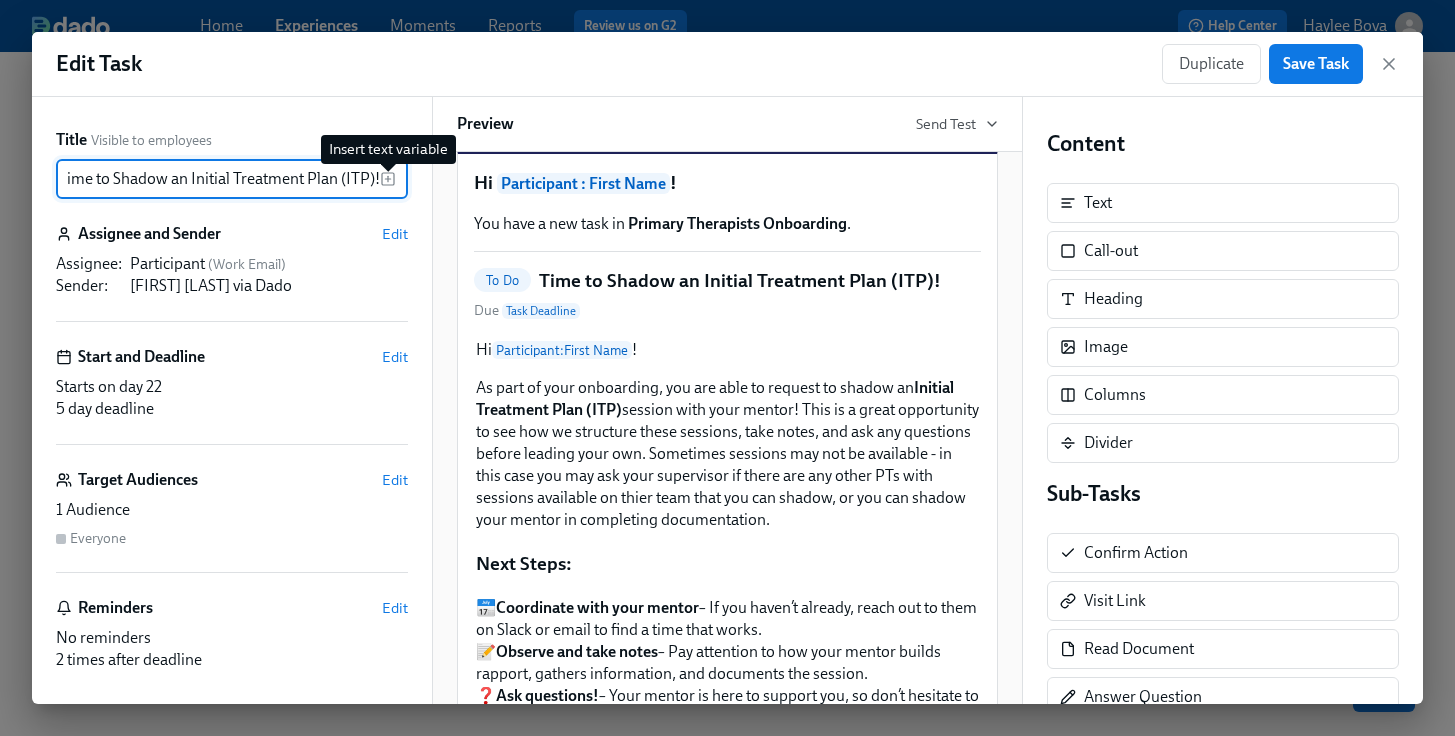 scroll, scrollTop: 0, scrollLeft: 12, axis: horizontal 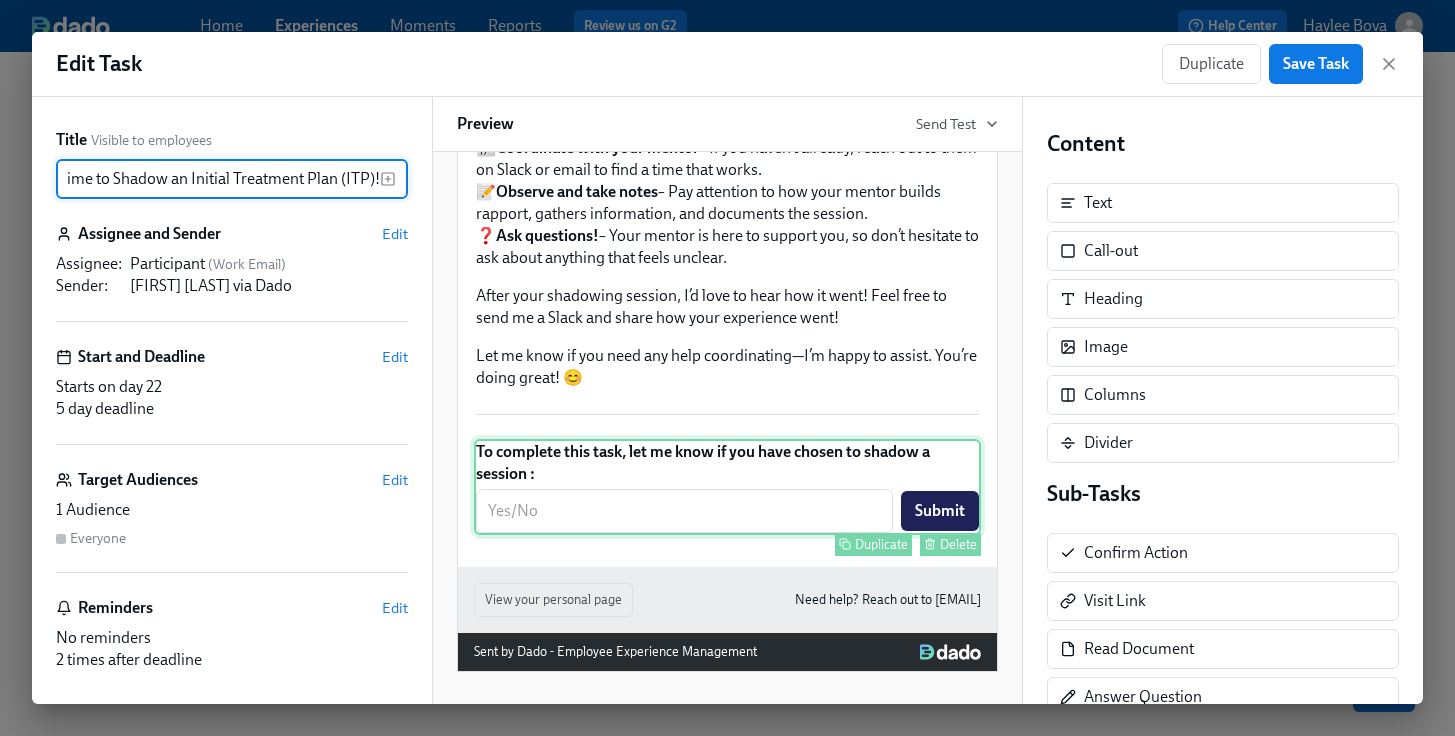 click on "To complete this task, let me know if you have chosen to shadow a session : ​ Submit   Duplicate   Delete" at bounding box center (727, 487) 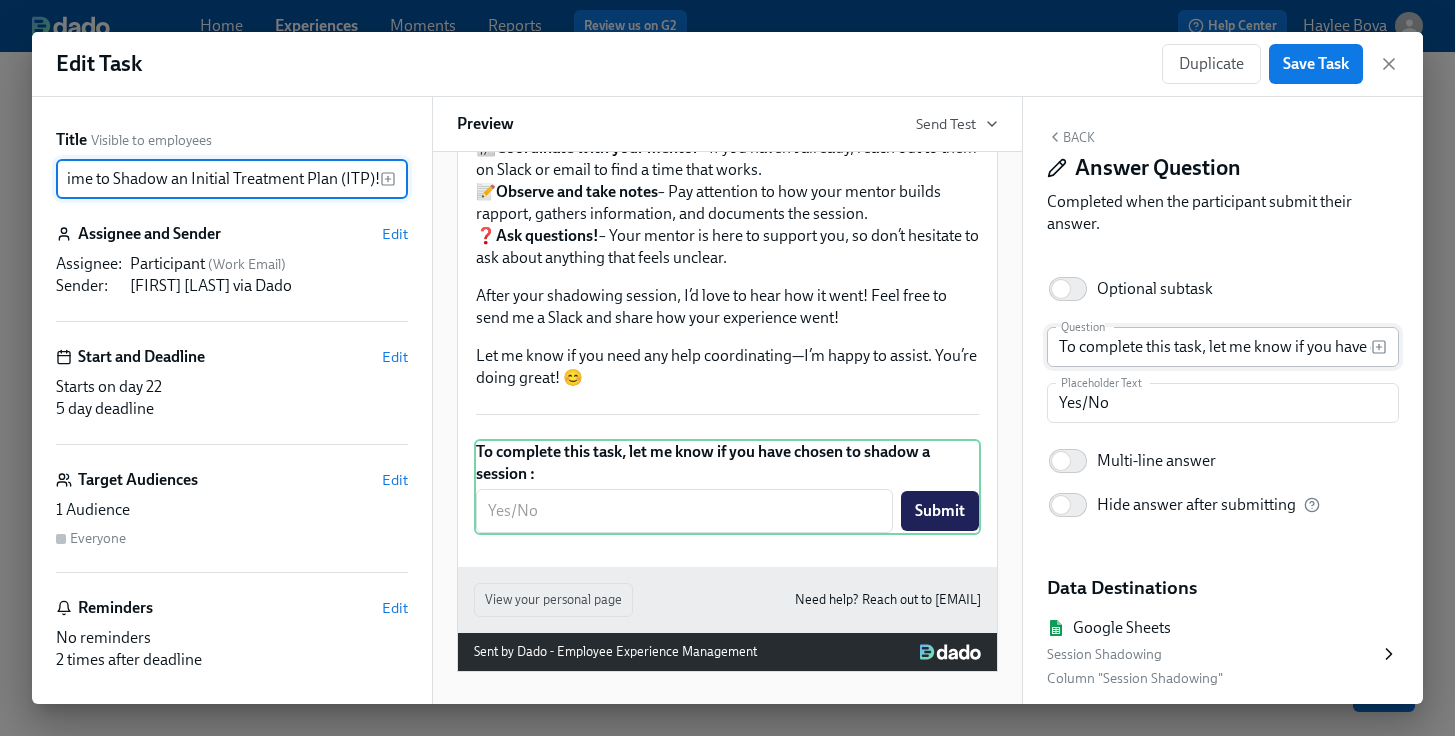type on "Time to Shadow an Initial Treatment Plan (ITP)!" 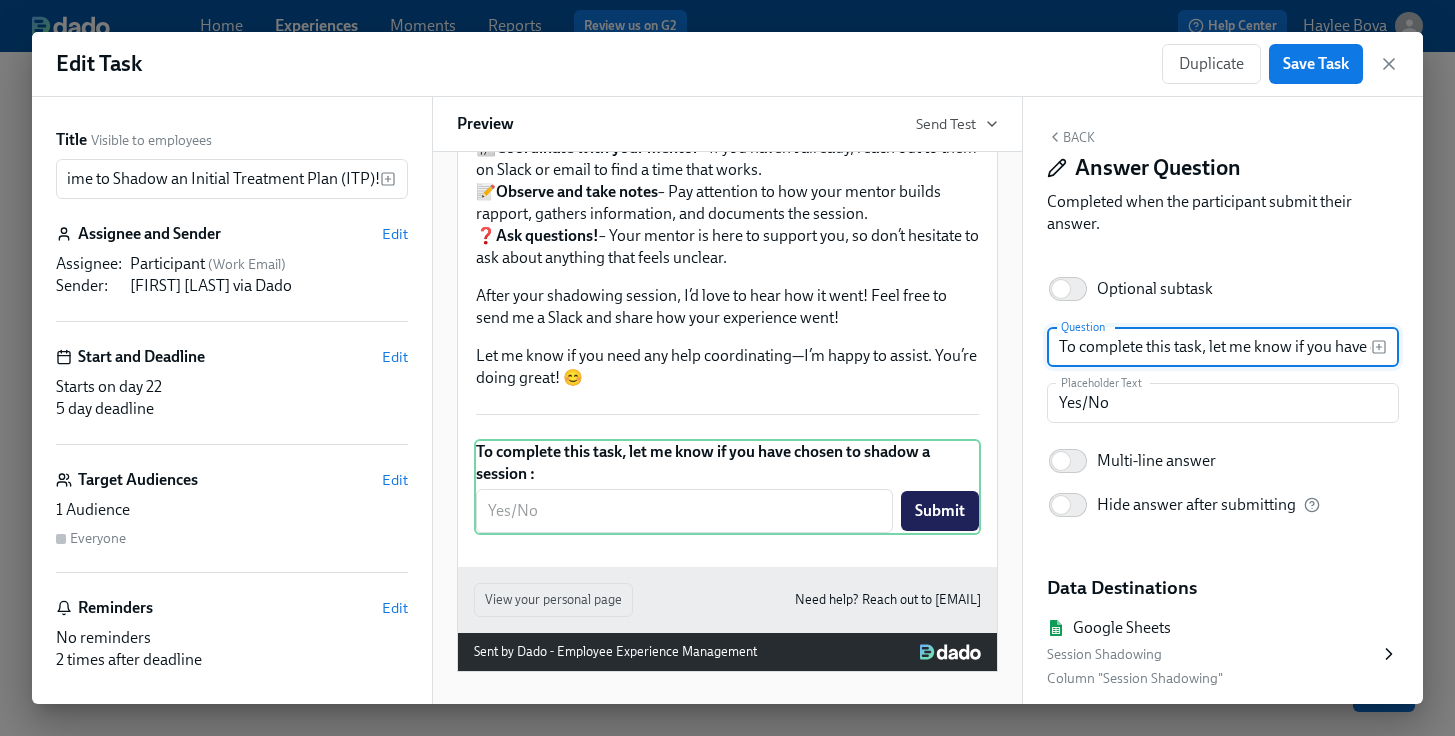 scroll, scrollTop: 0, scrollLeft: 0, axis: both 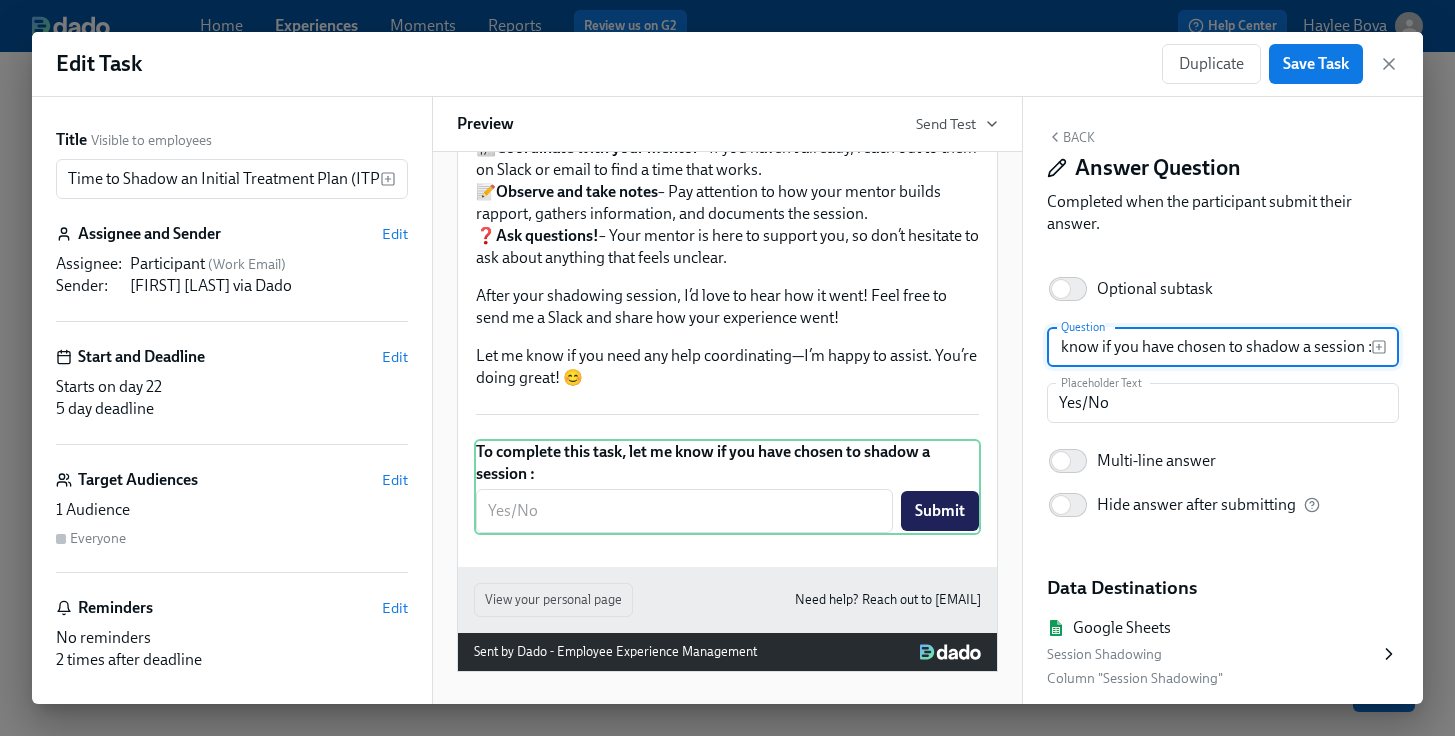 drag, startPoint x: 1208, startPoint y: 348, endPoint x: 1418, endPoint y: 343, distance: 210.05951 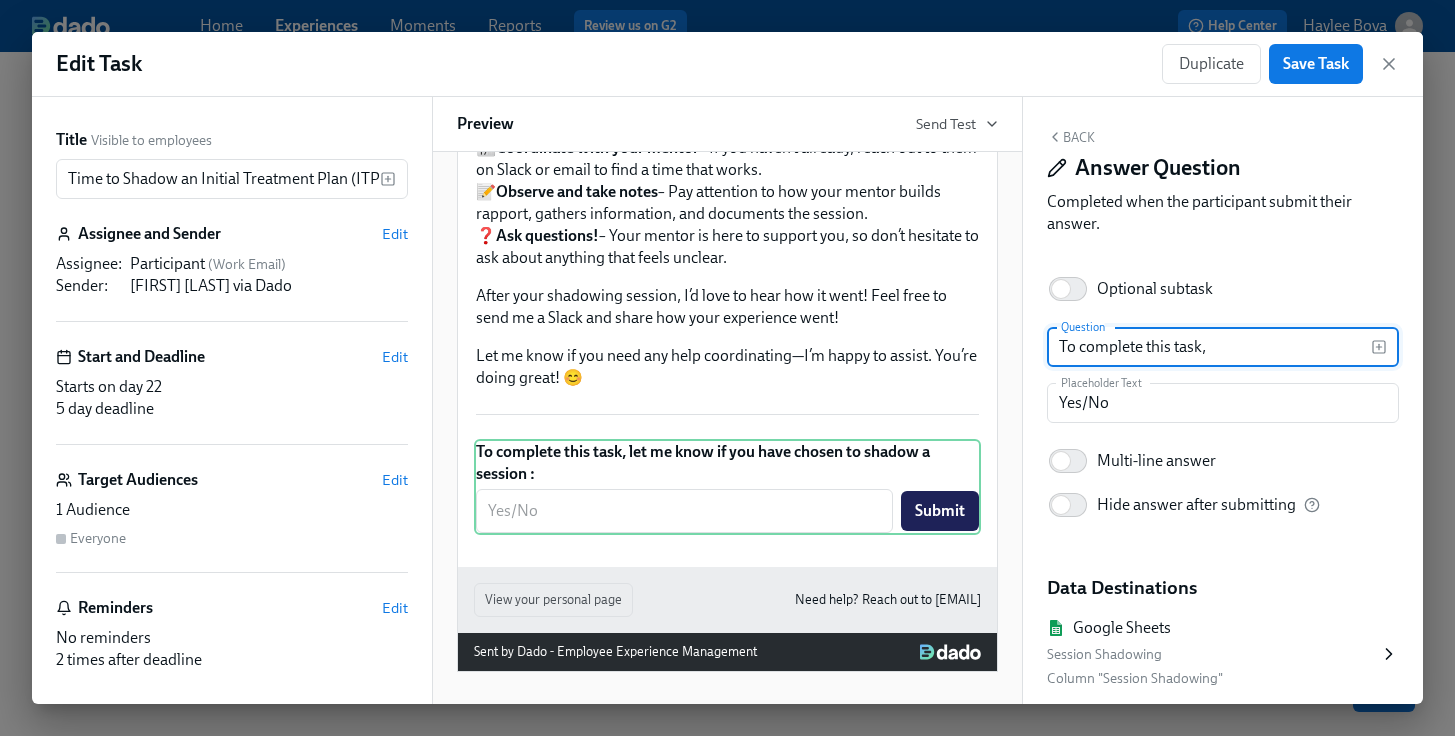scroll, scrollTop: 0, scrollLeft: 0, axis: both 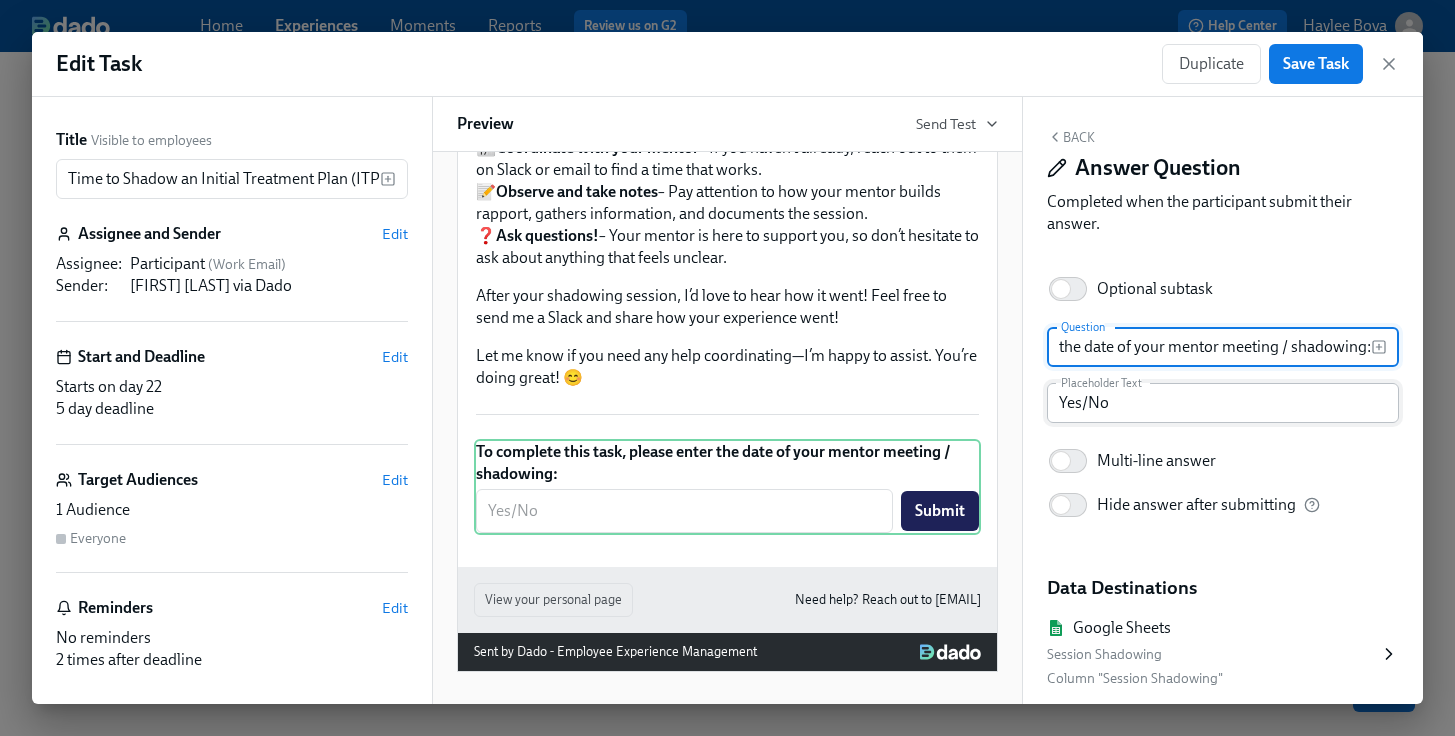 type on "To complete this task, please enter the date of your mentor meeting / shadowing:" 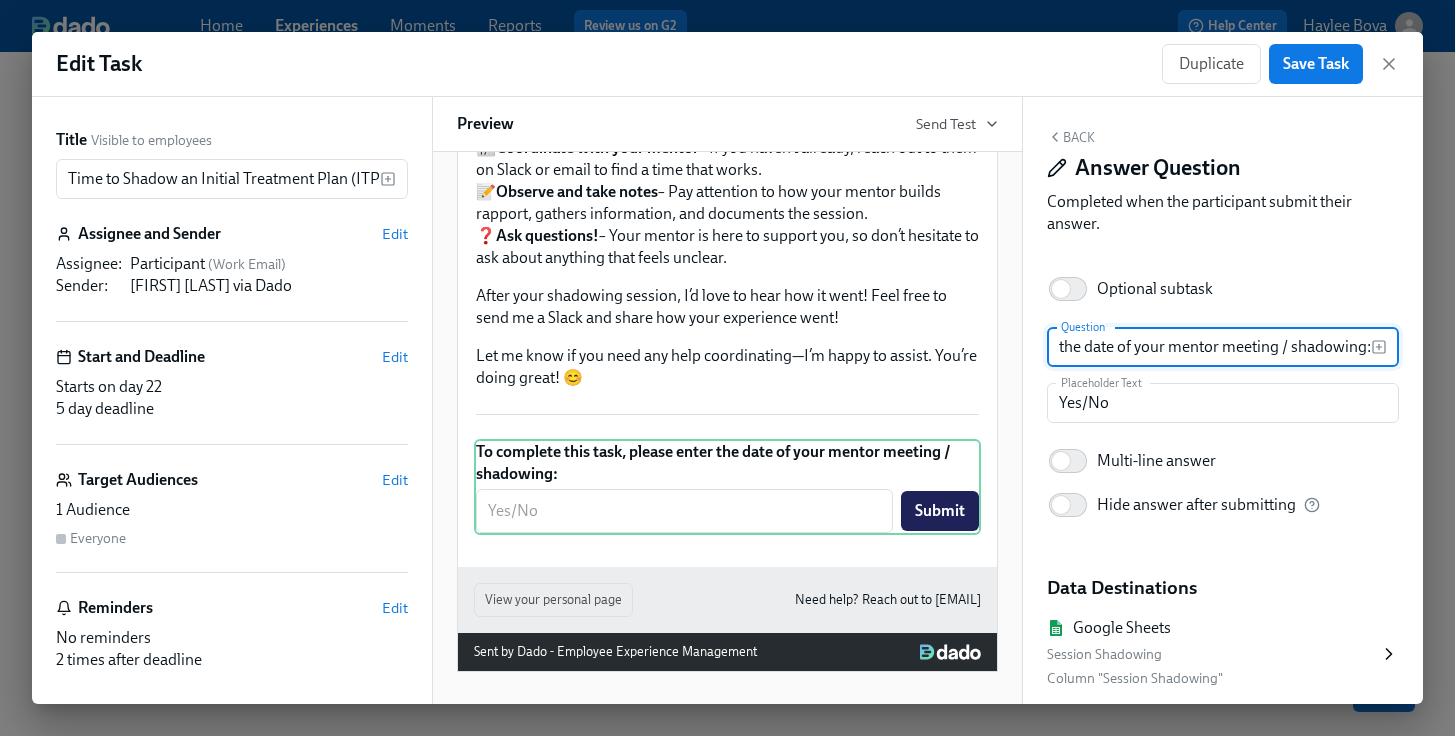 scroll, scrollTop: 0, scrollLeft: 0, axis: both 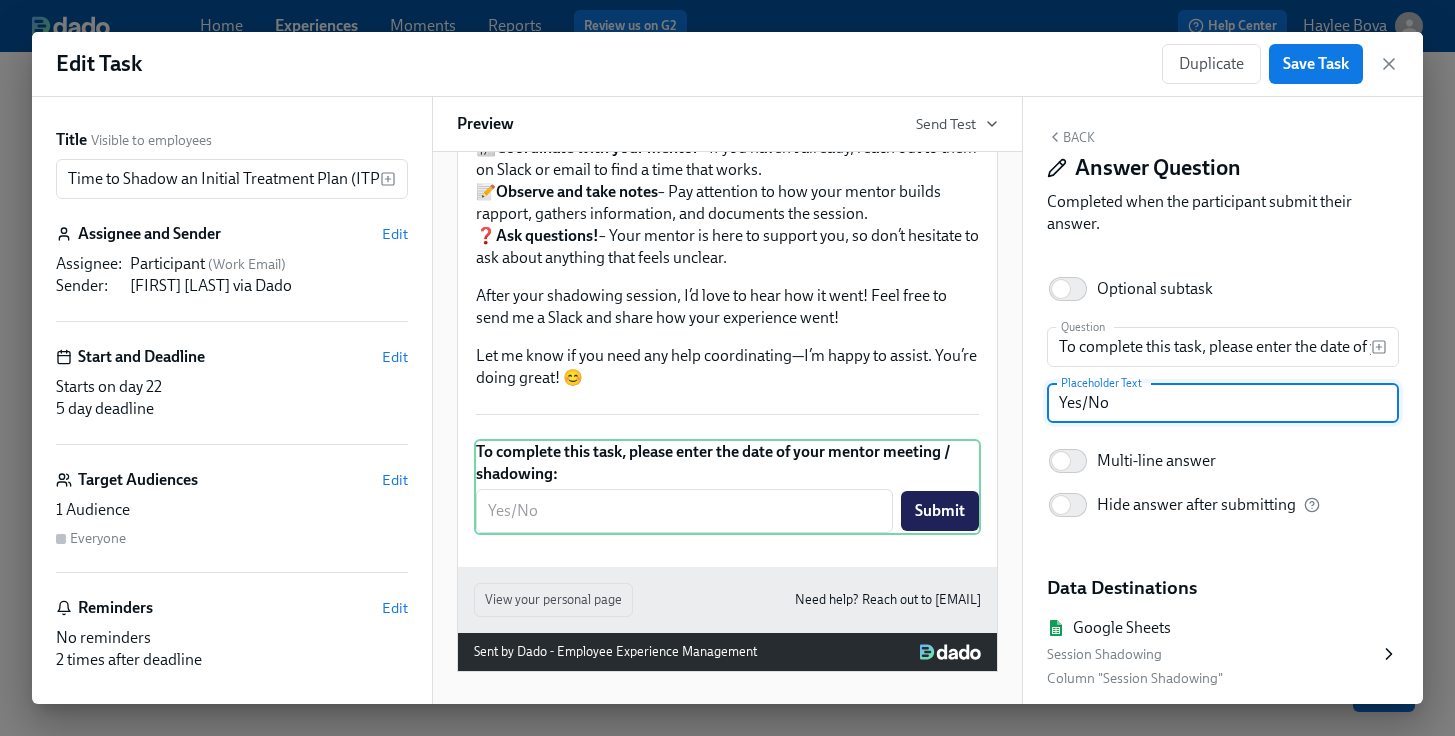 drag, startPoint x: 1127, startPoint y: 413, endPoint x: 1008, endPoint y: 408, distance: 119.104996 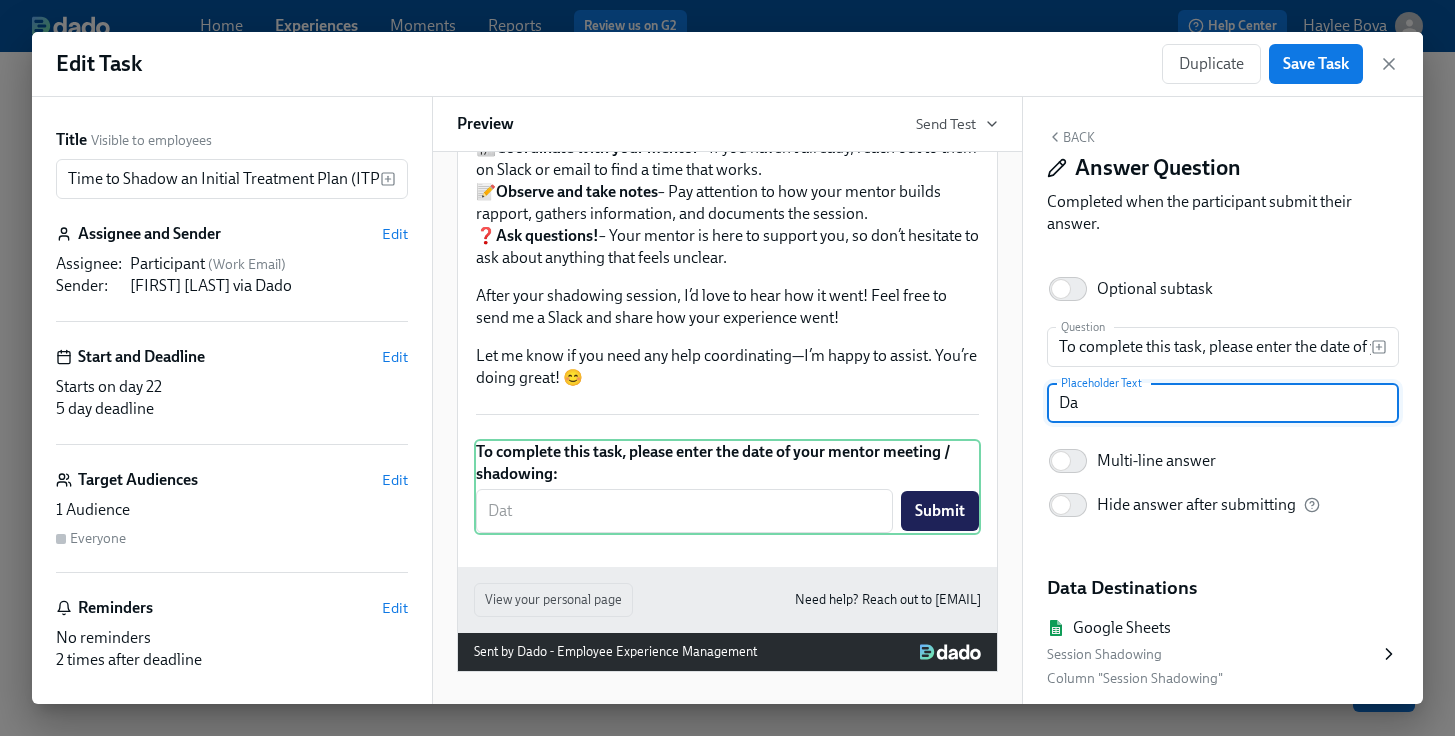 type on "D" 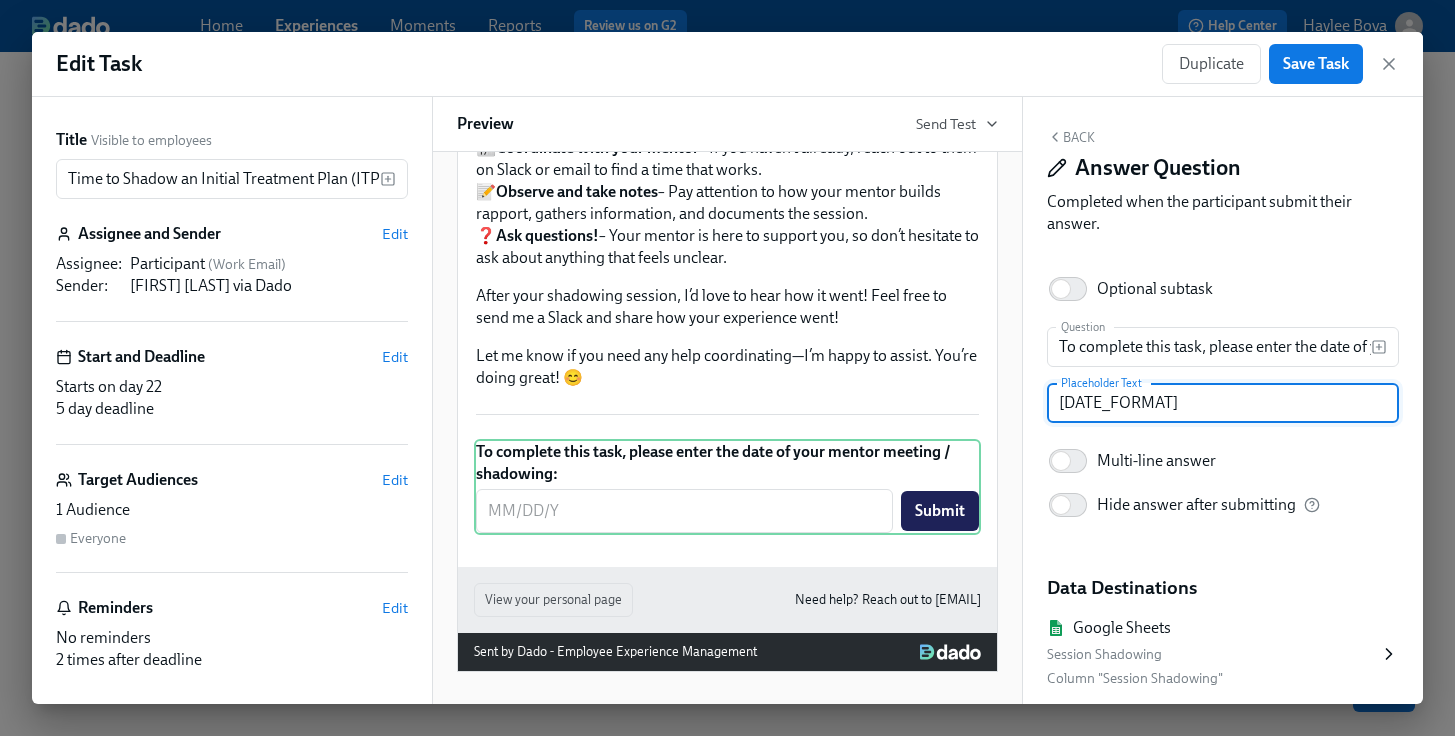 type on "[MM]/[DD]/[YY]" 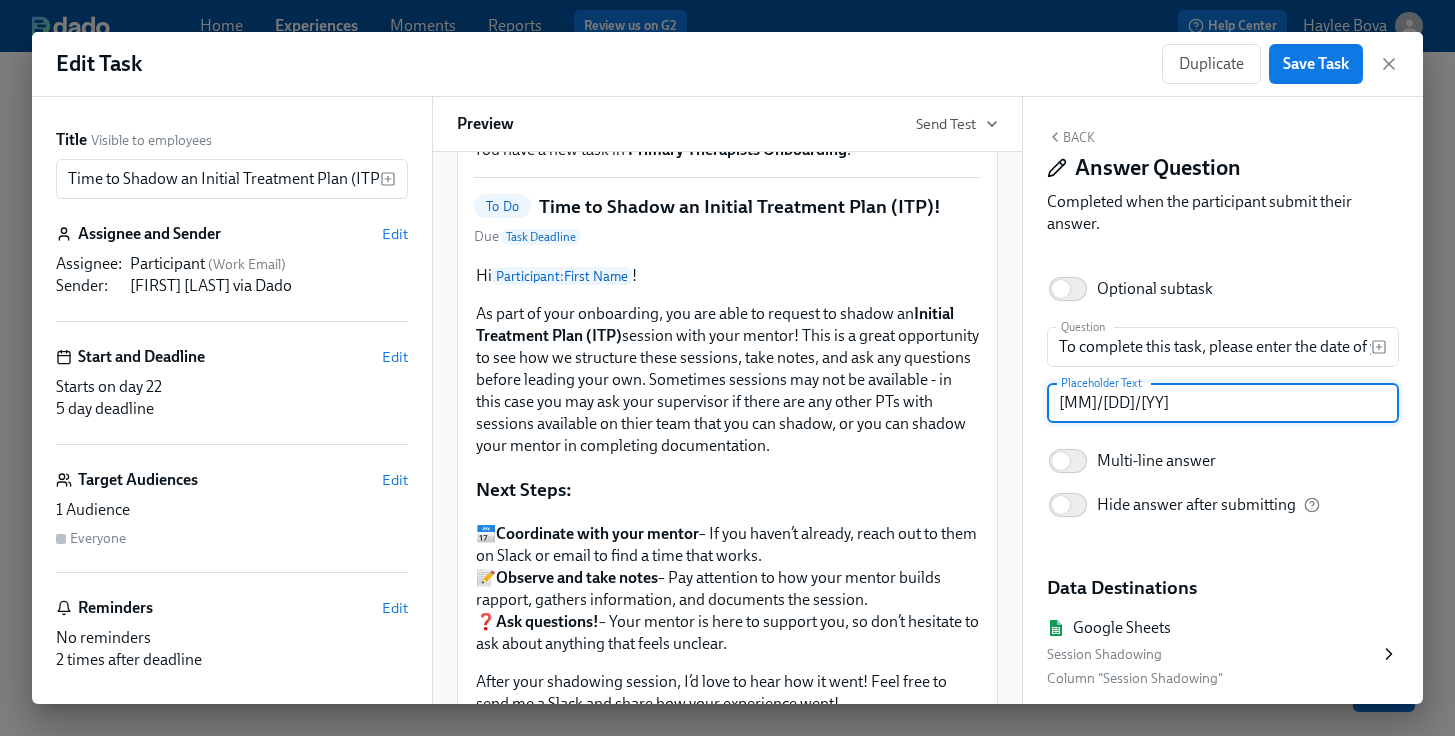 scroll, scrollTop: 118, scrollLeft: 0, axis: vertical 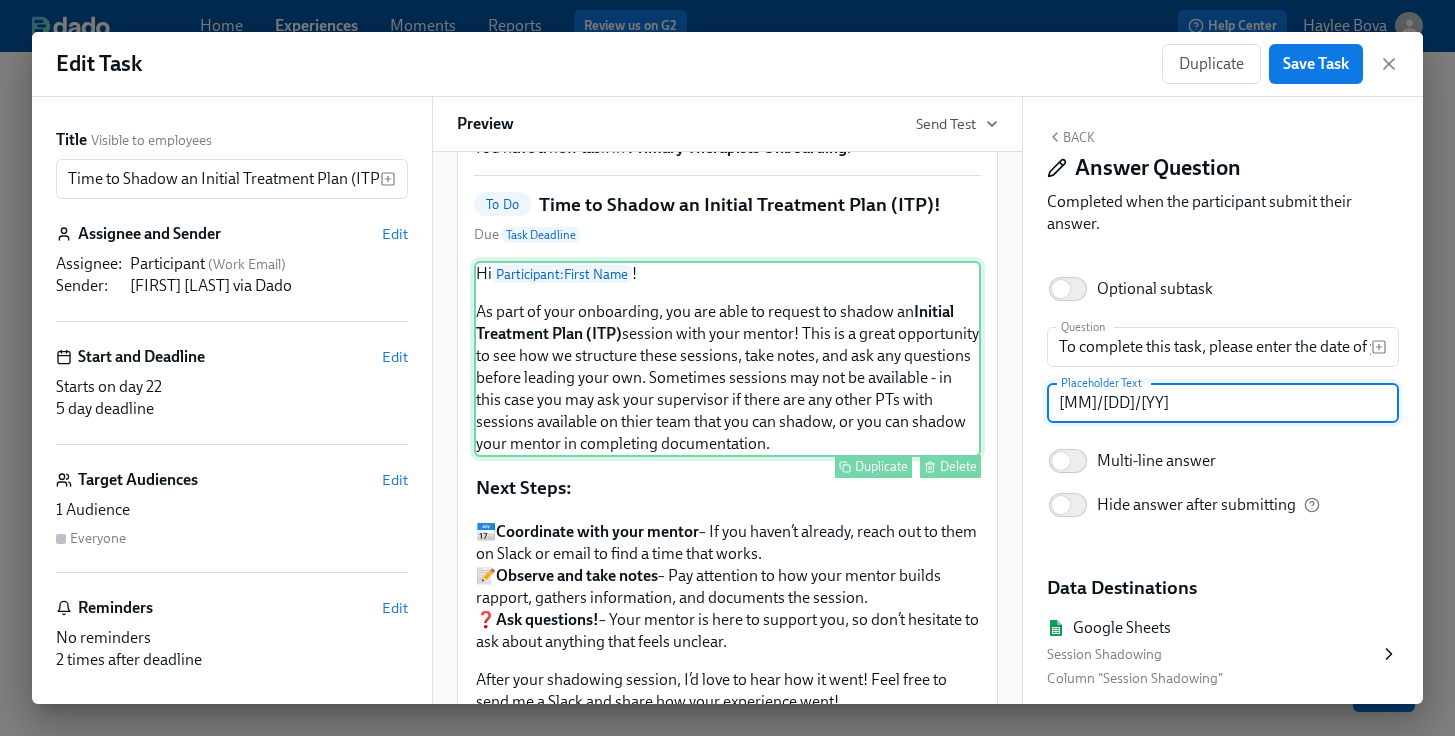 click on "Hi  Participant :  First Name !
As part of your onboarding, you are able to request to shadow an  Initial Treatment Plan (ITP)  session with your mentor! This is a great opportunity to see how we structure these sessions, take notes, and ask any questions before leading your own. Sometimes sessions may not be available - in this case you may ask your supervisor if there are any other PTs with sessions available on thier team that you can shadow, or you can shadow your mentor in completing documentation.   Duplicate   Delete" at bounding box center [727, 359] 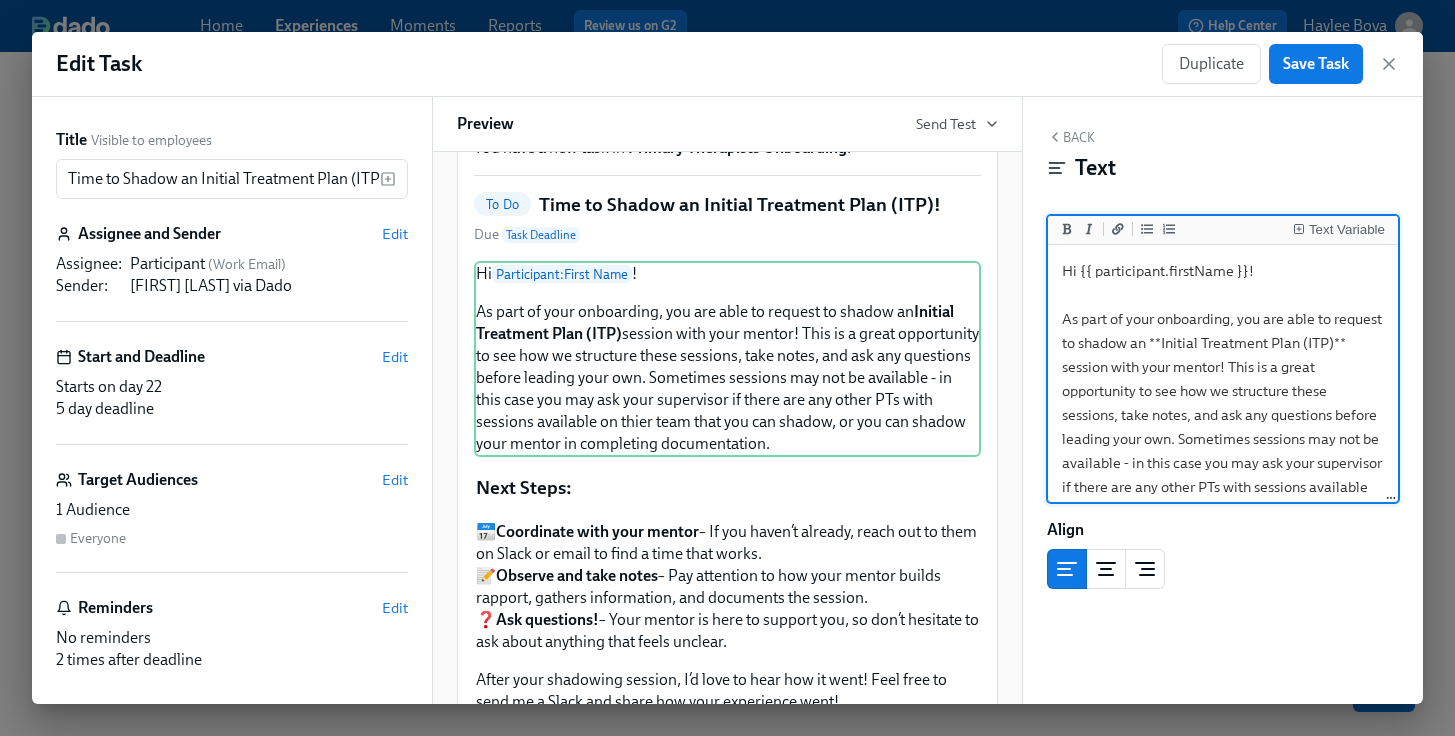 click on "Hi {{ participant.firstName }}!
As part of your onboarding, you are able to request to shadow an **Initial Treatment Plan (ITP)** session with your mentor! This is a great opportunity to see how we structure these sessions, take notes, and ask any questions before leading your own. Sometimes sessions may not be available - in this case you may ask your supervisor if there are any other PTs with sessions available on thier team that you can shadow, or you can shadow your mentor in completing documentation." at bounding box center (1223, 415) 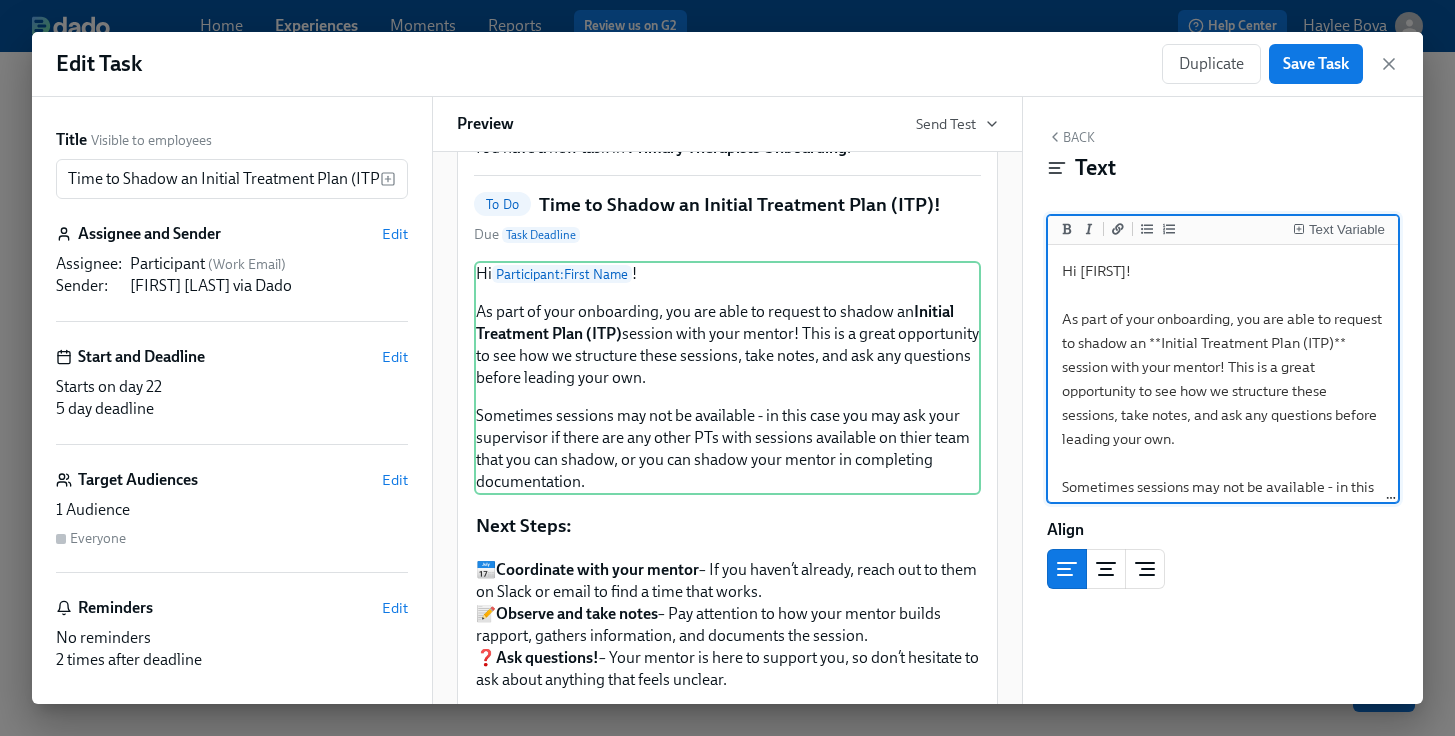 scroll, scrollTop: 105, scrollLeft: 0, axis: vertical 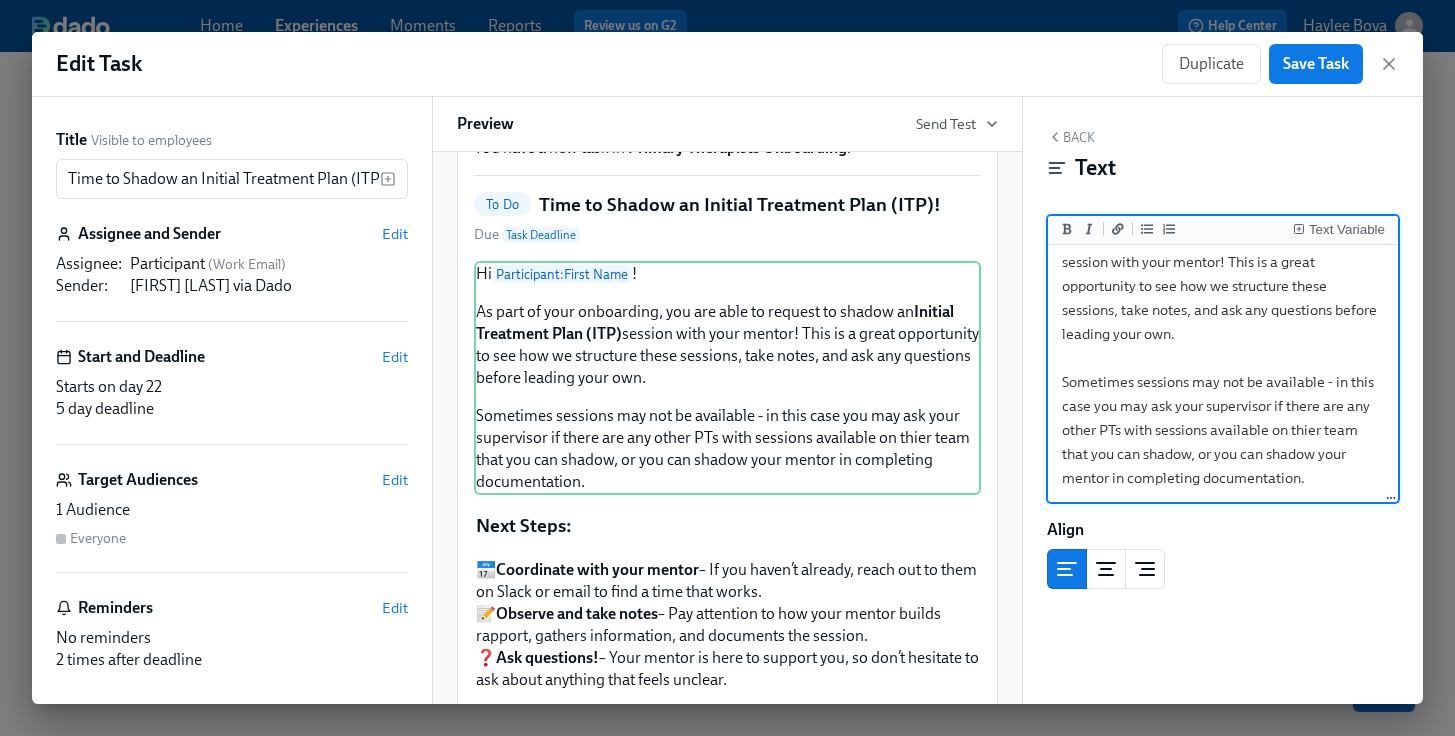 click on "Hi [FIRST]!
As part of your onboarding, you are able to request to shadow an **Initial Treatment Plan (ITP)** session with your mentor! This is a great opportunity to see how we structure these sessions, take notes, and ask any questions before leading your own.
Sometimes sessions may not be available - in this case you may ask your supervisor if there are any other PTs with sessions available on thier team that you can shadow, or you can shadow your mentor in completing documentation." at bounding box center (1223, 322) 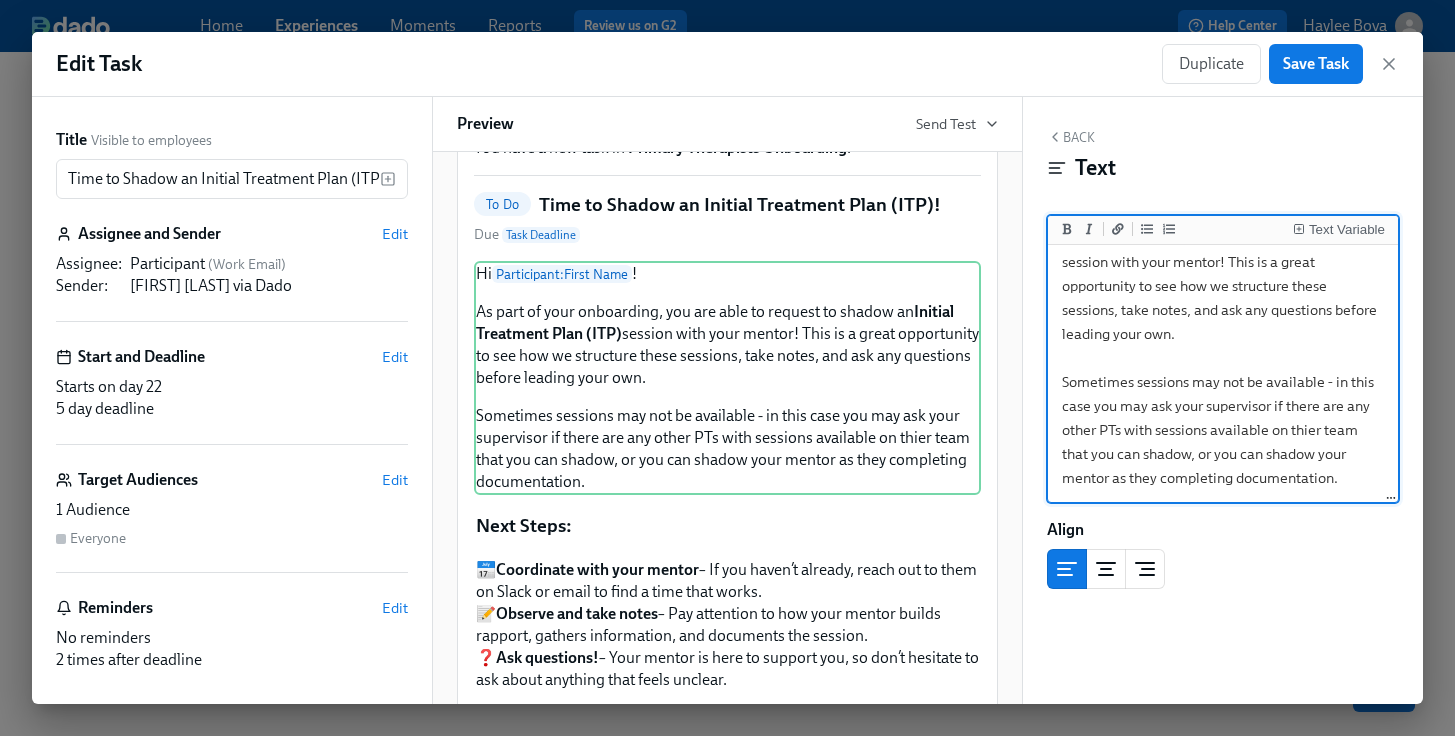 click on "Hi {{ participant.firstName }}!
As part of your onboarding, you are able to request to shadow an **Initial Treatment Plan (ITP)** session with your mentor! This is a great opportunity to see how we structure these sessions, take notes, and ask any questions before leading your own.
Sometimes sessions may not be available - in this case you may ask your supervisor if there are any other PTs with sessions available on thier team that you can shadow, or you can shadow your mentor as they completing documentation." at bounding box center [1223, 322] 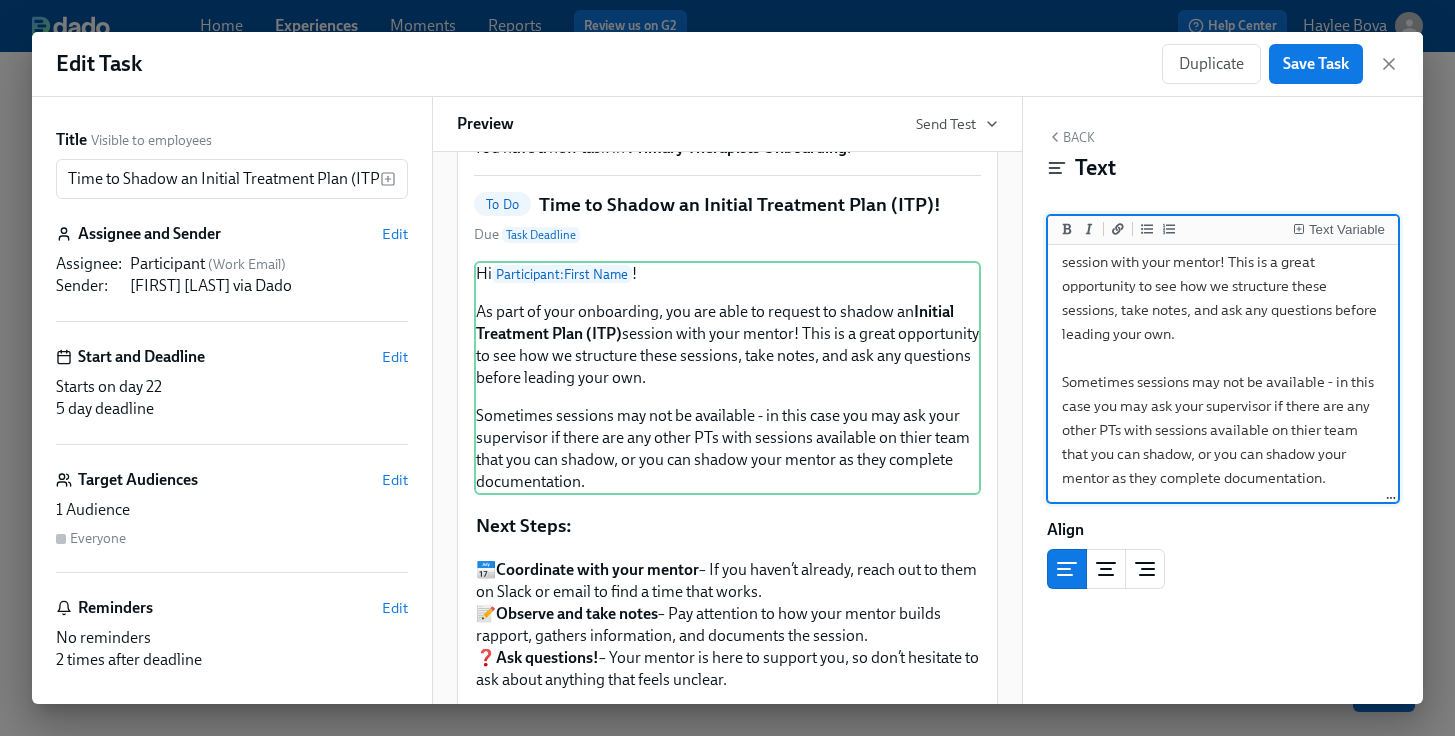 type on "Hi {{ participant.firstName }}!
As part of your onboarding, you are able to request to shadow an **Initial Treatment Plan (ITP)** session with your mentor! This is a great opportunity to see how we structure these sessions, take notes, and ask any questions before leading your own.
Sometimes sessions may not be available - in this case you may ask your supervisor if there are any other PTs with sessions available on thier team that you can shadow, or you can shadow your mentor as they complete documentation." 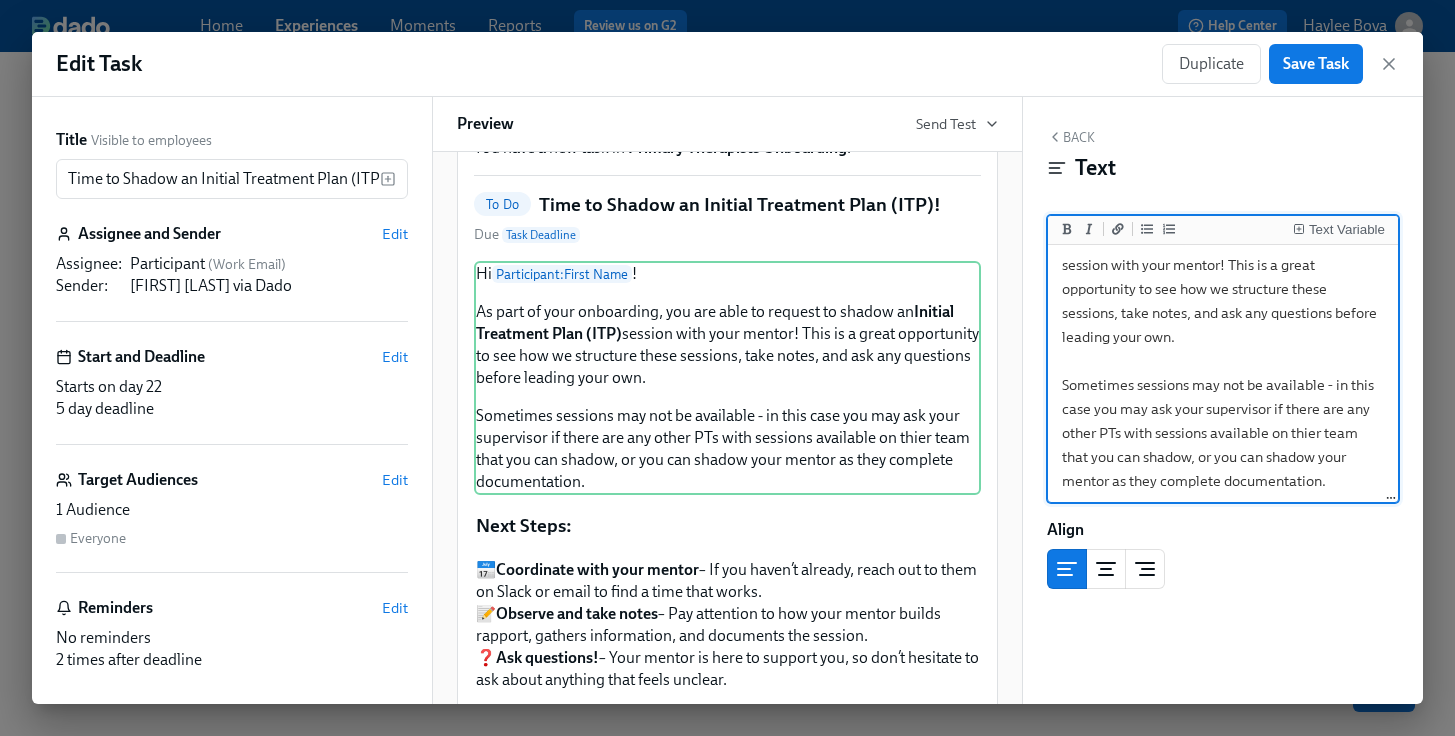 scroll, scrollTop: 105, scrollLeft: 0, axis: vertical 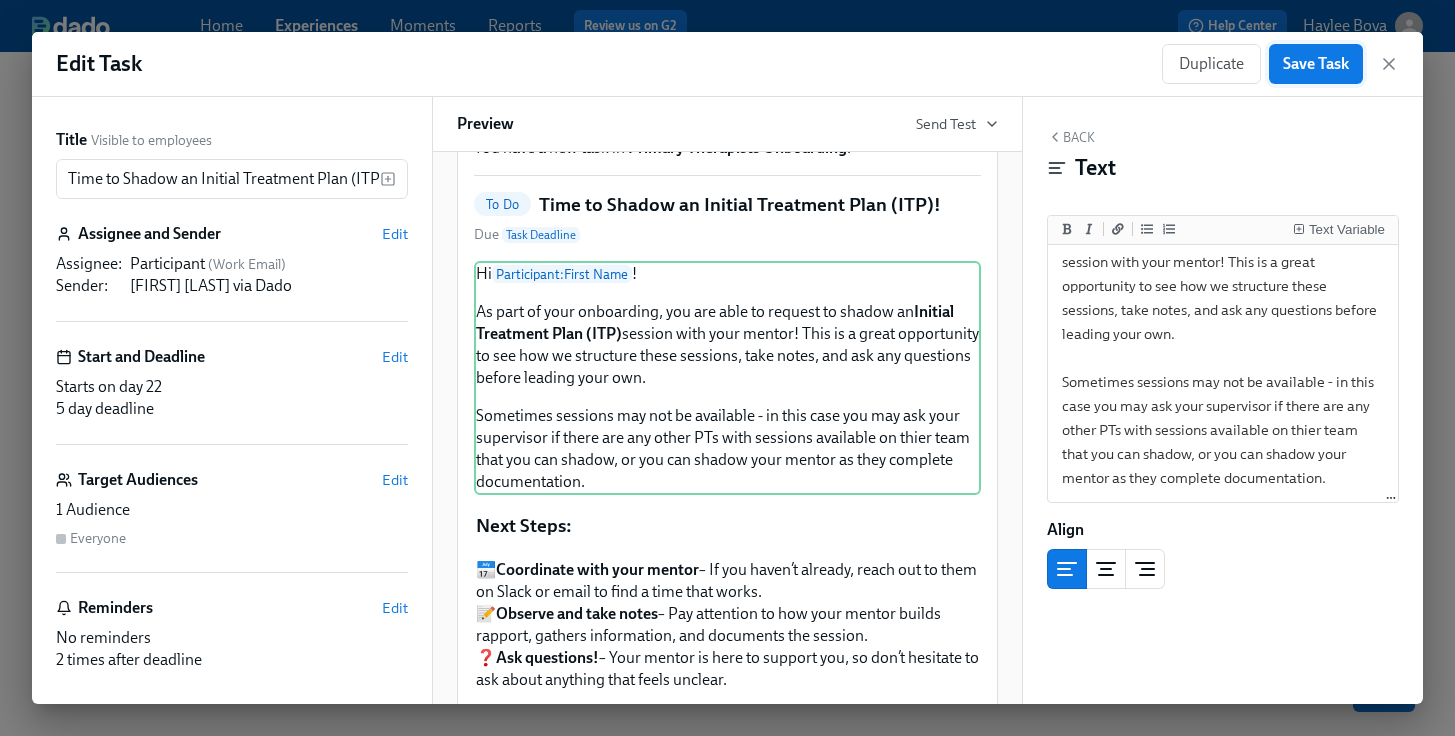click on "Save Task" at bounding box center [1316, 64] 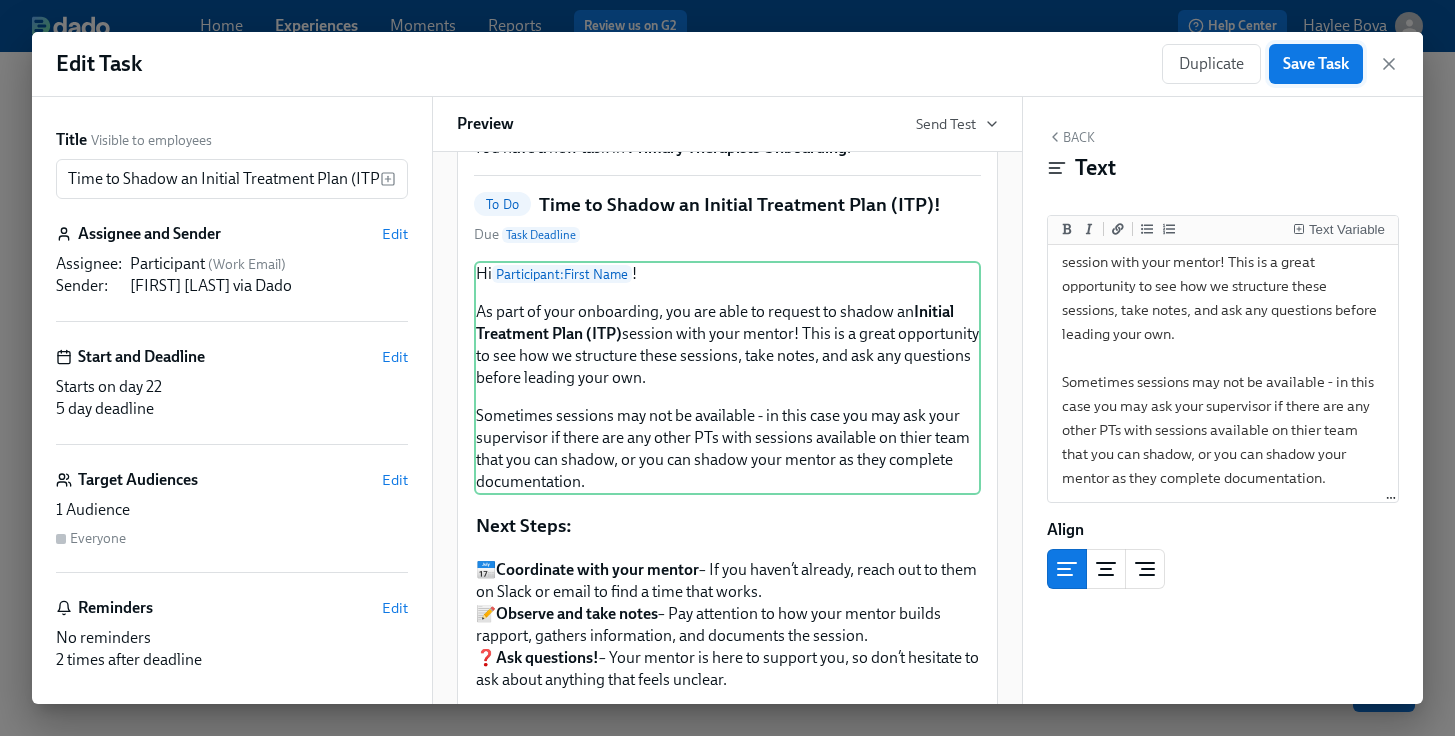 click on "Save Task" at bounding box center (1316, 64) 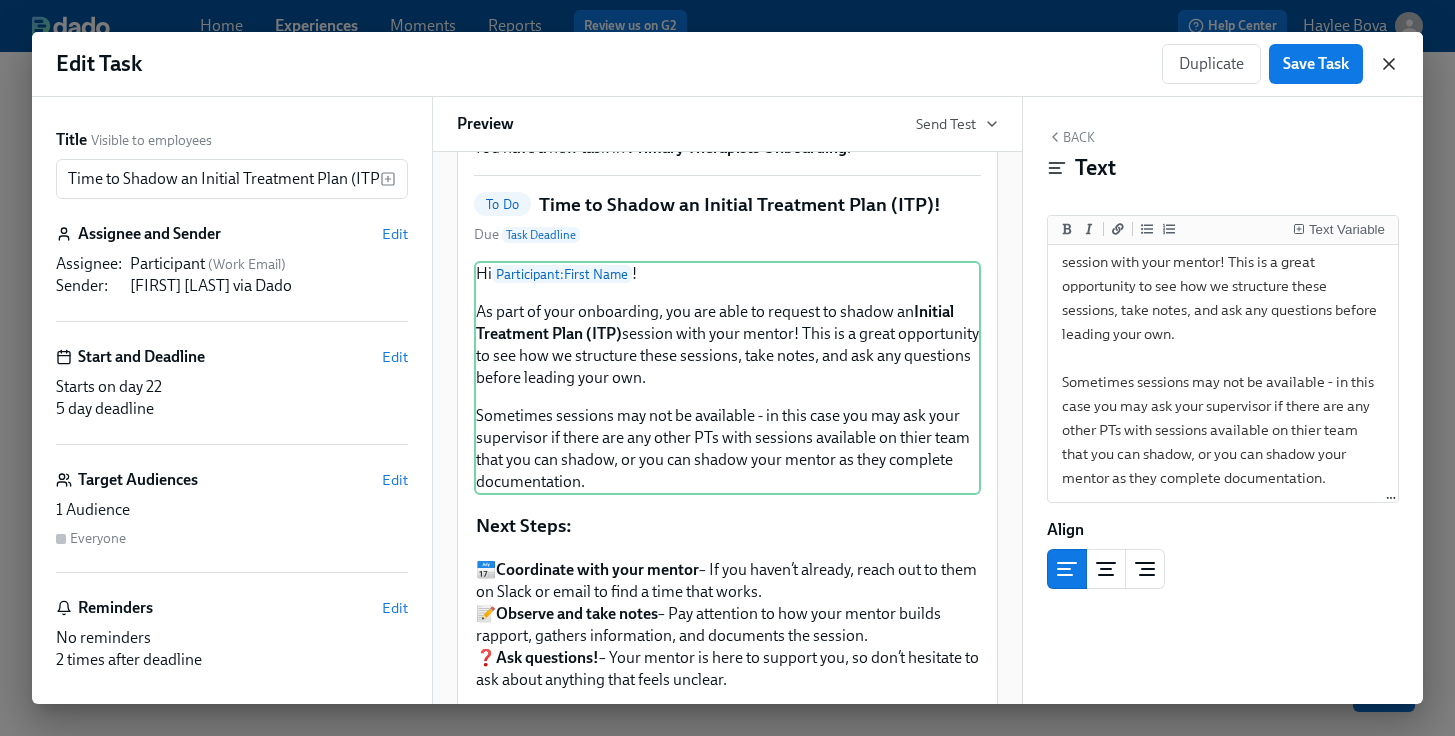 click 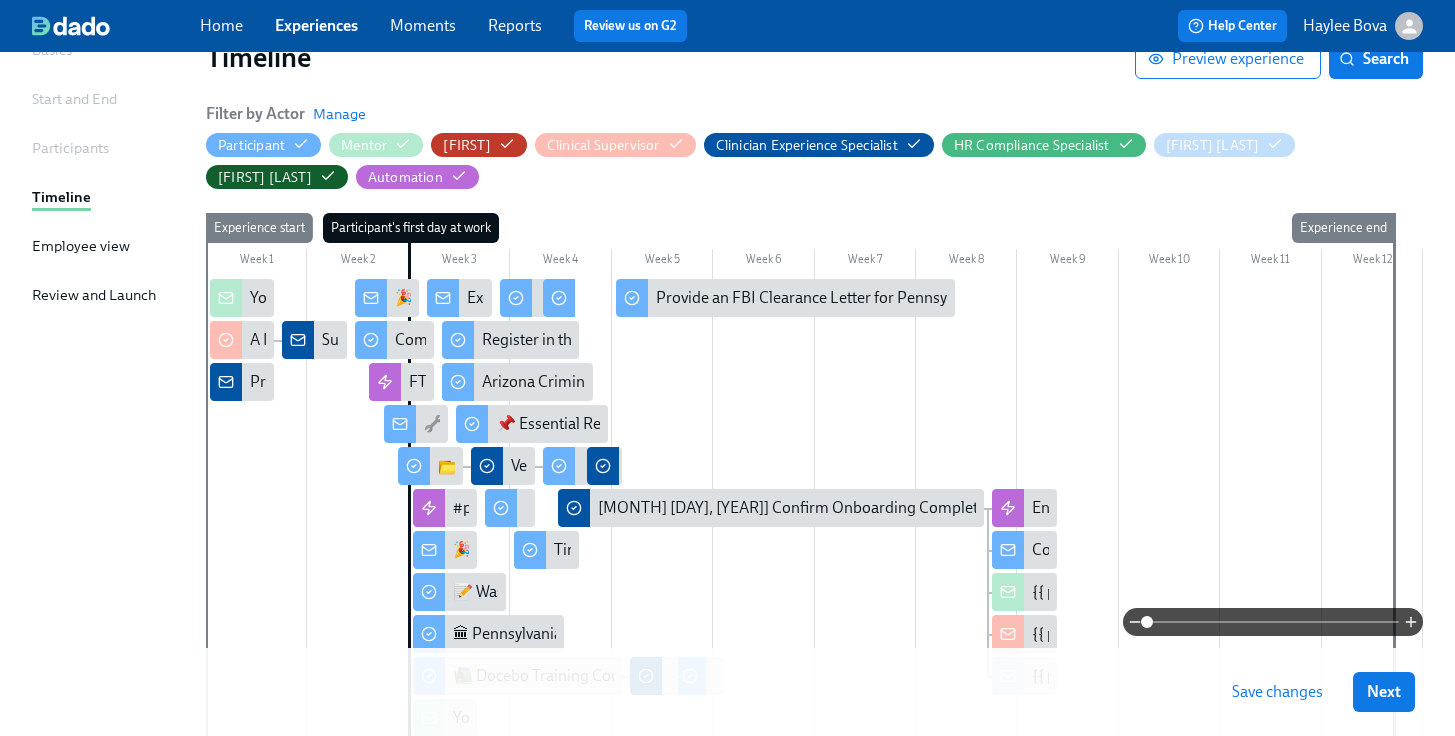 scroll, scrollTop: 166, scrollLeft: 0, axis: vertical 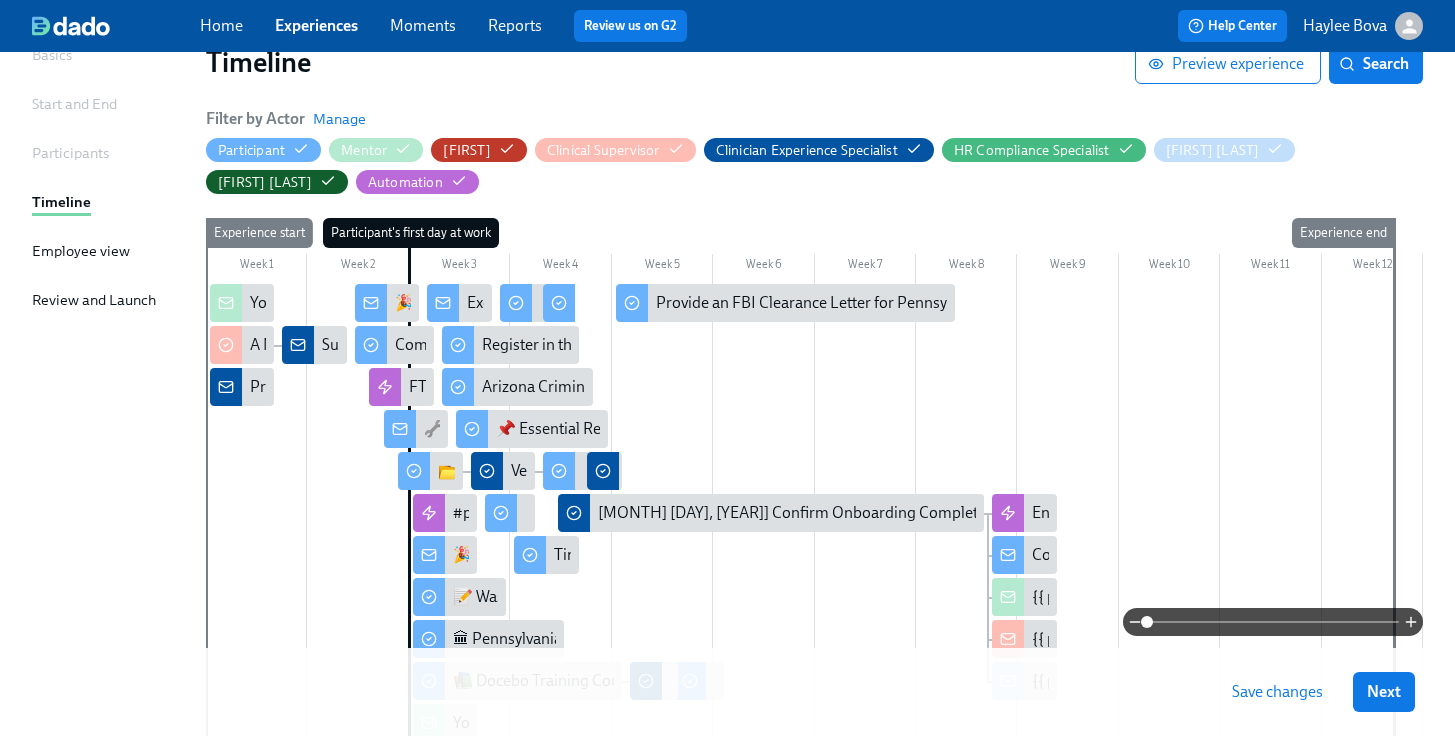 click on "Save changes" at bounding box center [1277, 692] 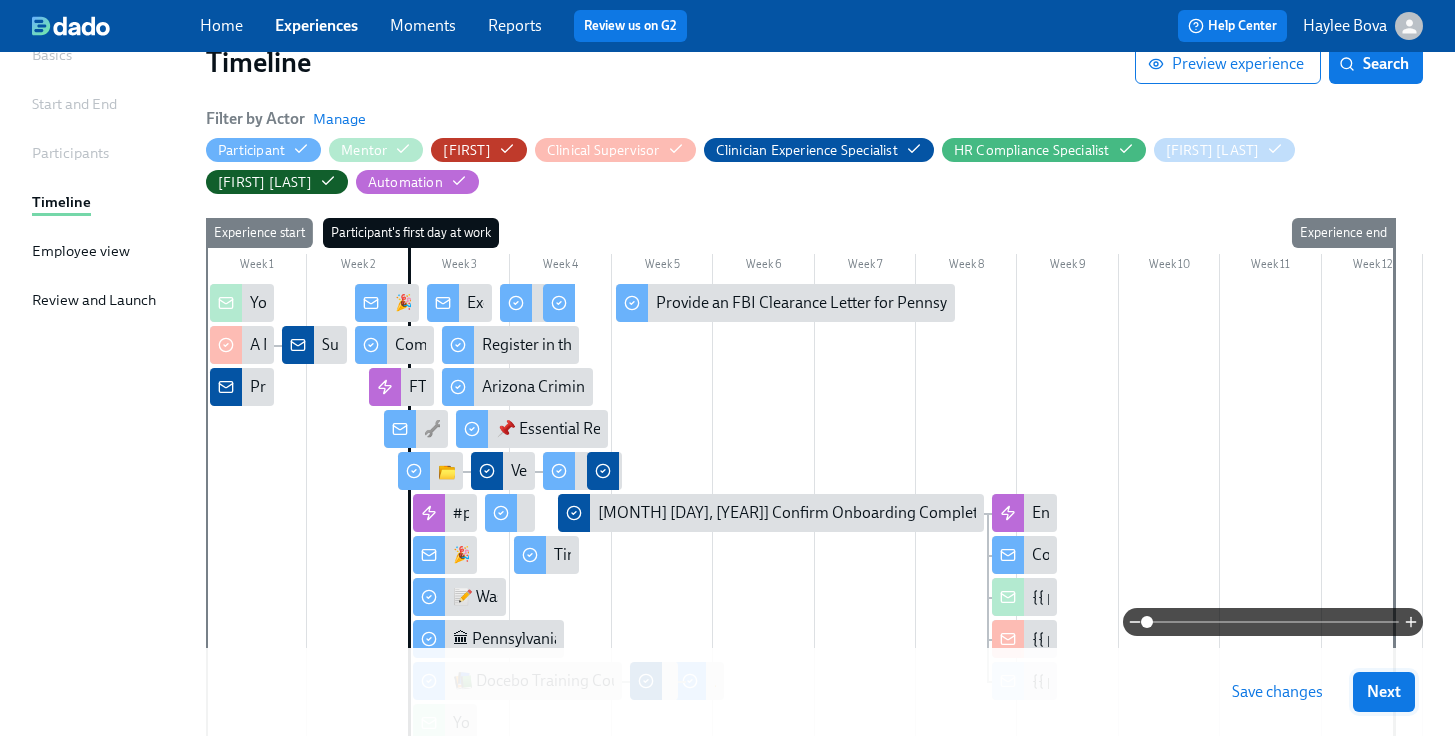 click on "Next" at bounding box center [1384, 692] 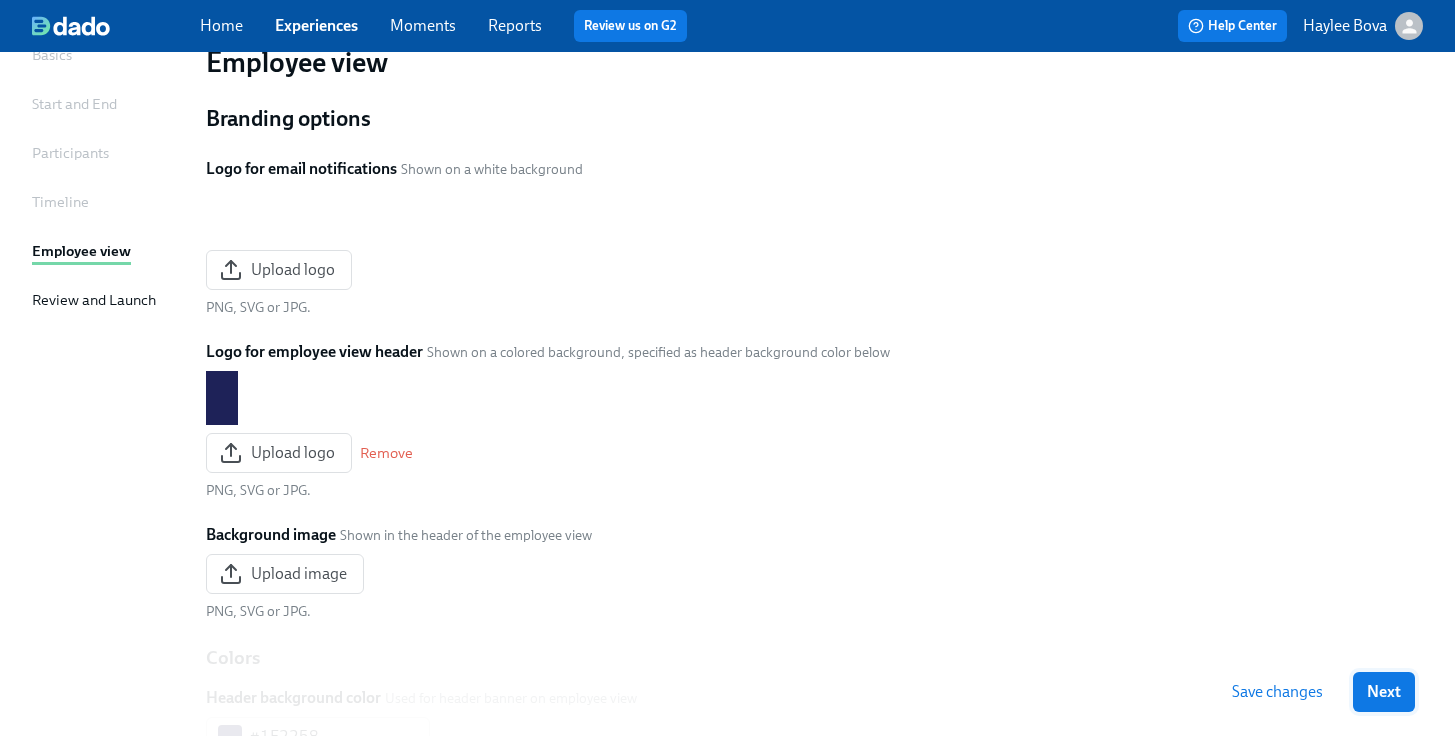 click on "Next" at bounding box center (1384, 692) 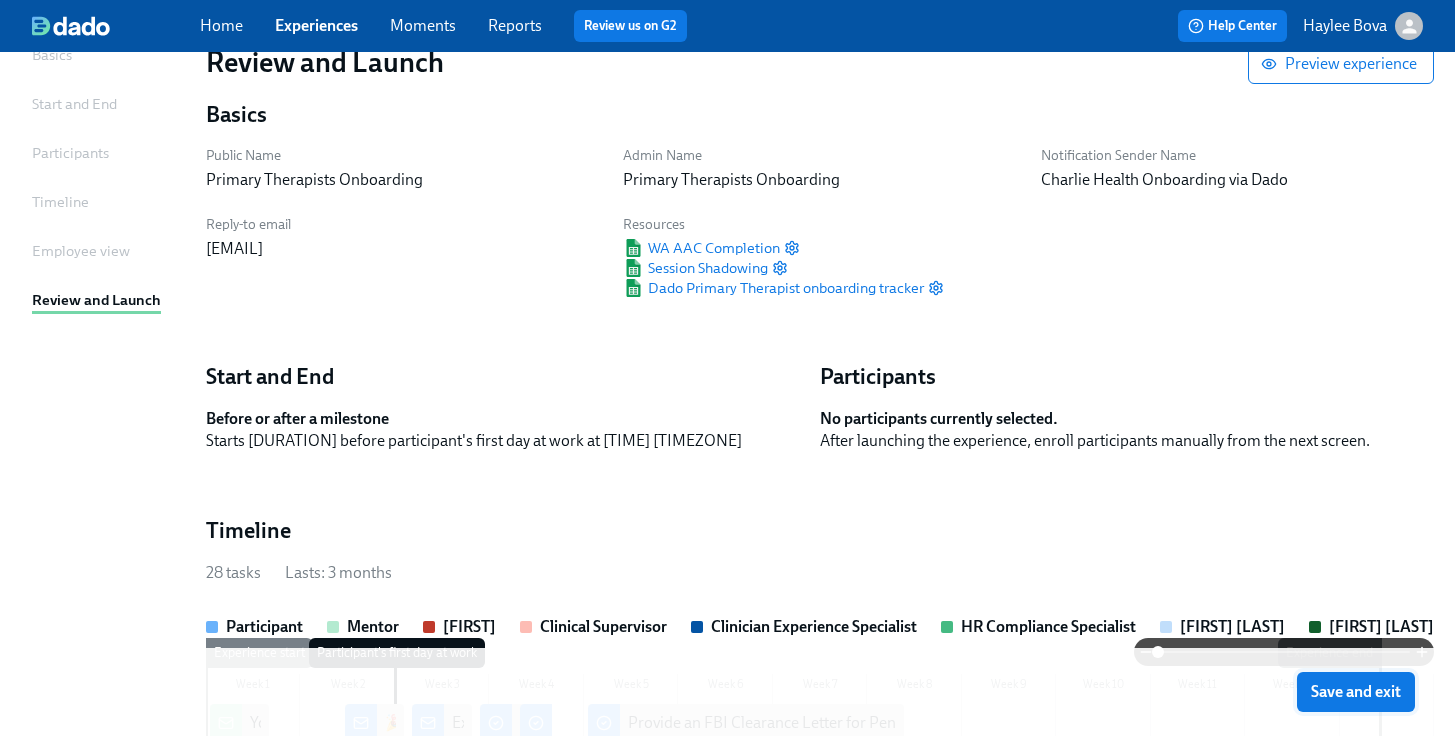 click on "Save and exit" at bounding box center (1356, 692) 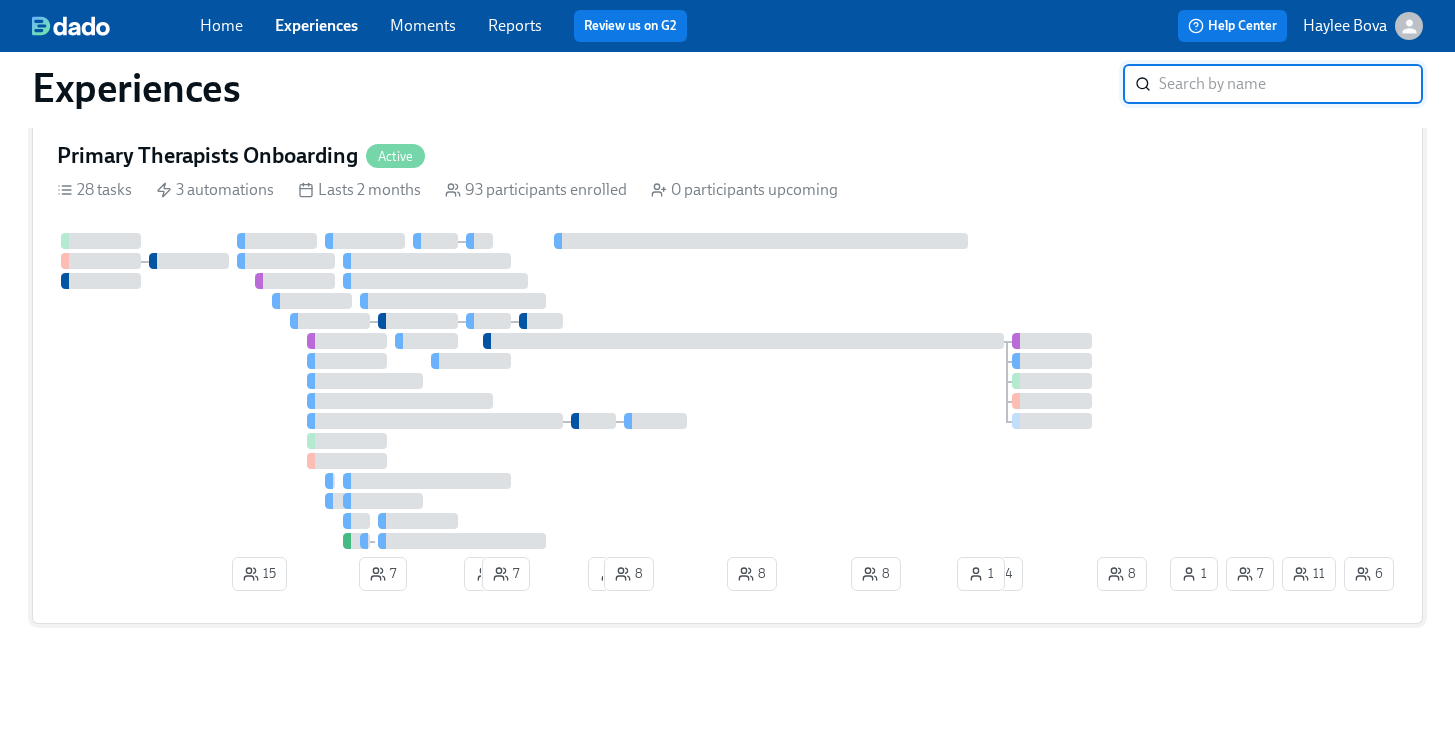 scroll, scrollTop: 0, scrollLeft: 0, axis: both 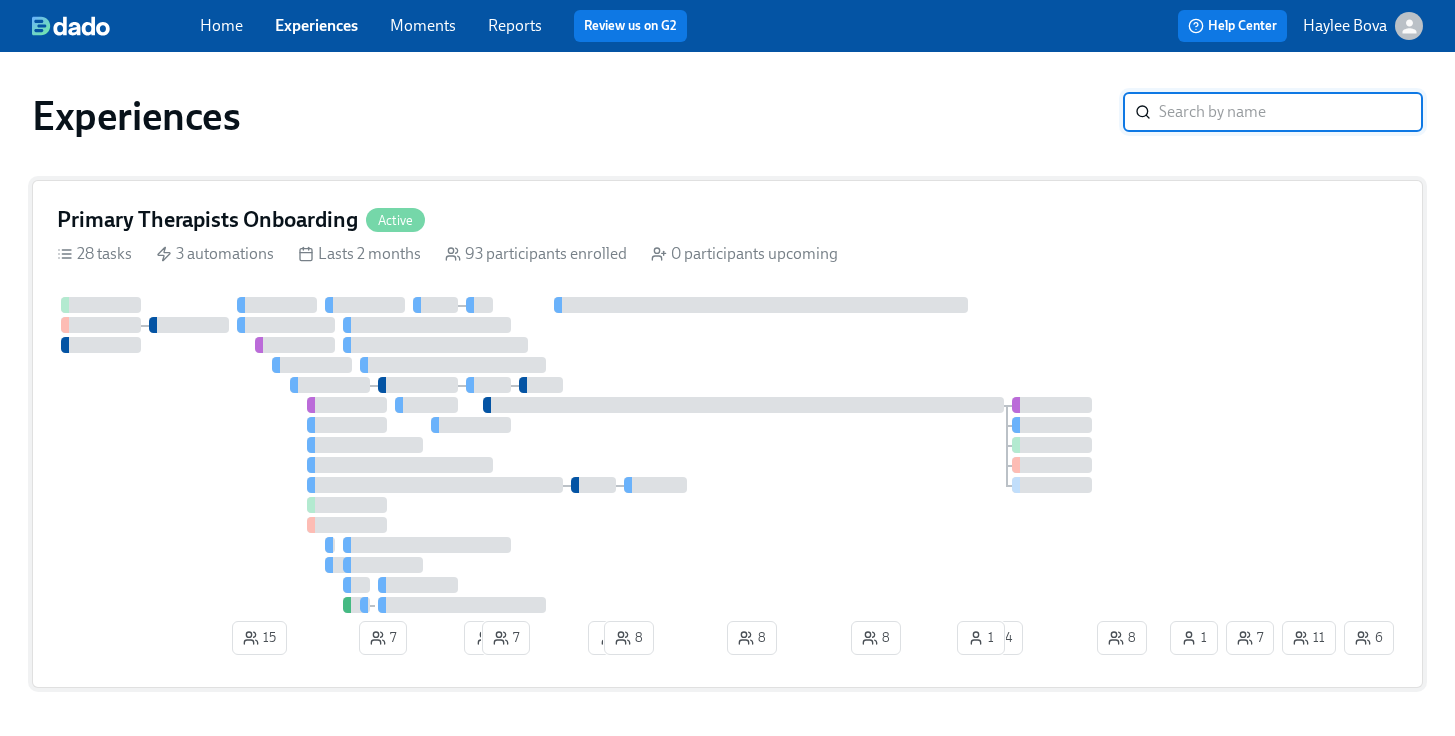 click on "Primary Therapists Onboarding Active 28 tasks   3 automations   Lasts   2 months   93 participants   enrolled     0 participants   upcoming   15 7 1 7 1 8 8 8 6 11 7 1 8 4 1" at bounding box center (727, 434) 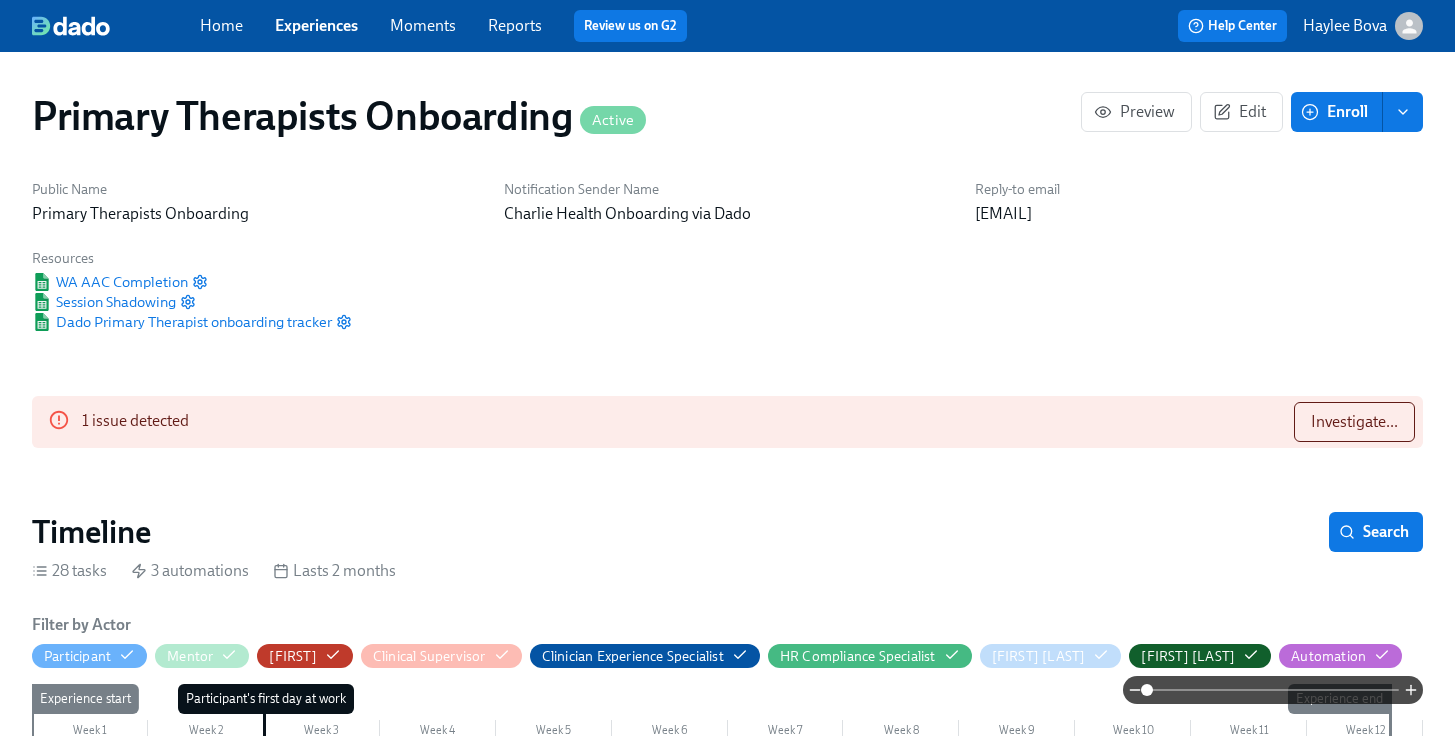 scroll, scrollTop: 0, scrollLeft: 23376, axis: horizontal 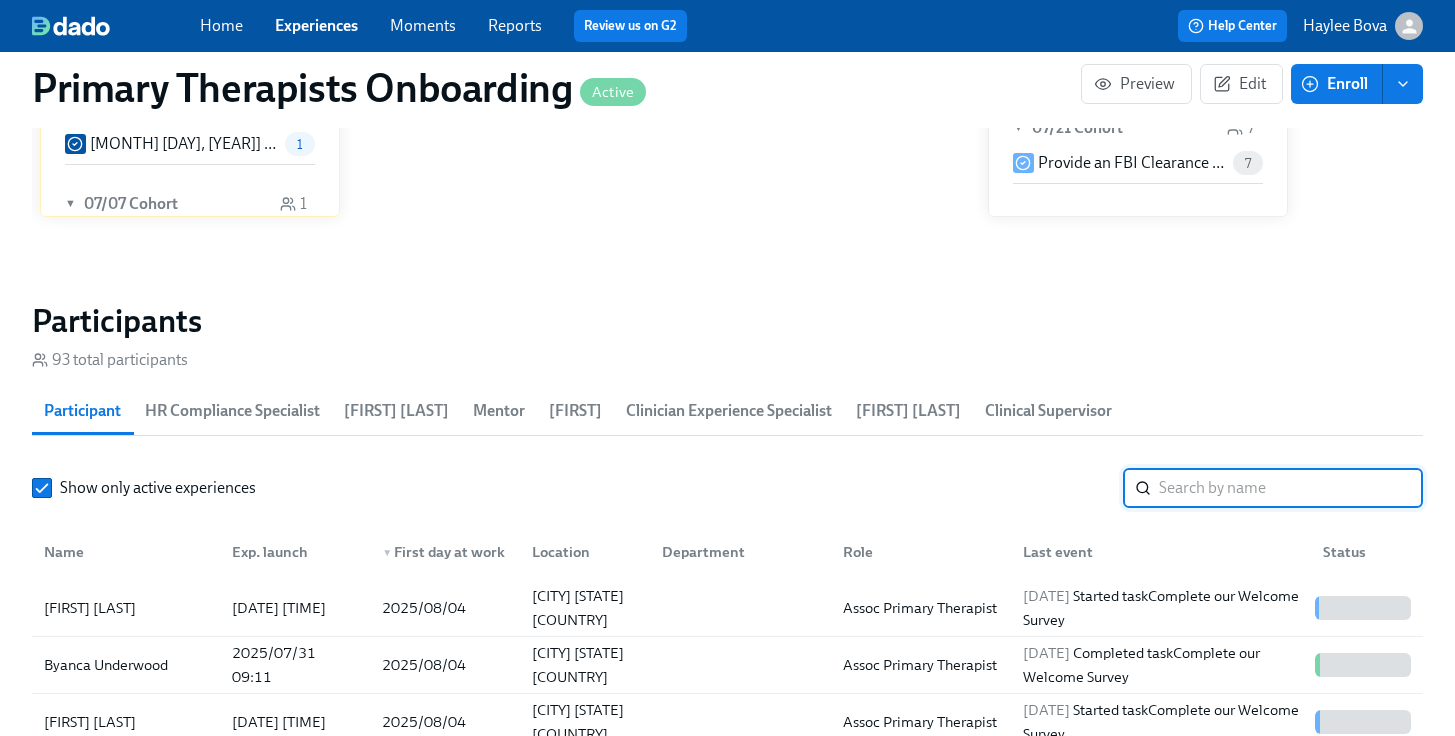 click at bounding box center [1291, 488] 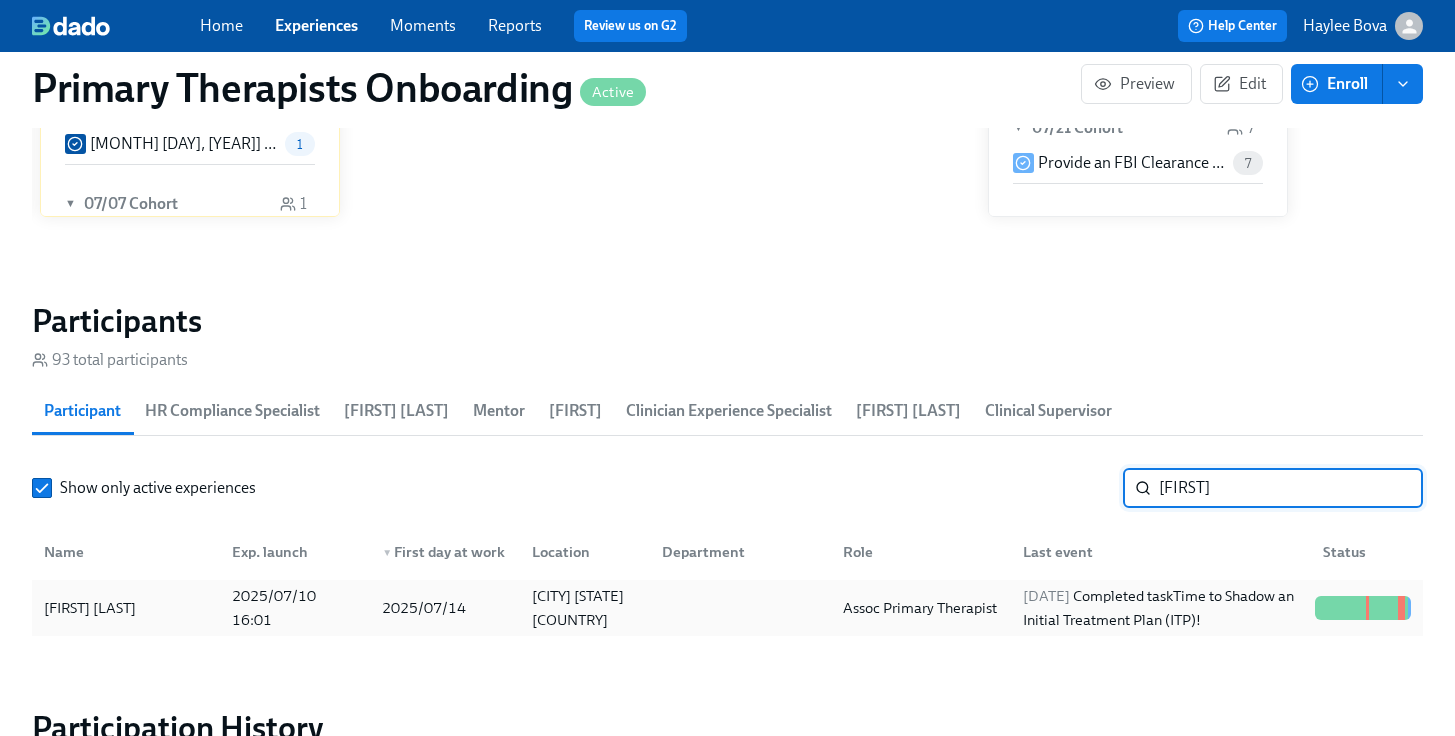 type on "[FIRST]" 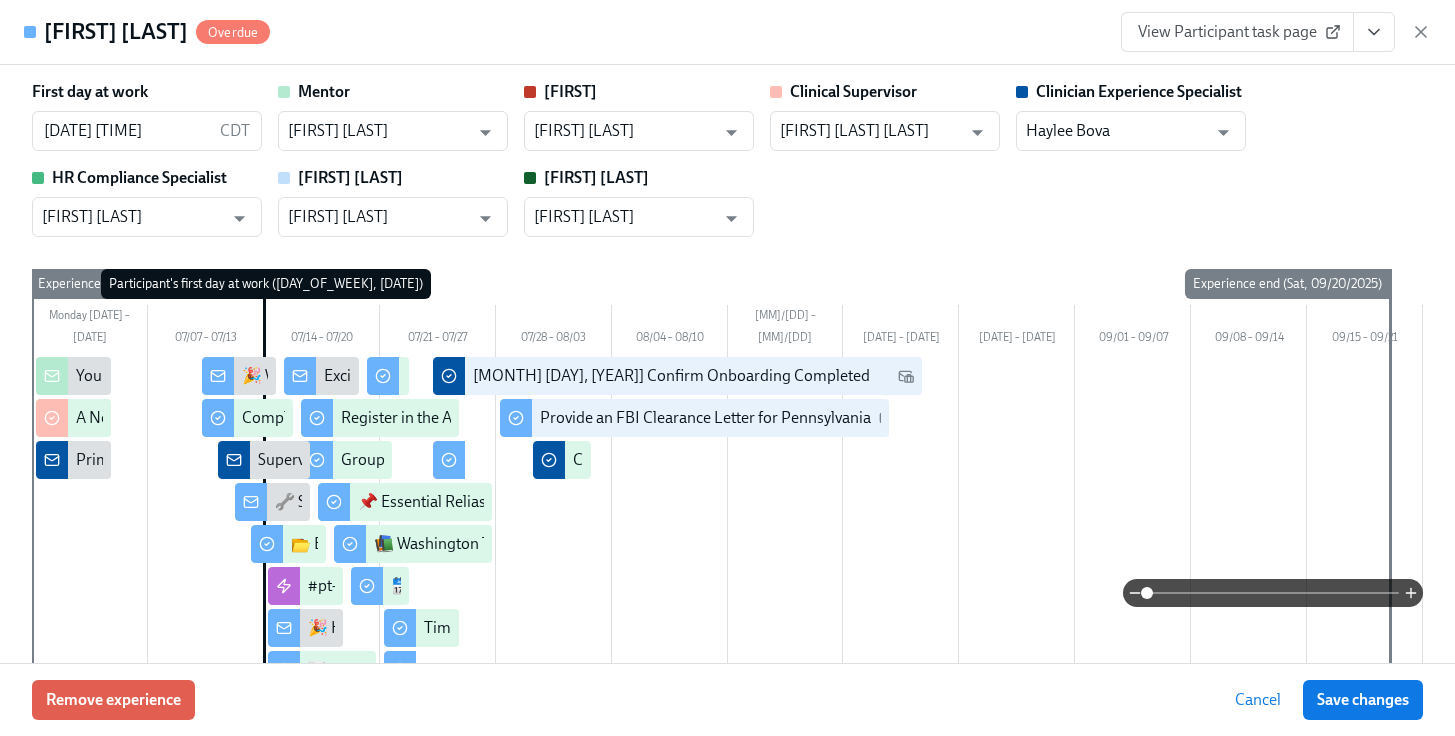 click 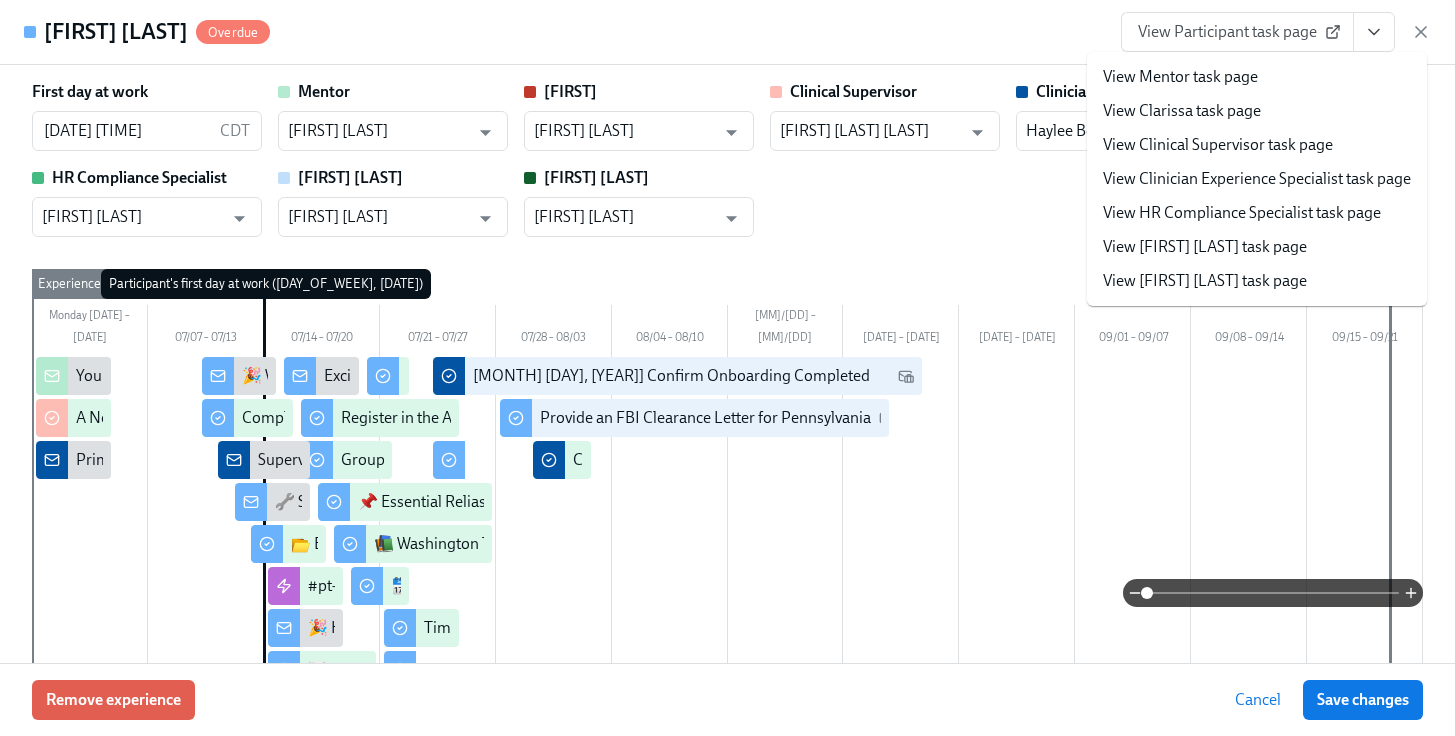 scroll, scrollTop: 0, scrollLeft: 26085, axis: horizontal 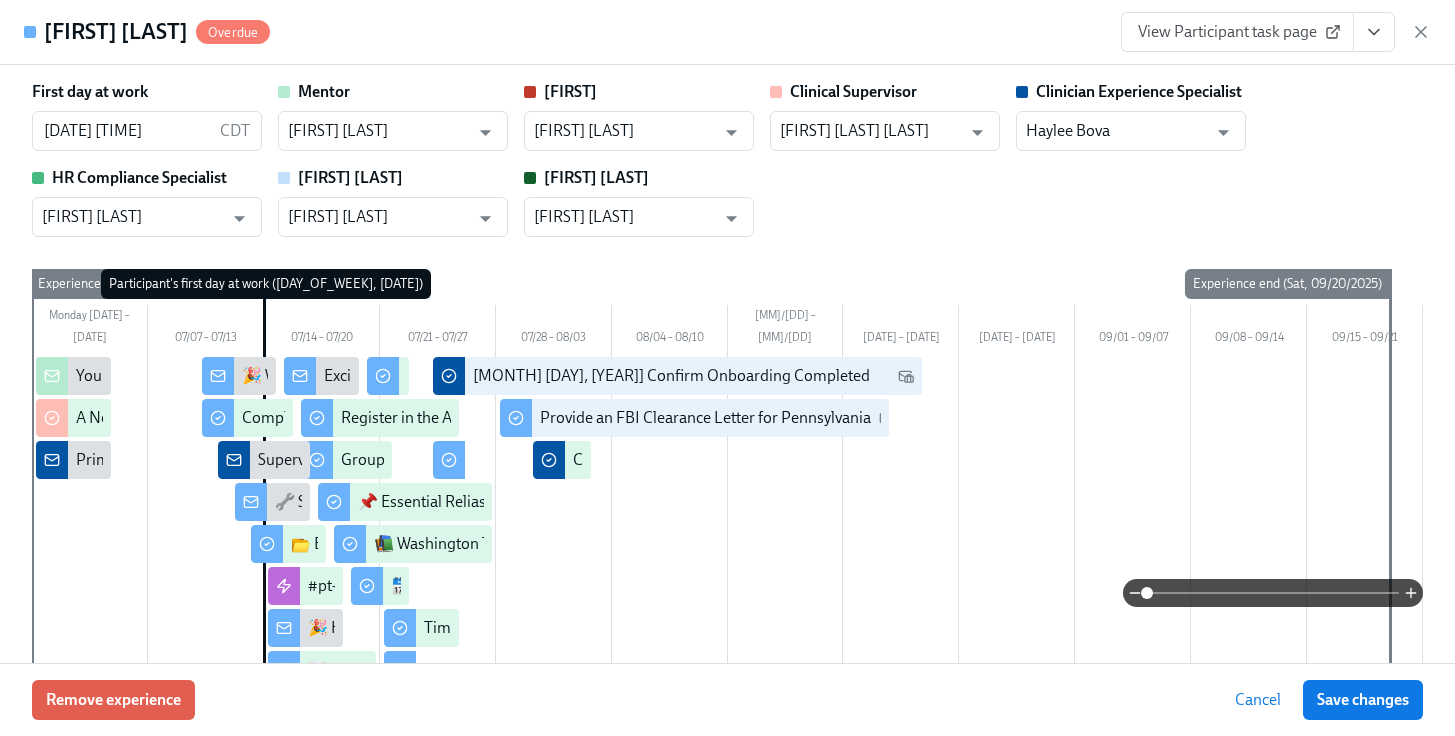 click 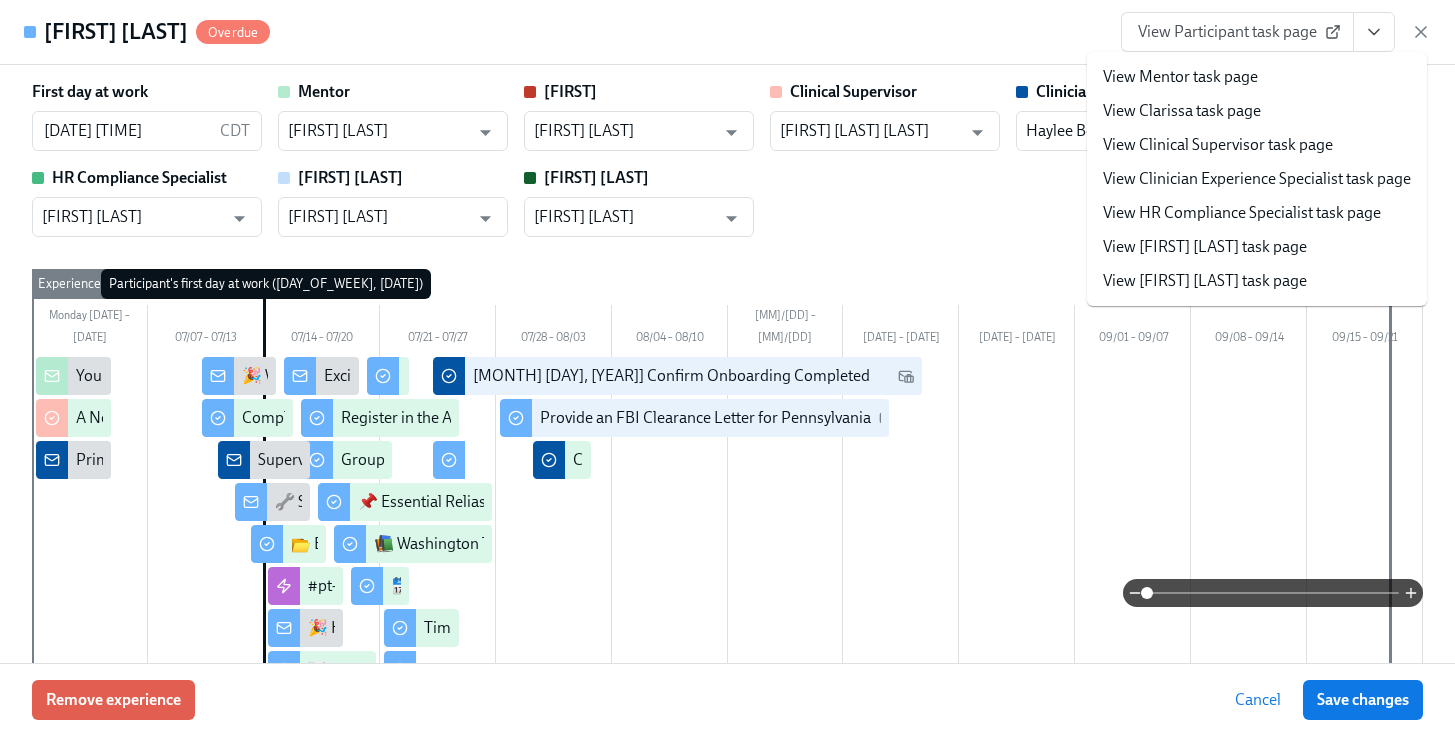 click on "View HR Compliance Specialist task page" at bounding box center [1242, 213] 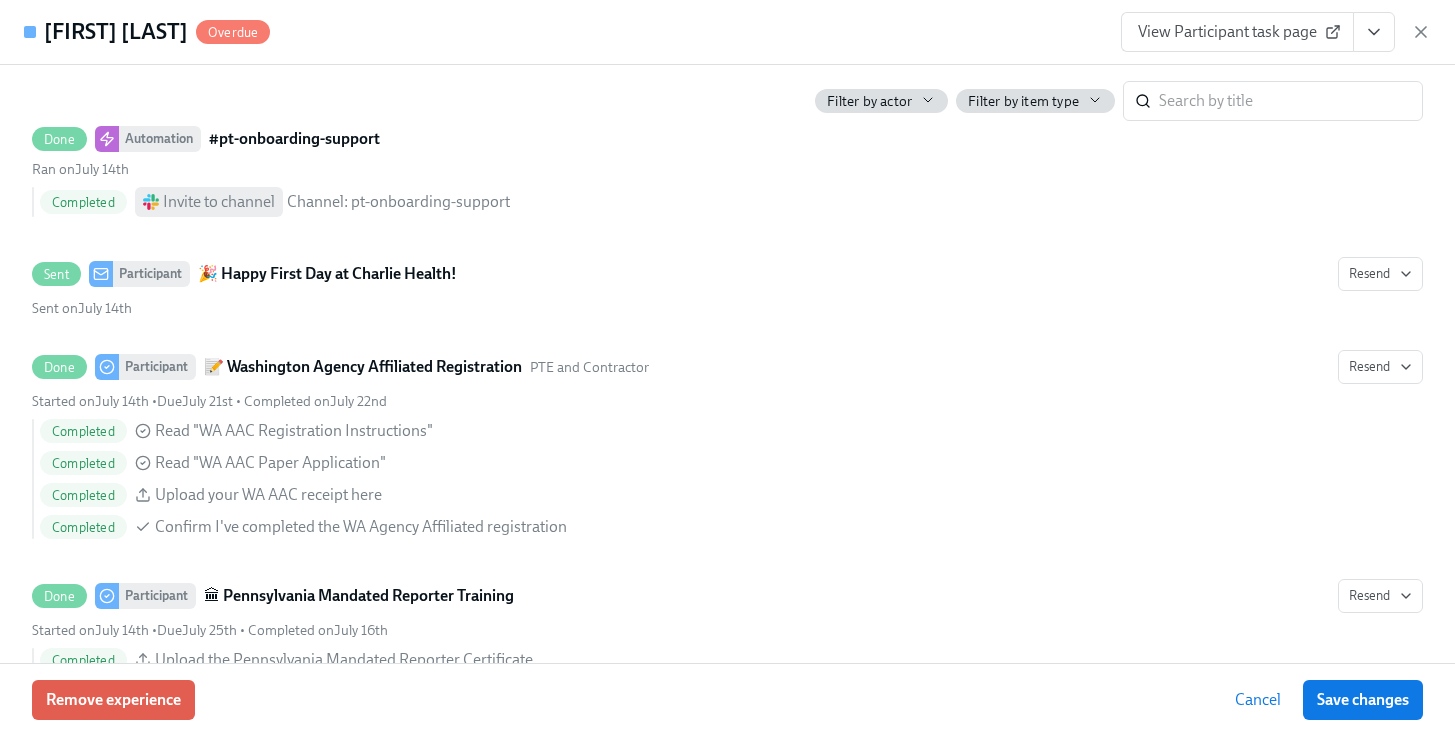 scroll, scrollTop: 2272, scrollLeft: 0, axis: vertical 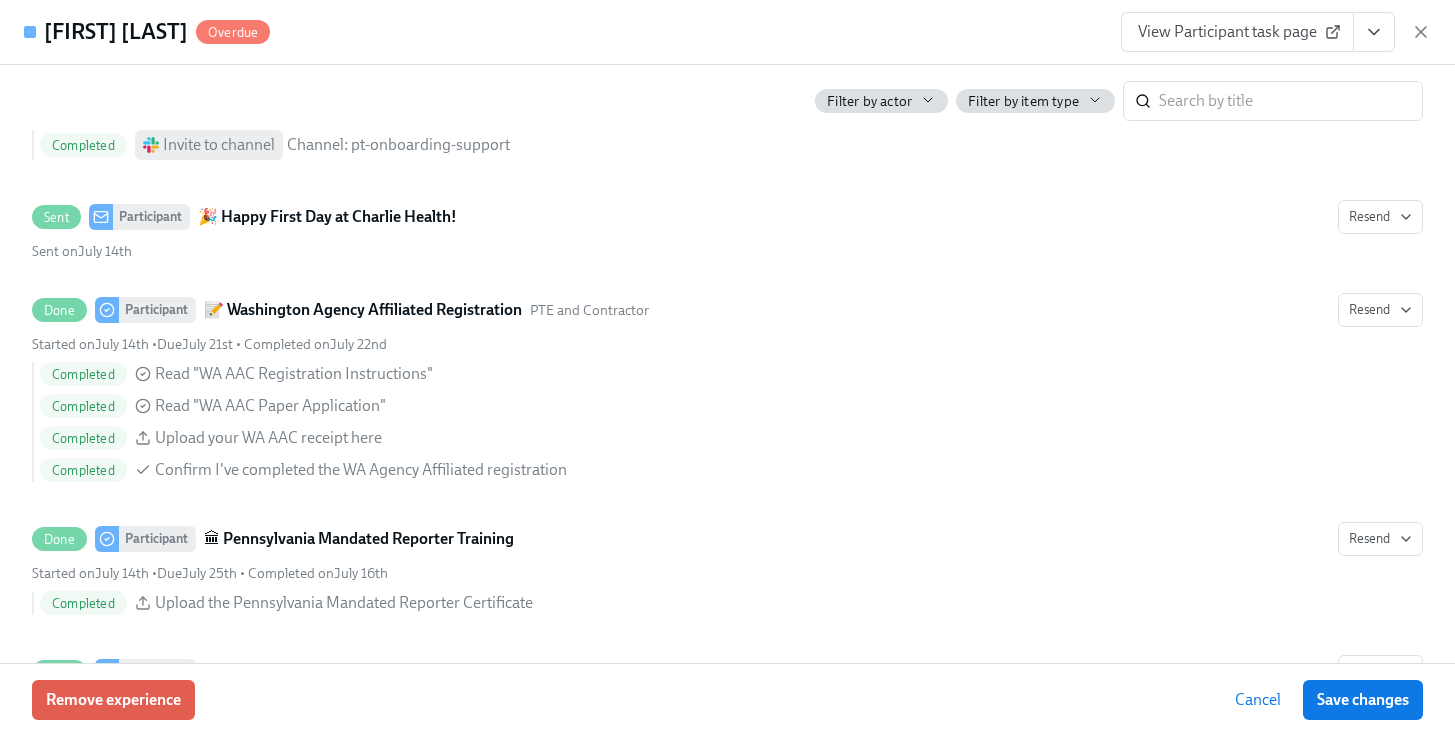 click at bounding box center [1374, 32] 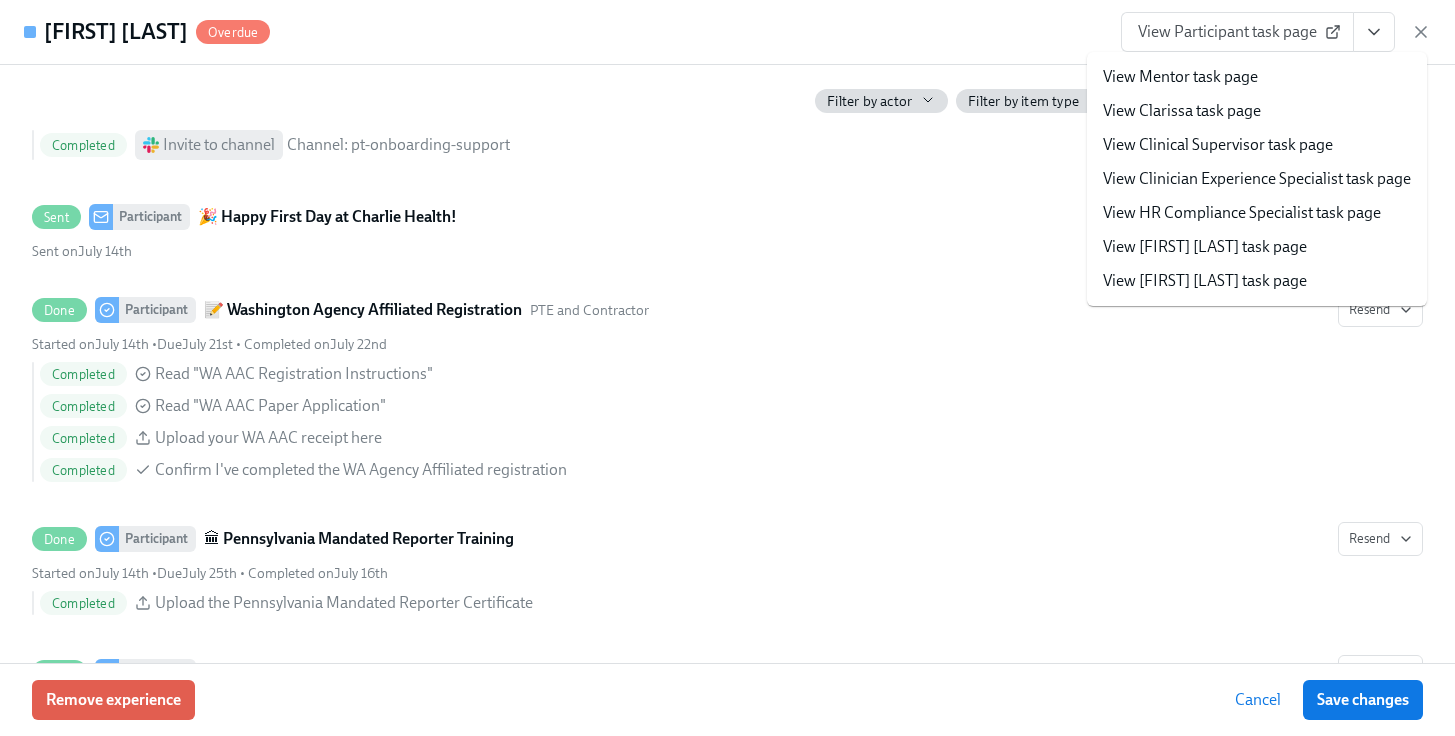 click on "View Clarissa task page" at bounding box center [1182, 111] 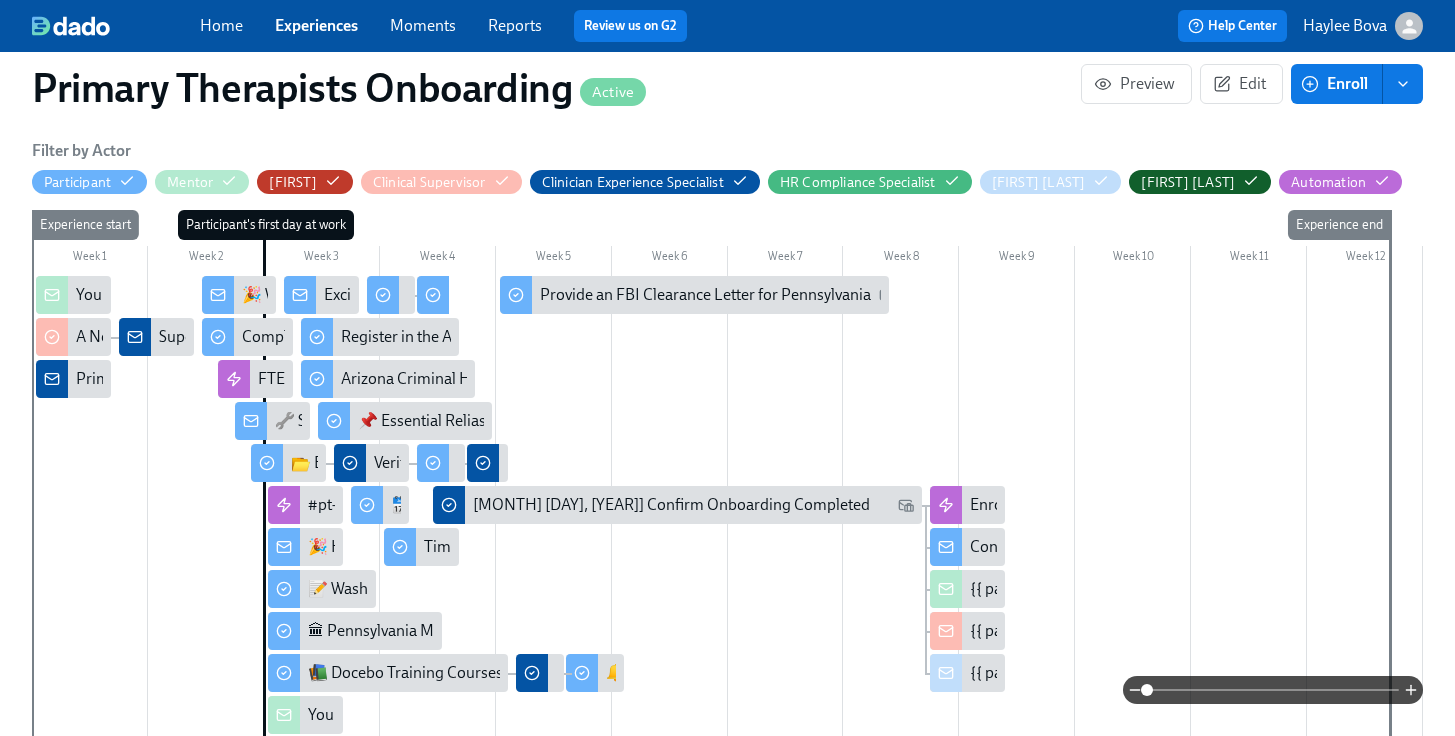 scroll, scrollTop: 505, scrollLeft: 0, axis: vertical 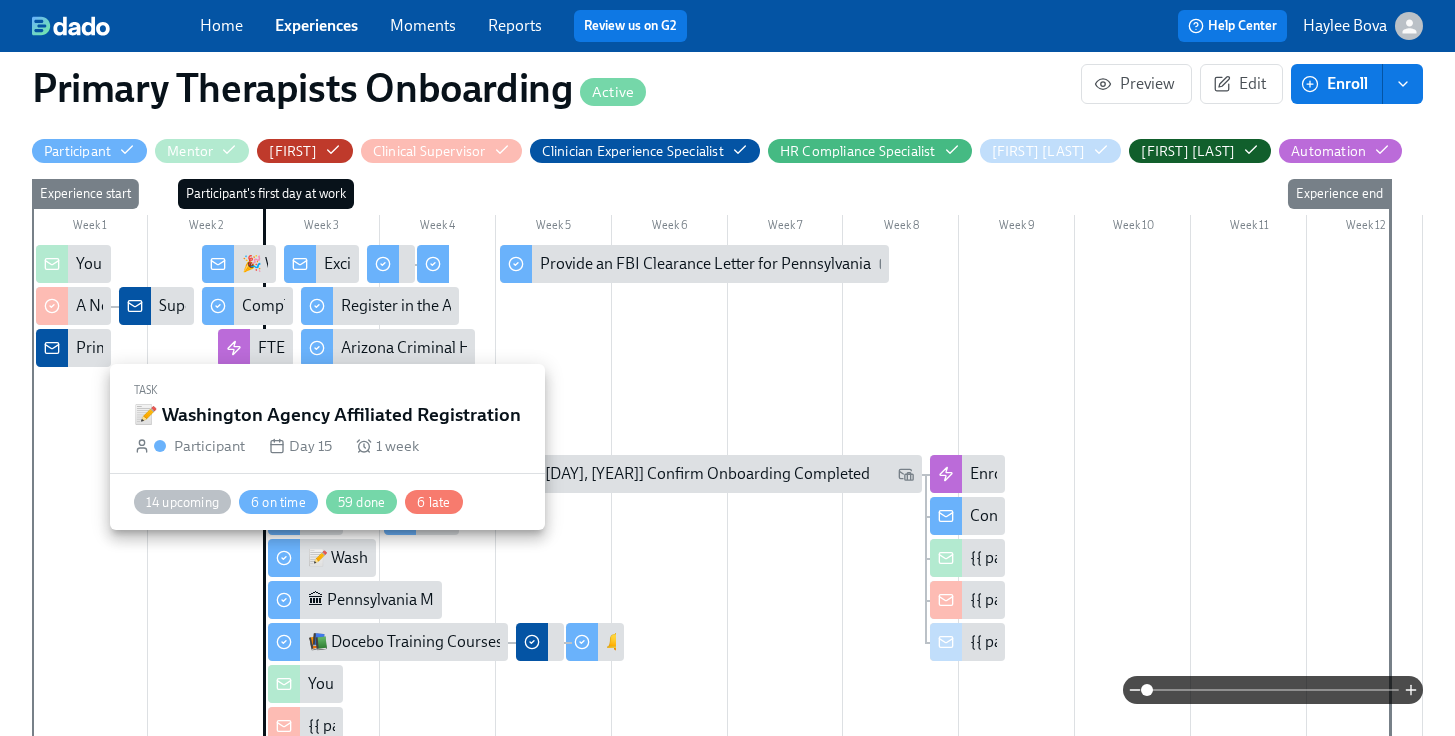 click on "📝 Washington Agency Affiliated Registration" at bounding box center (463, 558) 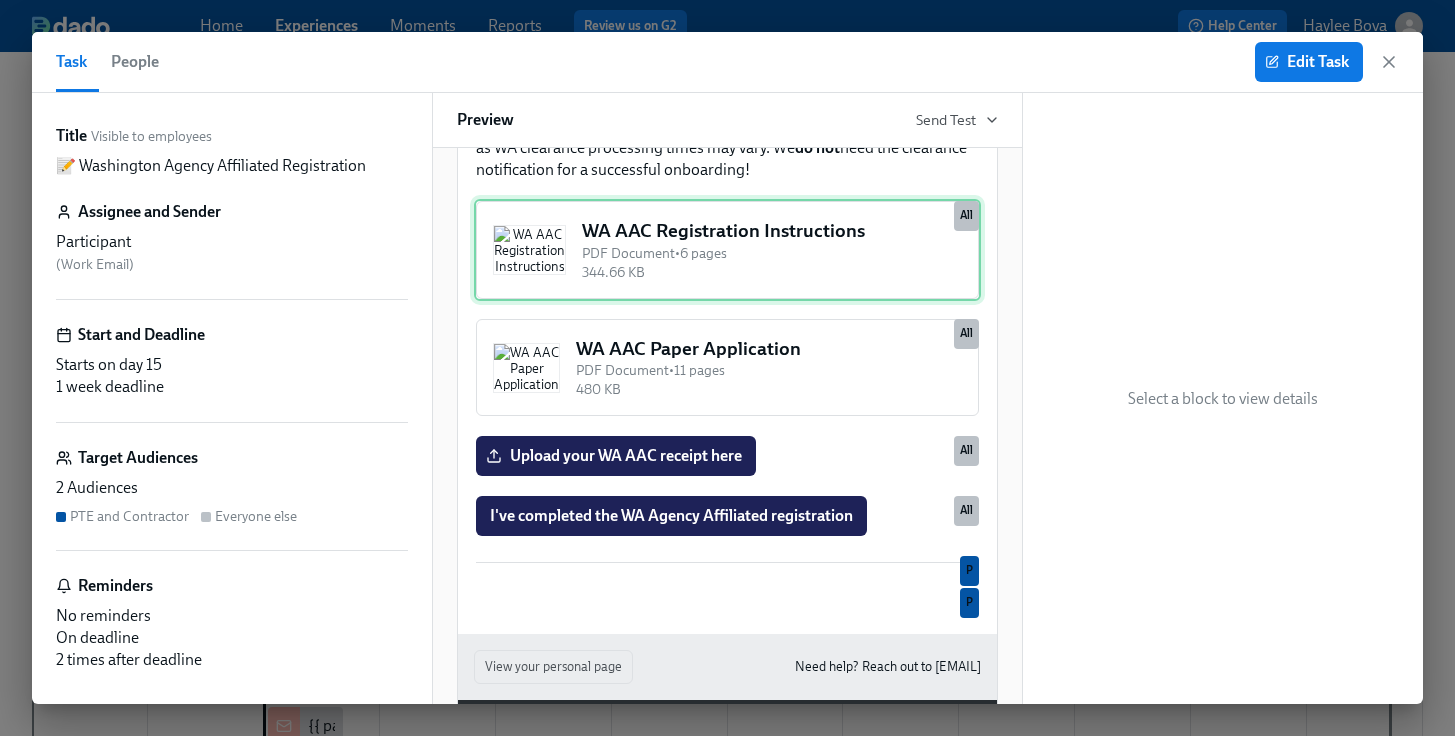 scroll, scrollTop: 1505, scrollLeft: 0, axis: vertical 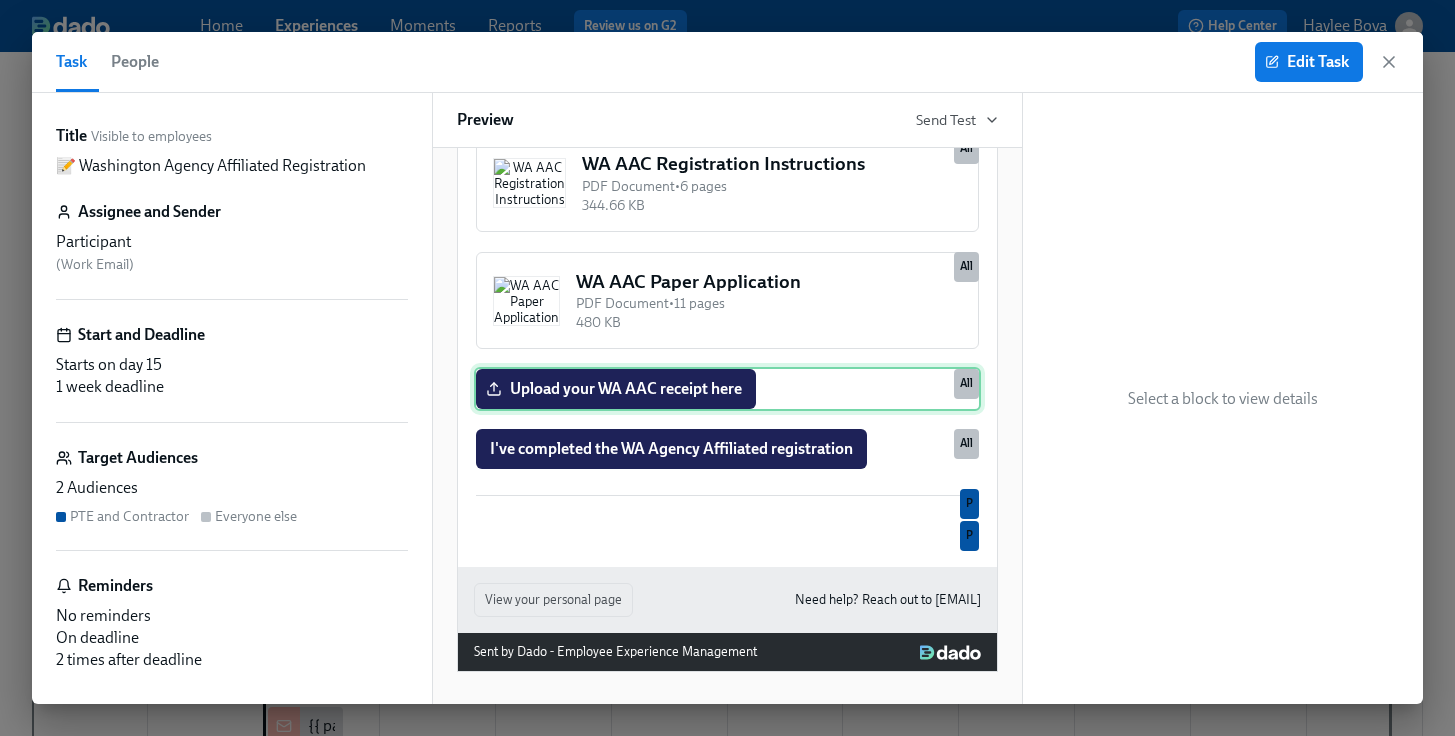 click on "Upload    your WA AAC receipt here All" at bounding box center (727, 389) 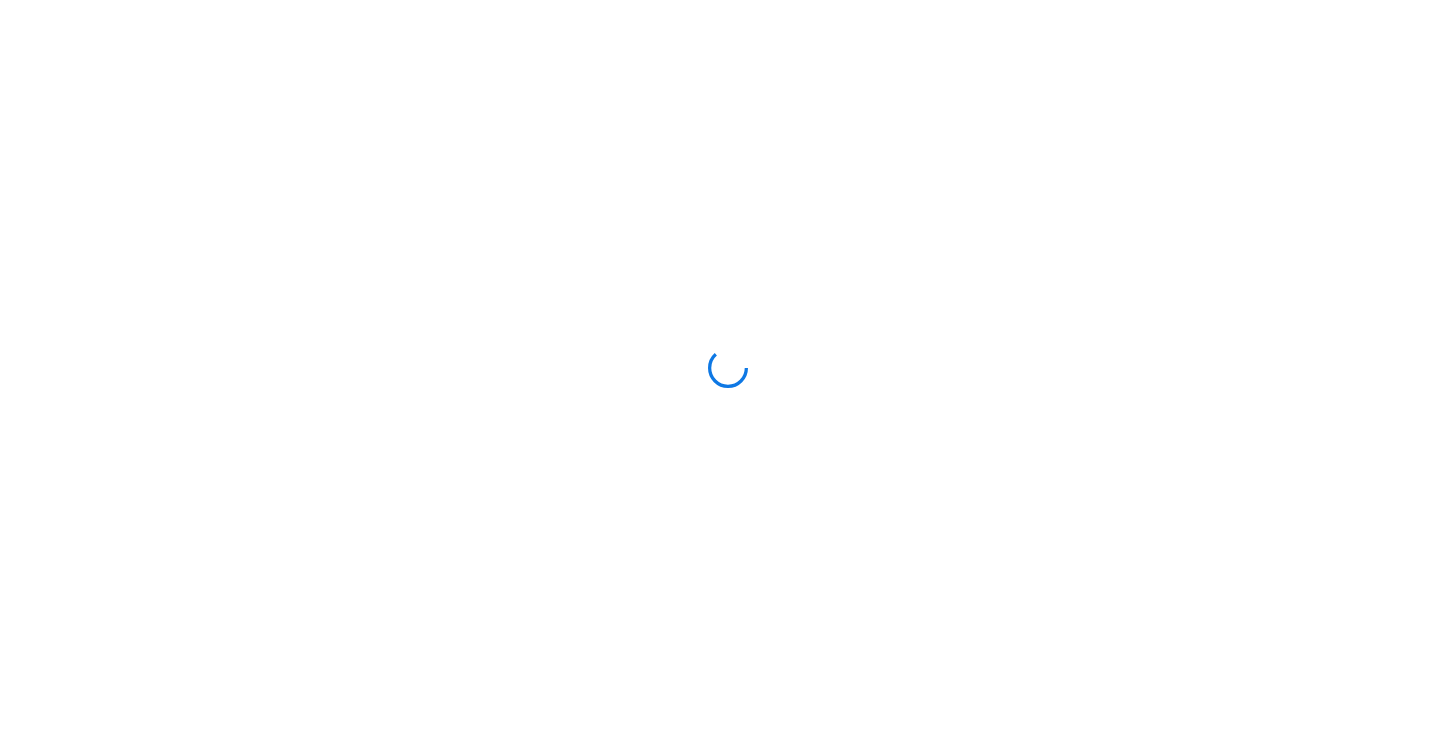 scroll, scrollTop: 0, scrollLeft: 0, axis: both 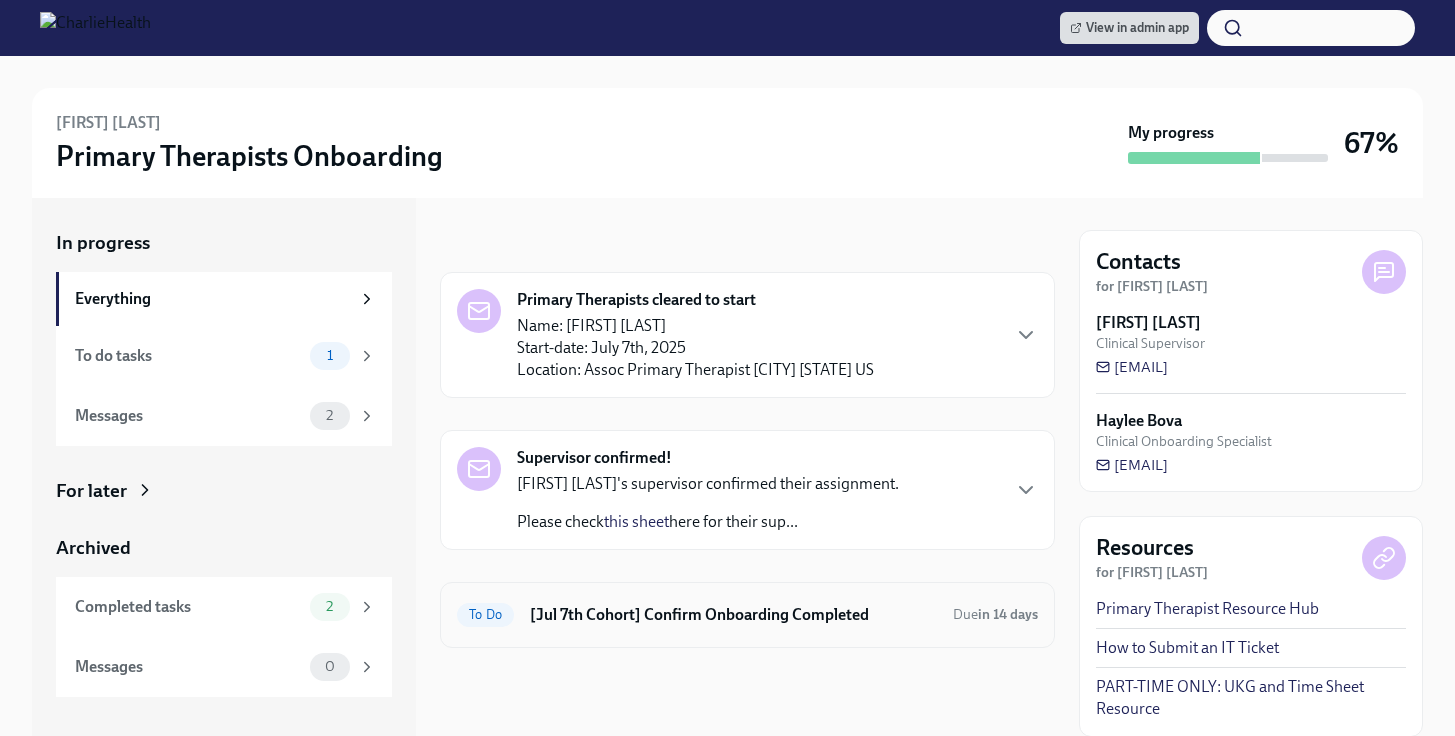 click on "[Jul 7th Cohort] Confirm Onboarding Completed" at bounding box center [733, 615] 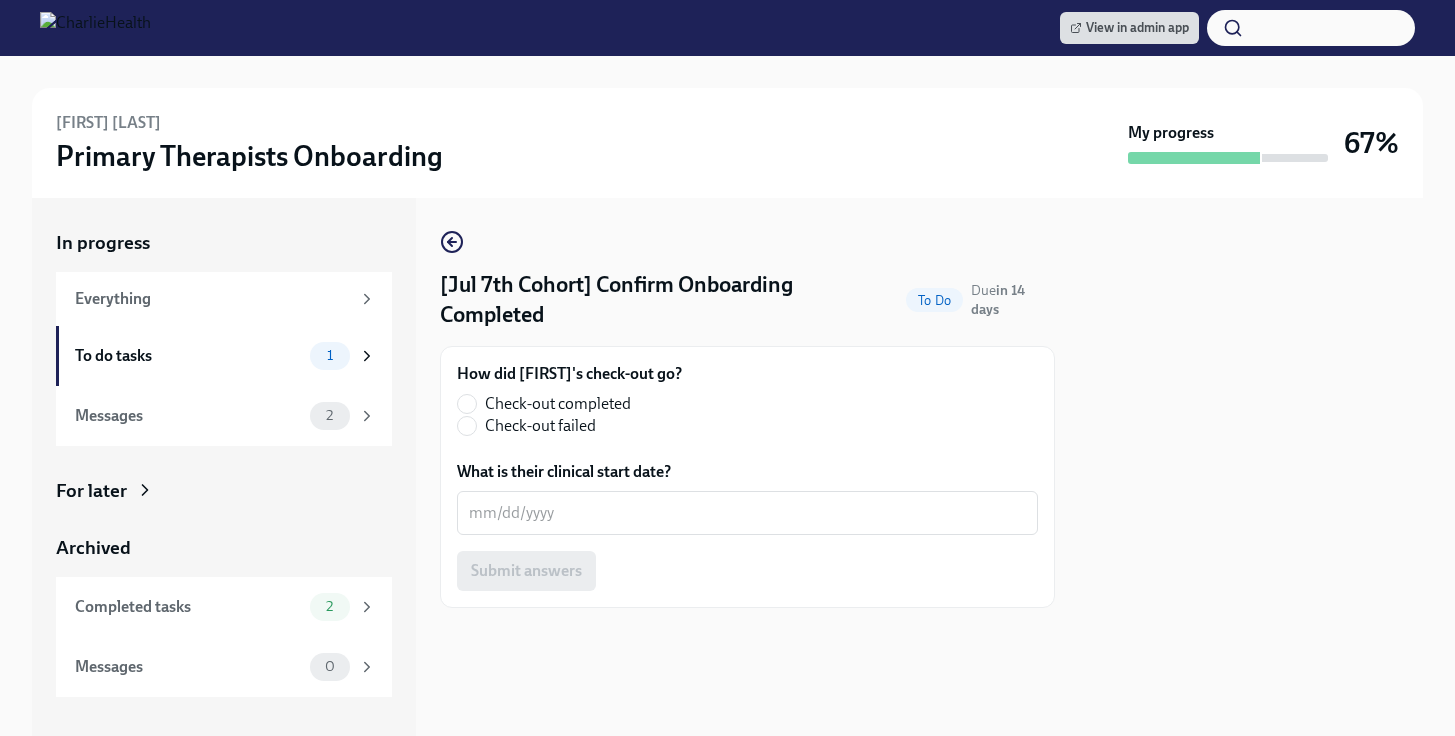 click on "Check-out completed" at bounding box center (561, 404) 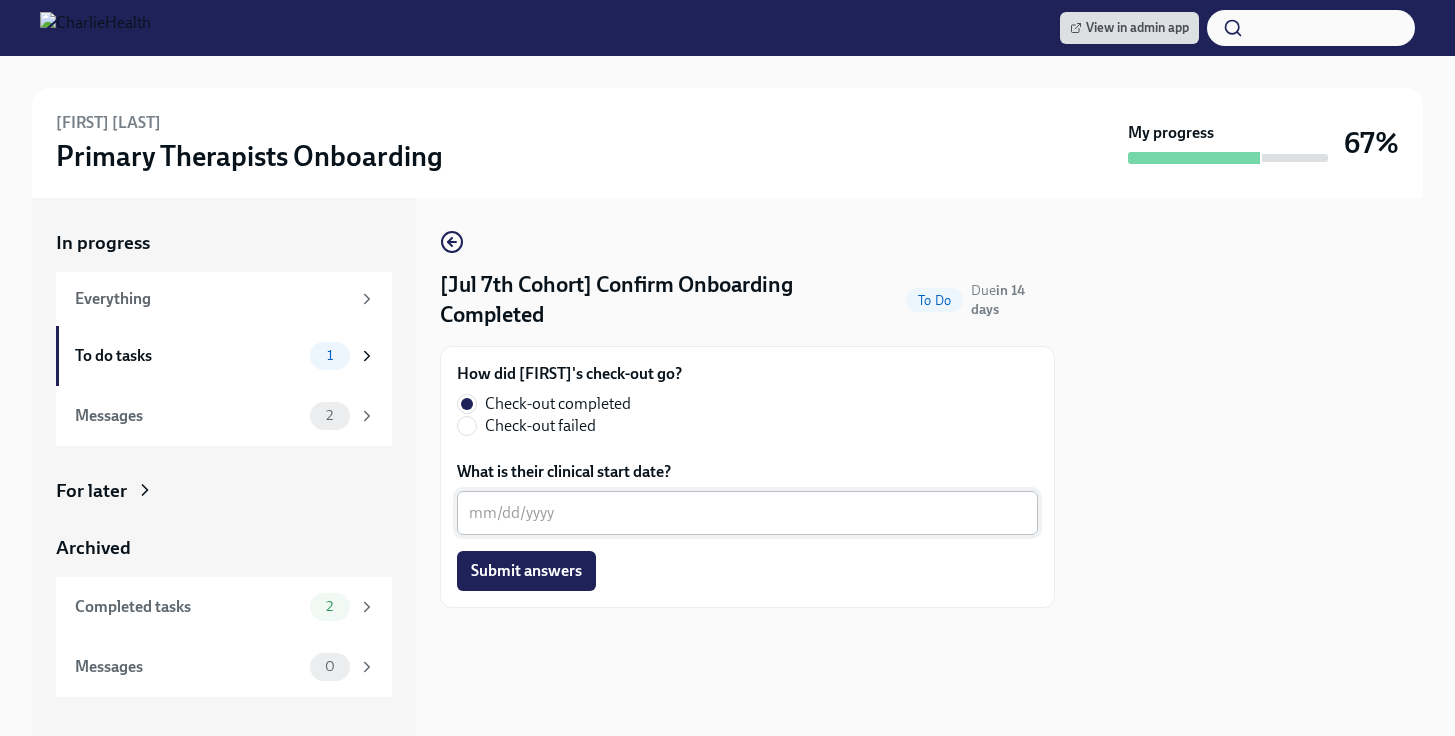 click on "What is their clinical start date?" at bounding box center [747, 513] 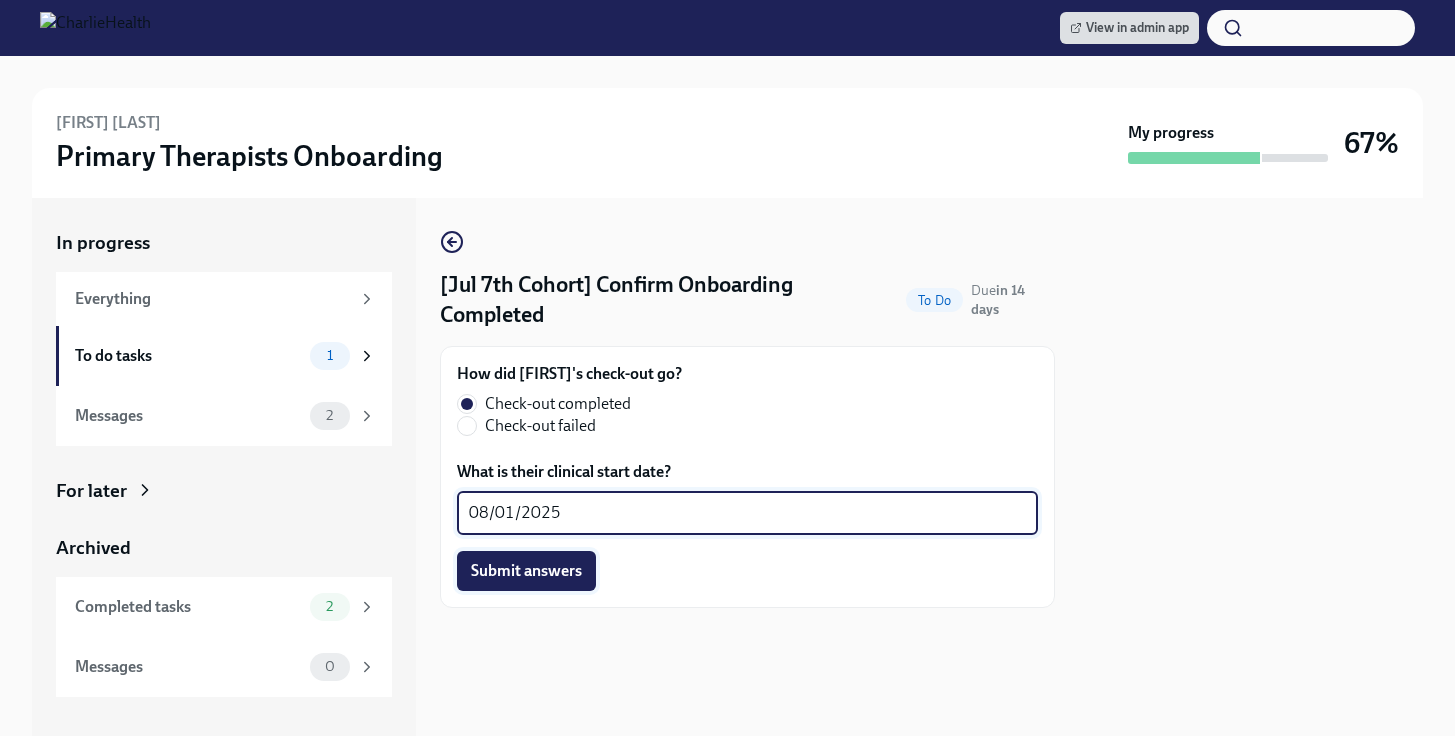 type on "08/01/2025" 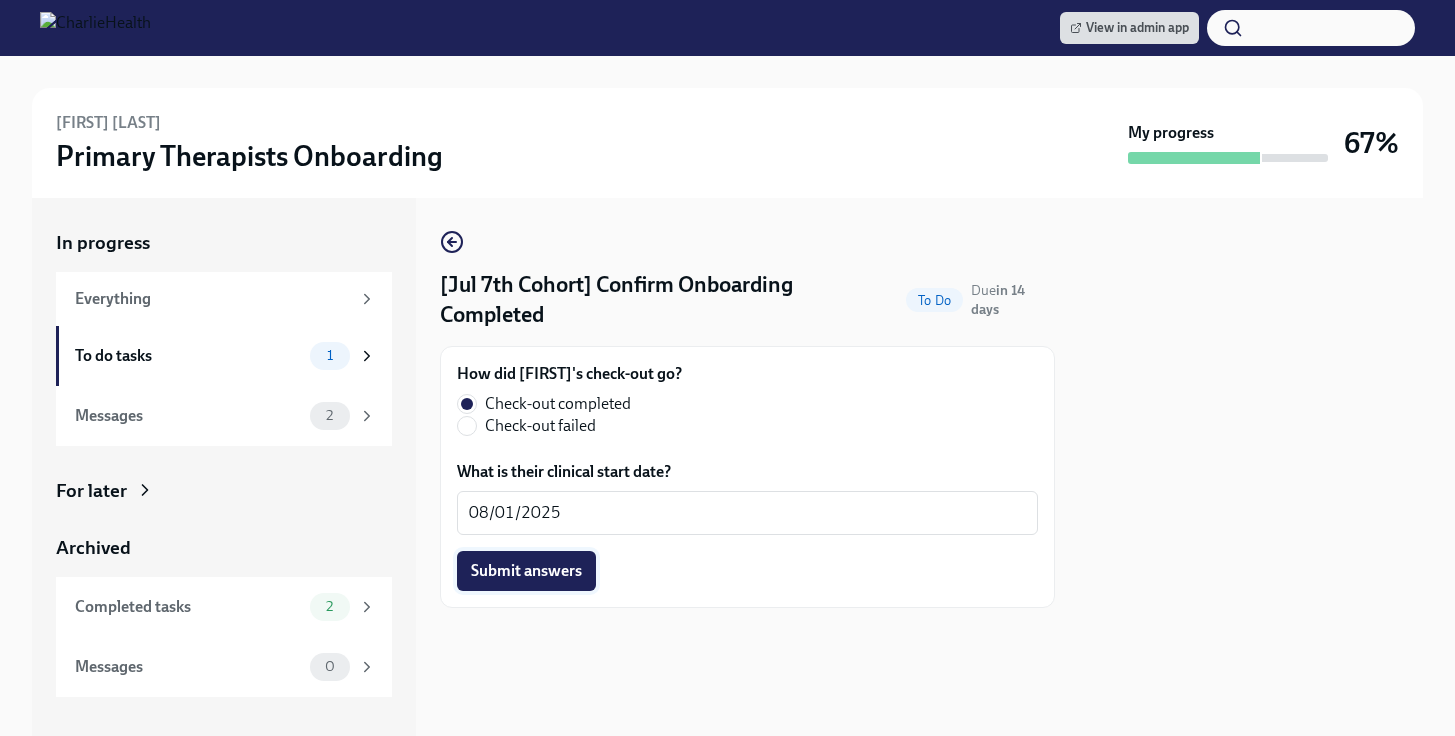 click on "Submit answers" at bounding box center [526, 571] 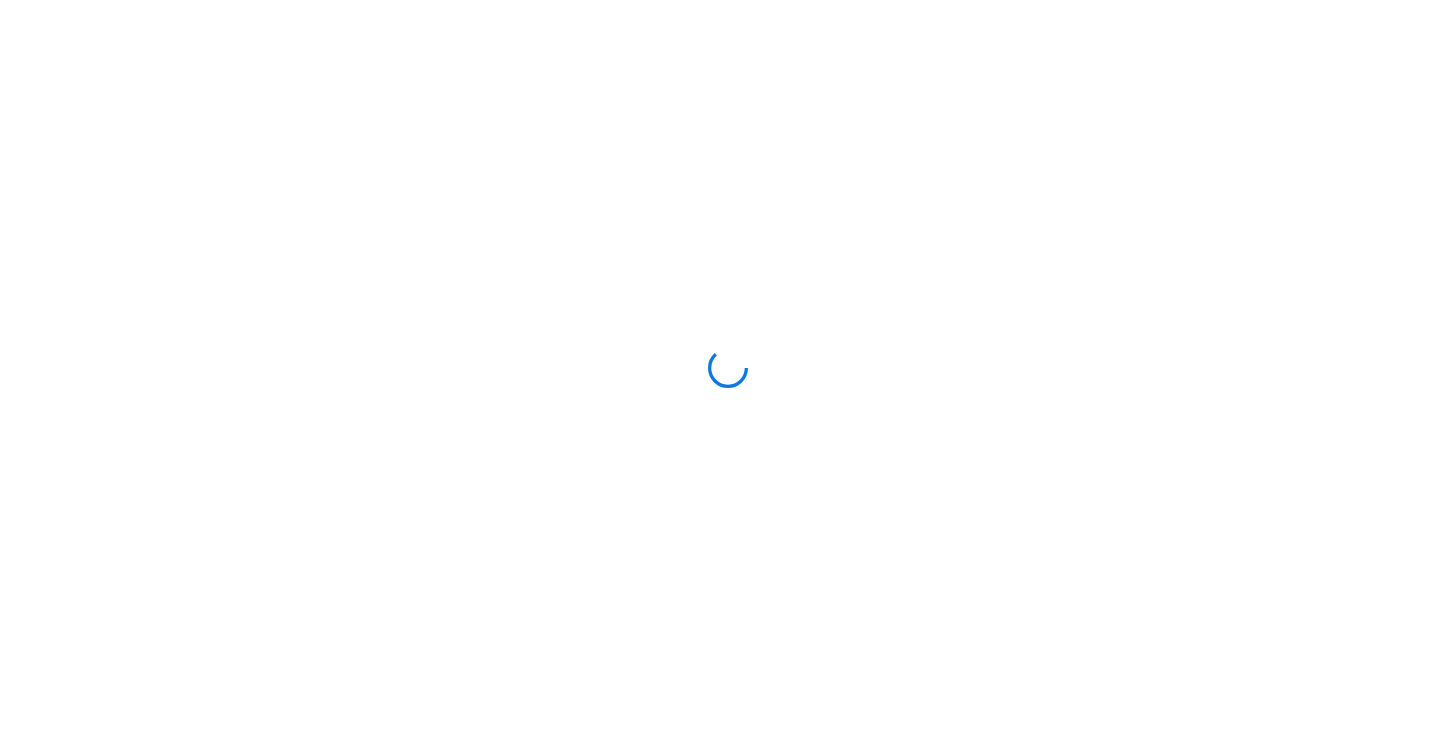 scroll, scrollTop: 0, scrollLeft: 0, axis: both 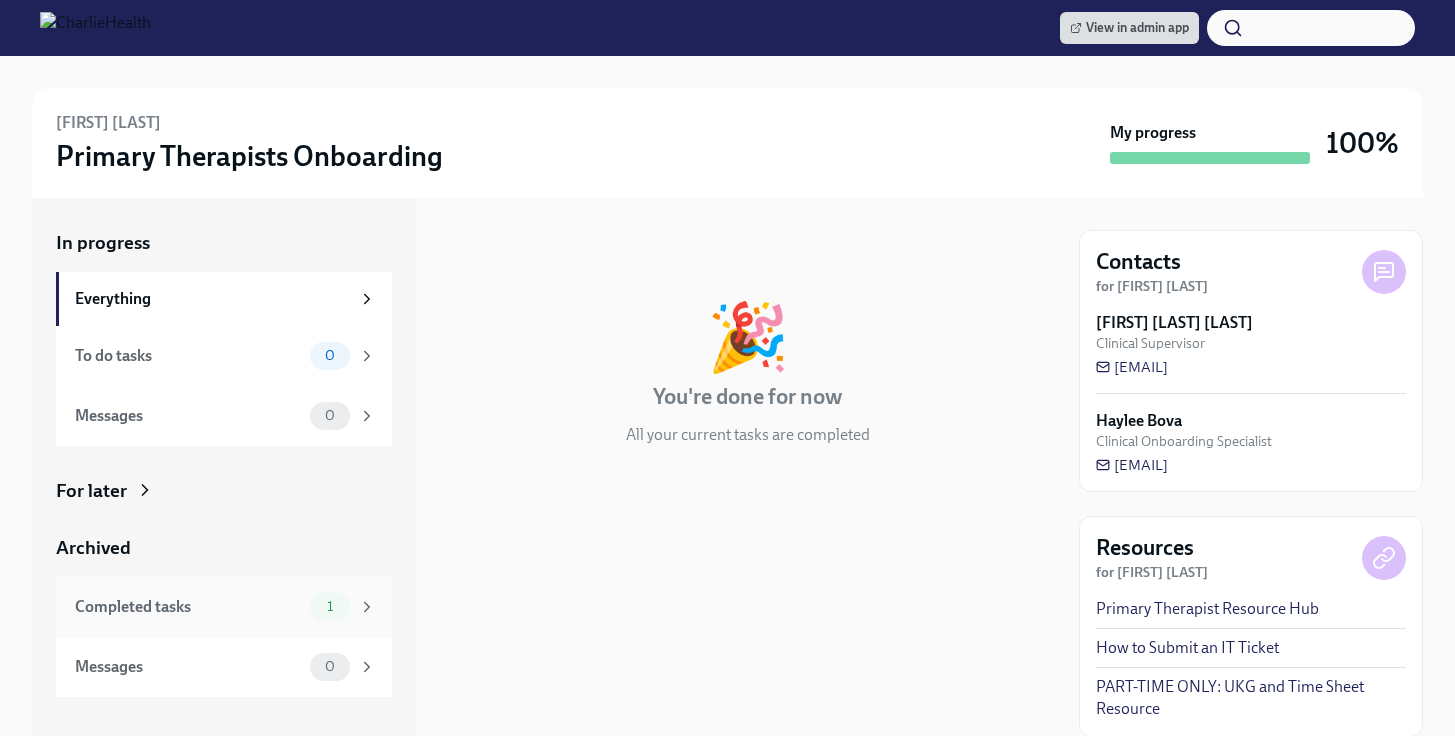 click on "Completed tasks" at bounding box center (188, 607) 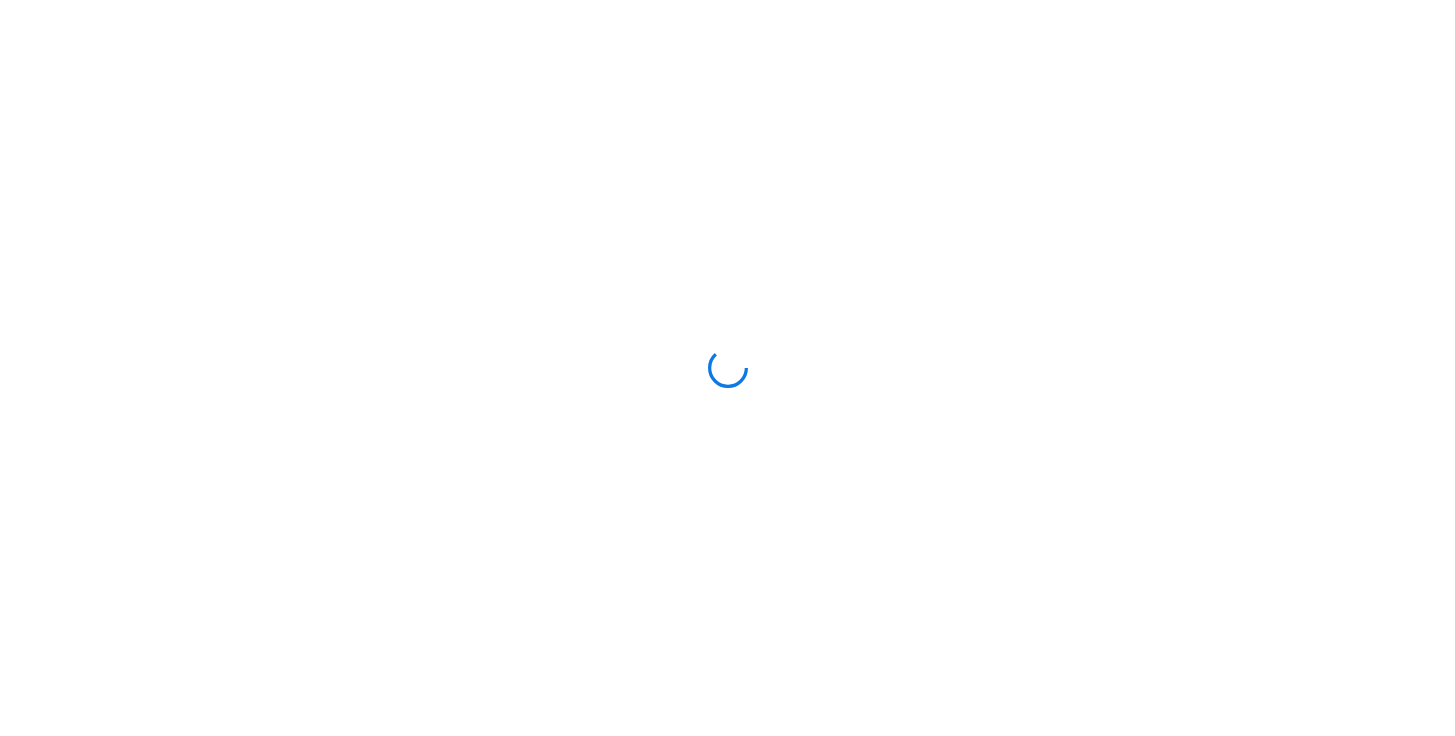 scroll, scrollTop: 0, scrollLeft: 0, axis: both 